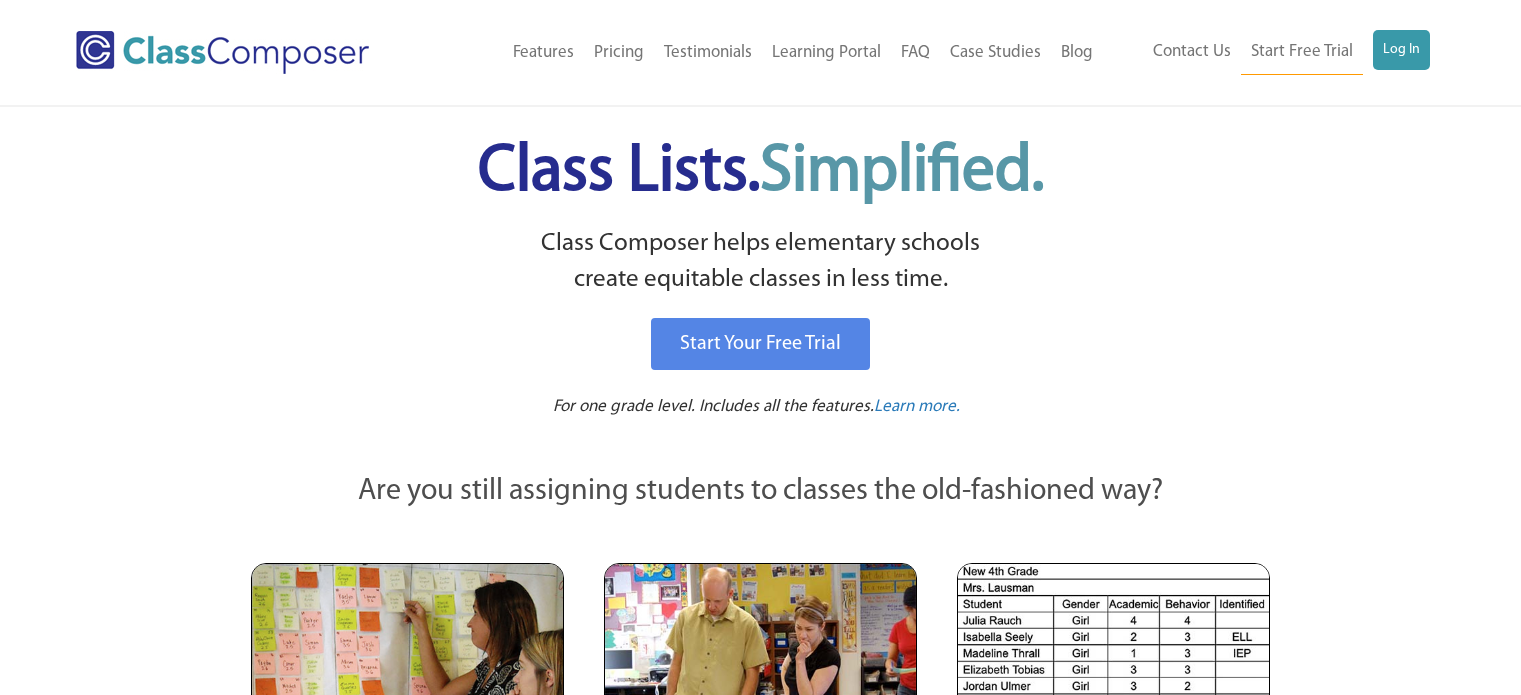 scroll, scrollTop: 0, scrollLeft: 0, axis: both 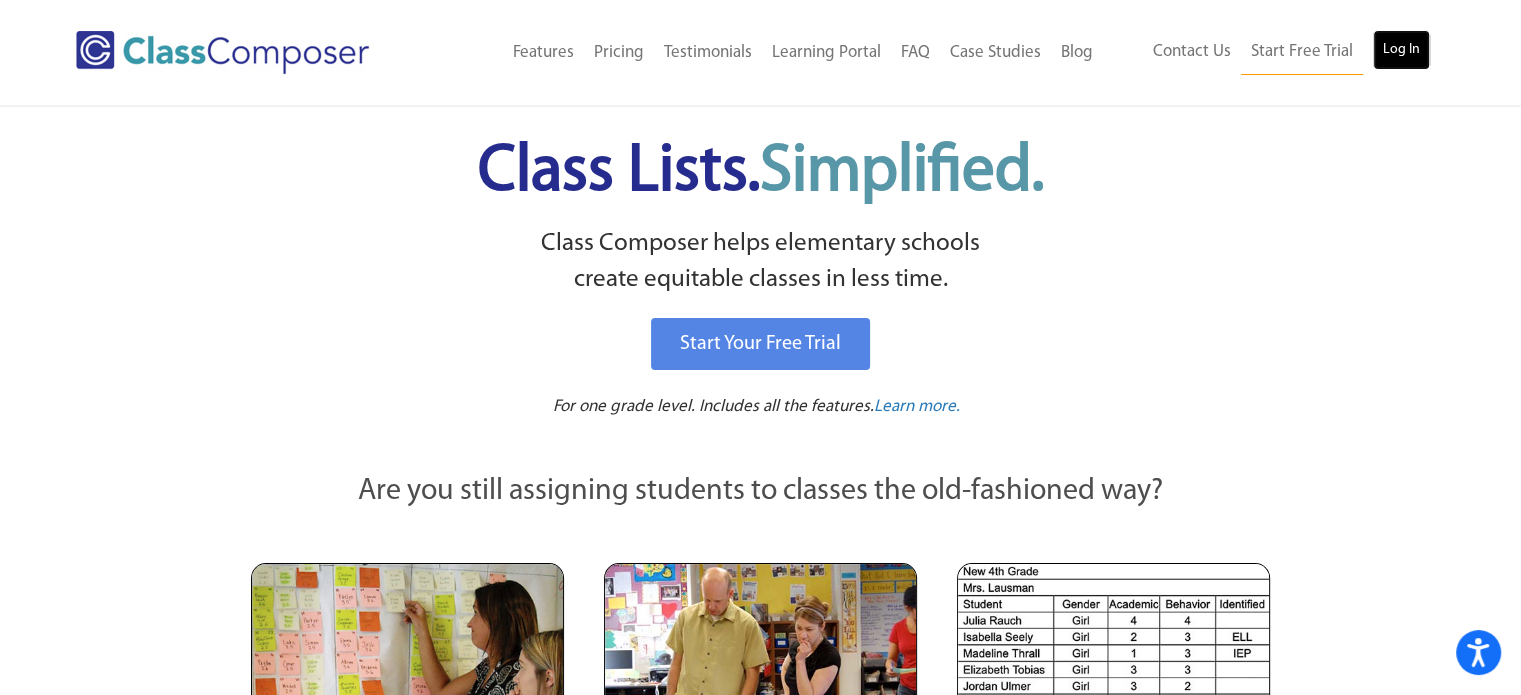 click on "Log In" at bounding box center (1401, 50) 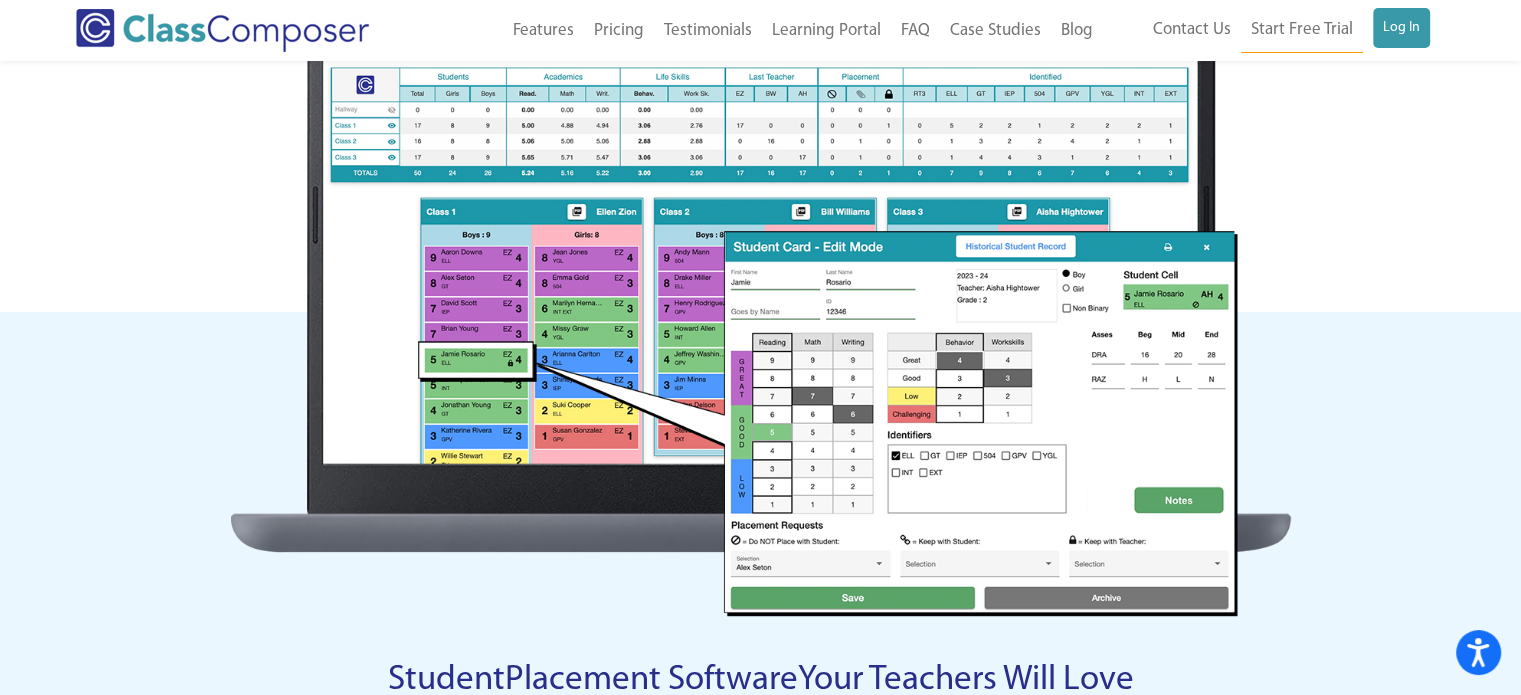 scroll, scrollTop: 1000, scrollLeft: 0, axis: vertical 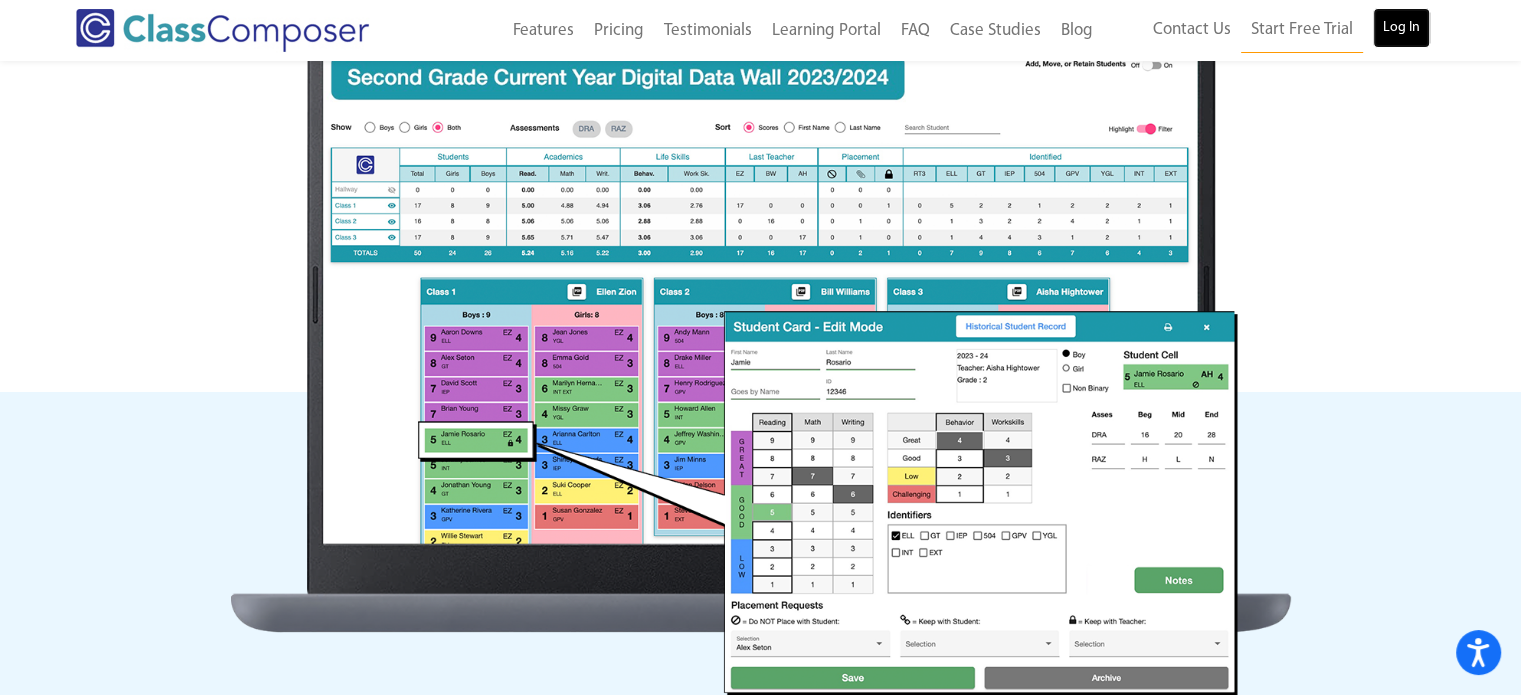 click on "Log In" at bounding box center [1401, 28] 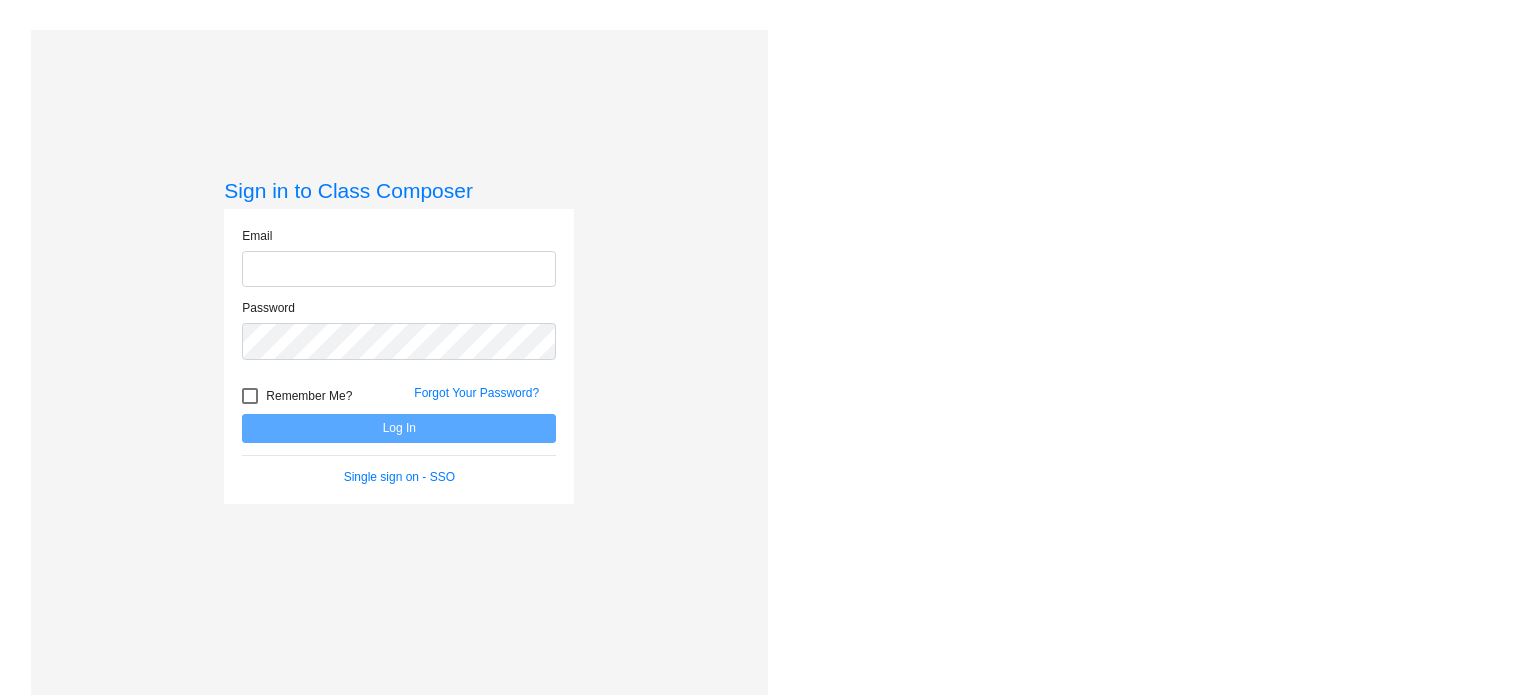 scroll, scrollTop: 0, scrollLeft: 0, axis: both 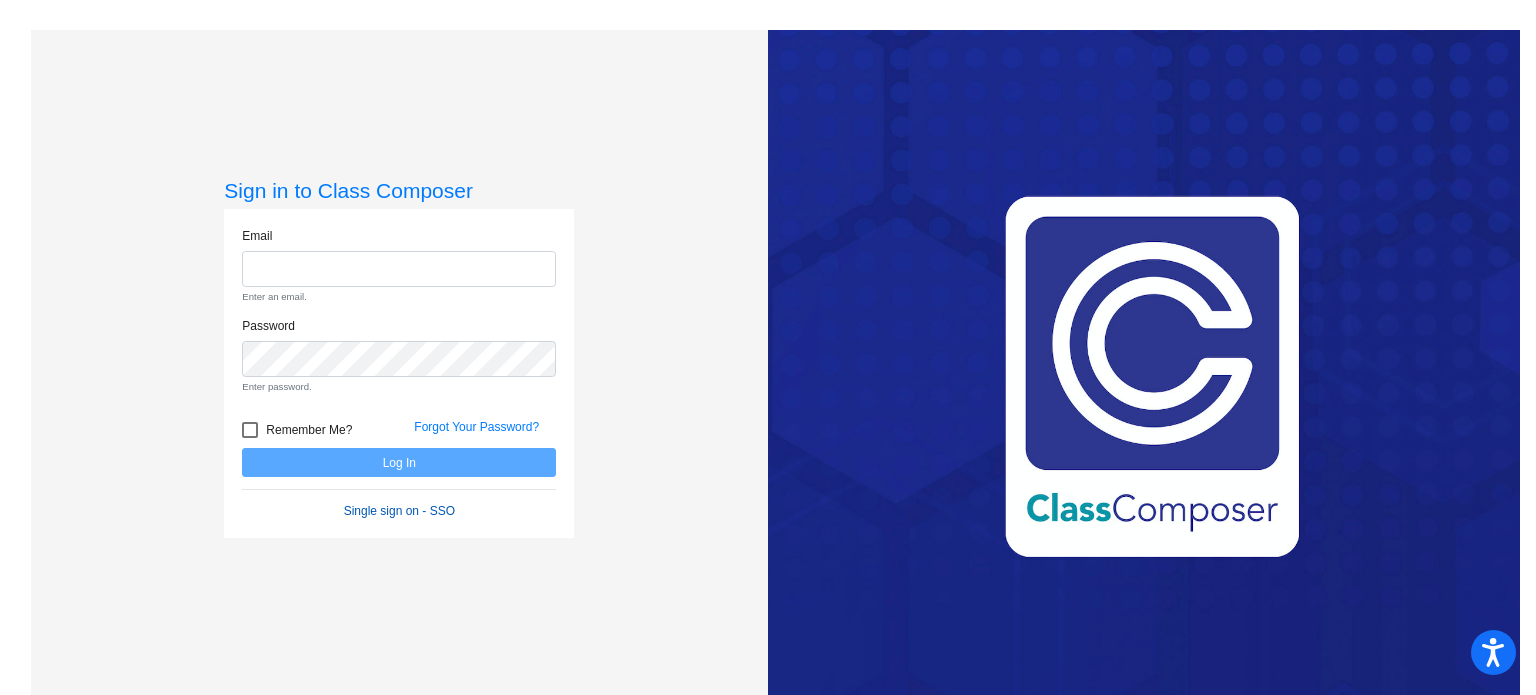 click on "Email Enter an email. Password Enter password.   Remember Me? Forgot Your Password?  Log In   Single sign on - SSO" 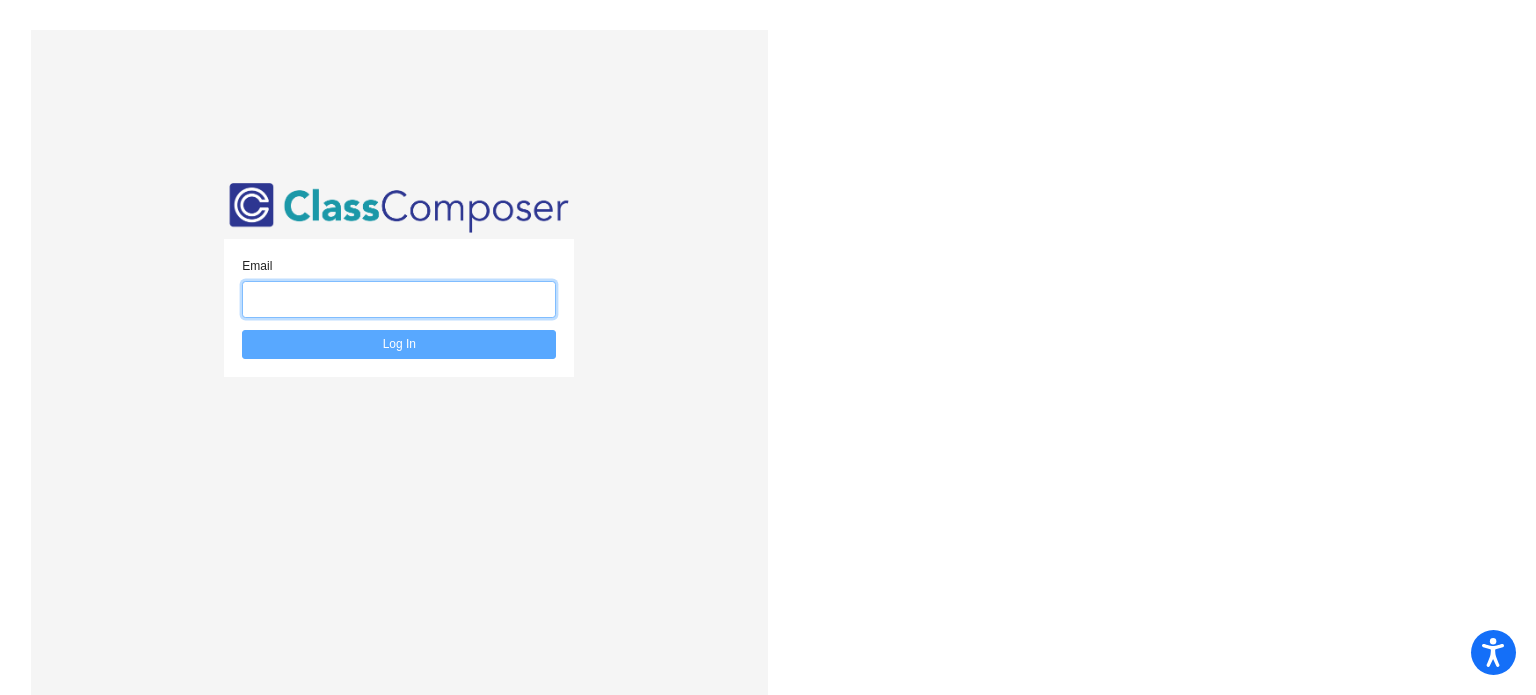 click 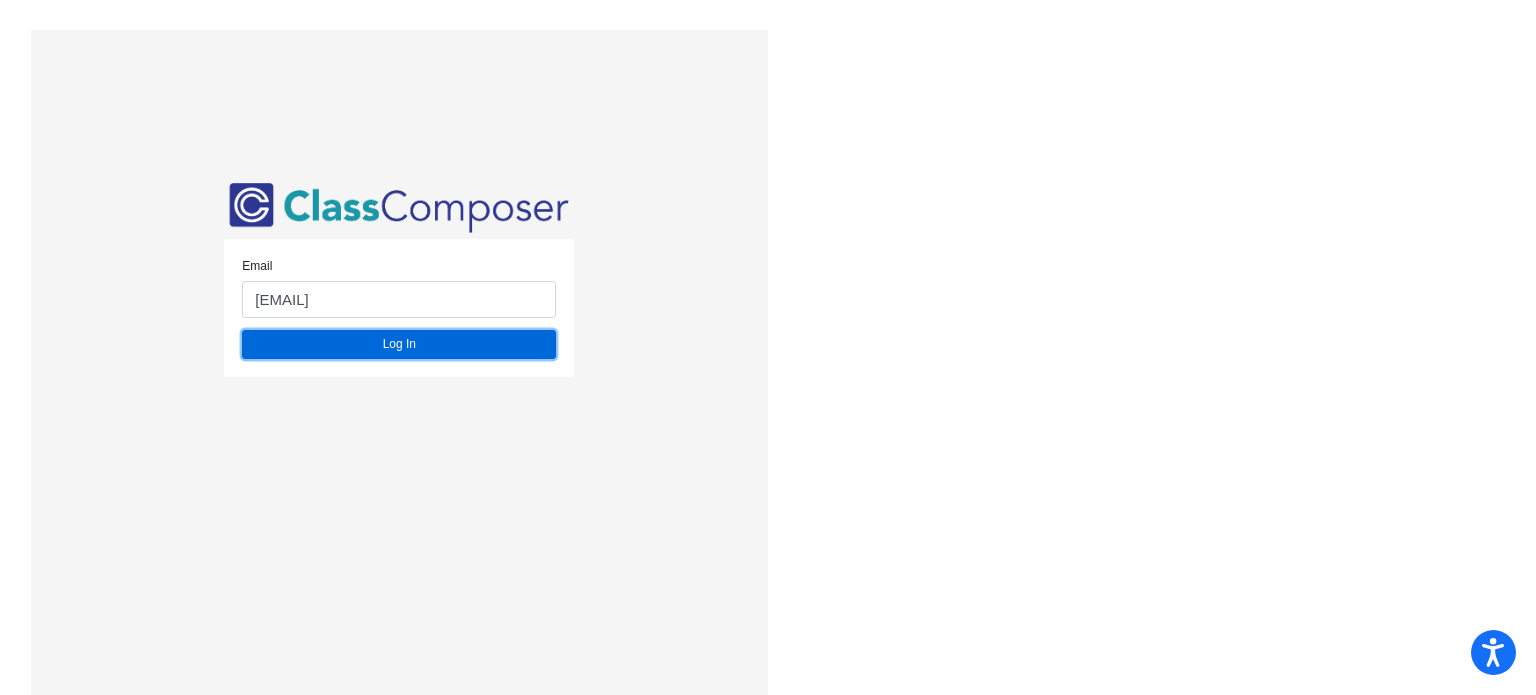 click on "Log In" 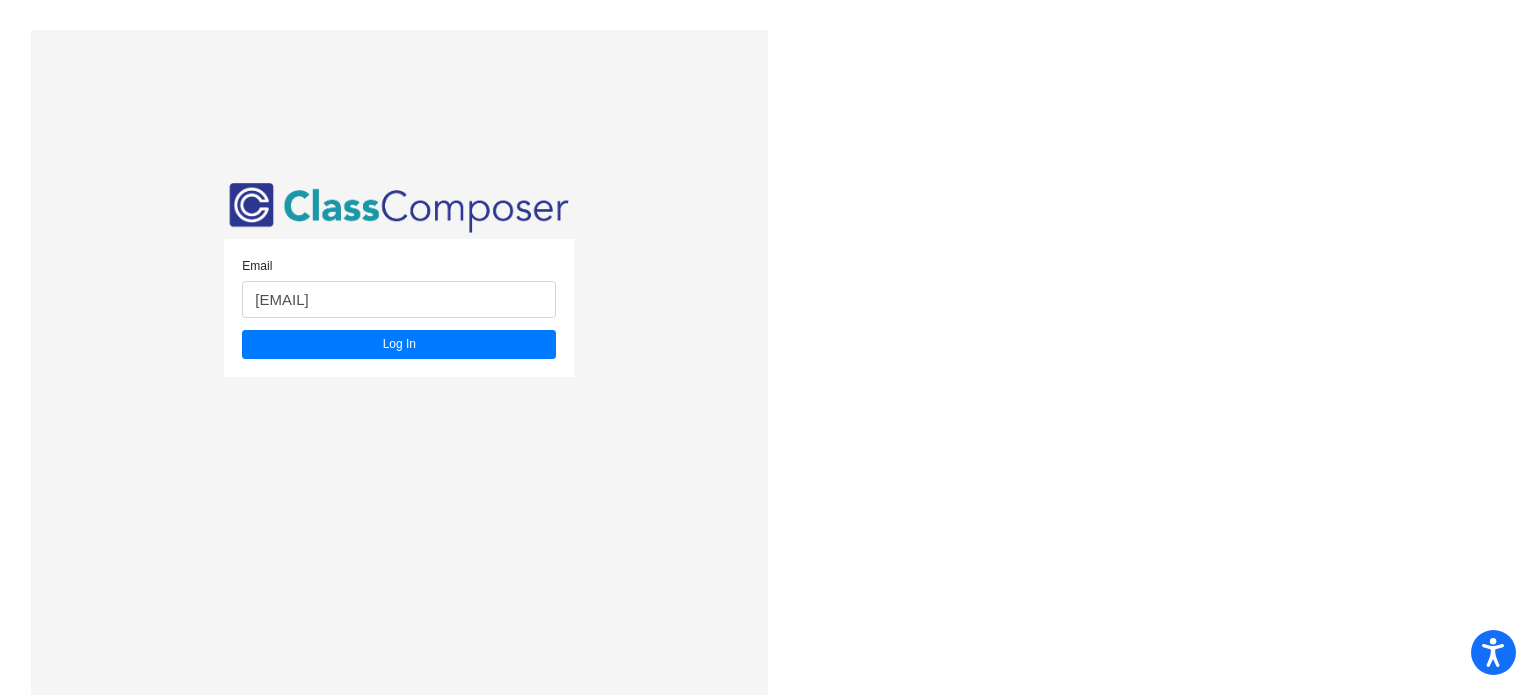 click on "Email scampbell@w-usd.org  Log In" 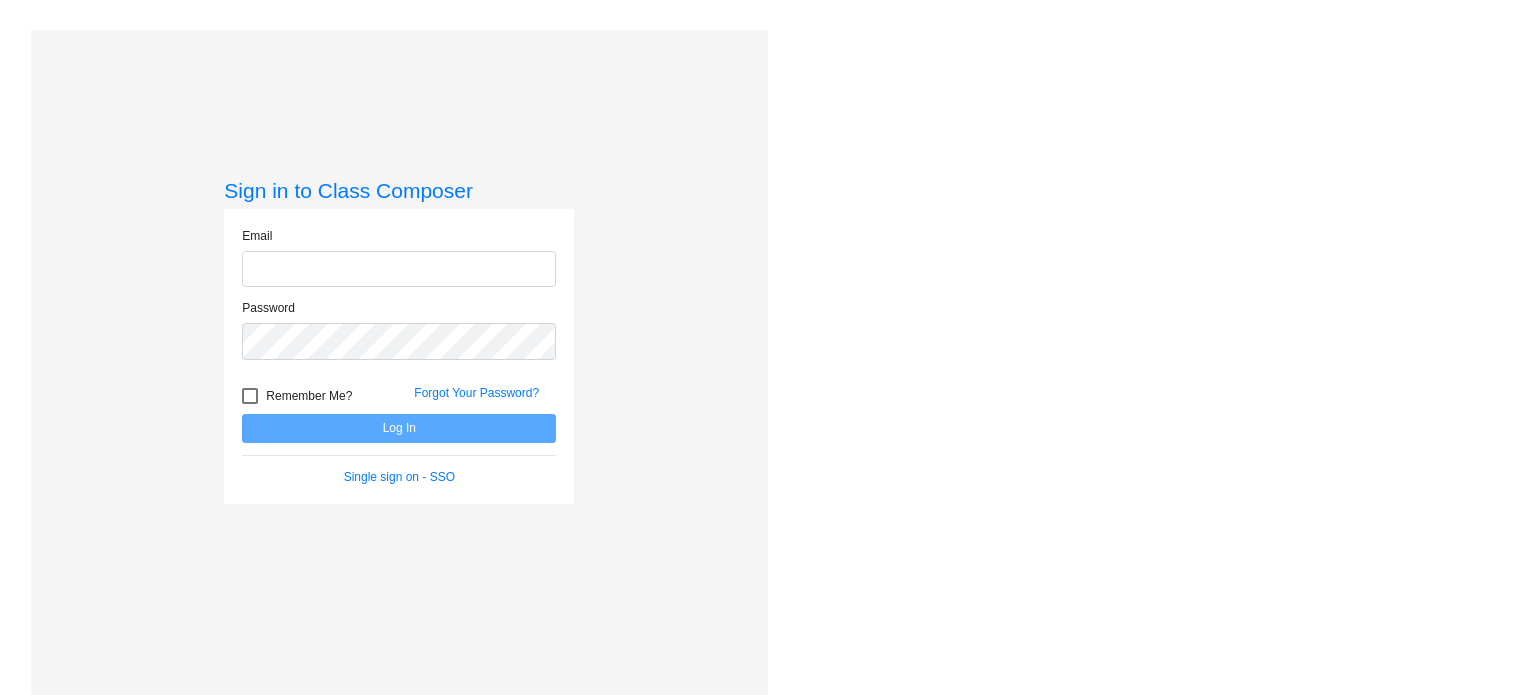 scroll, scrollTop: 0, scrollLeft: 0, axis: both 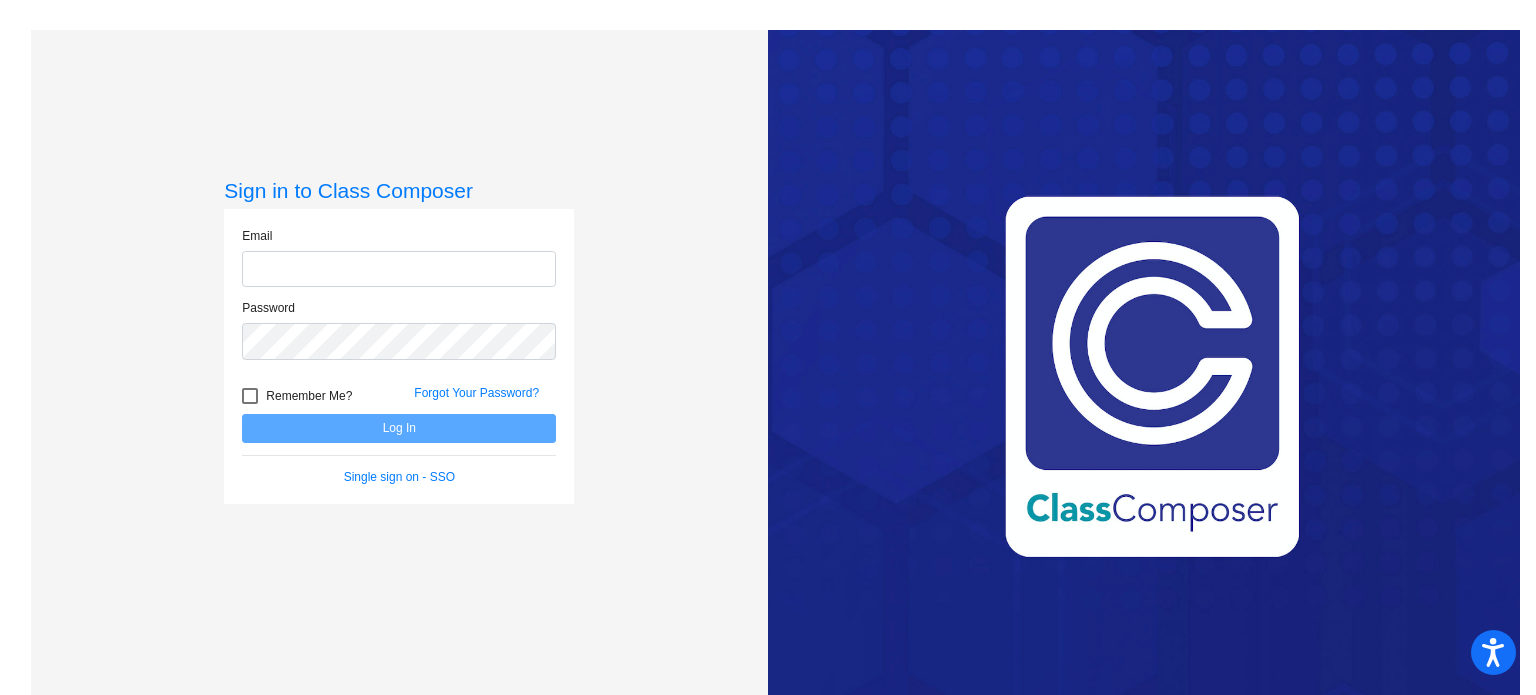 click 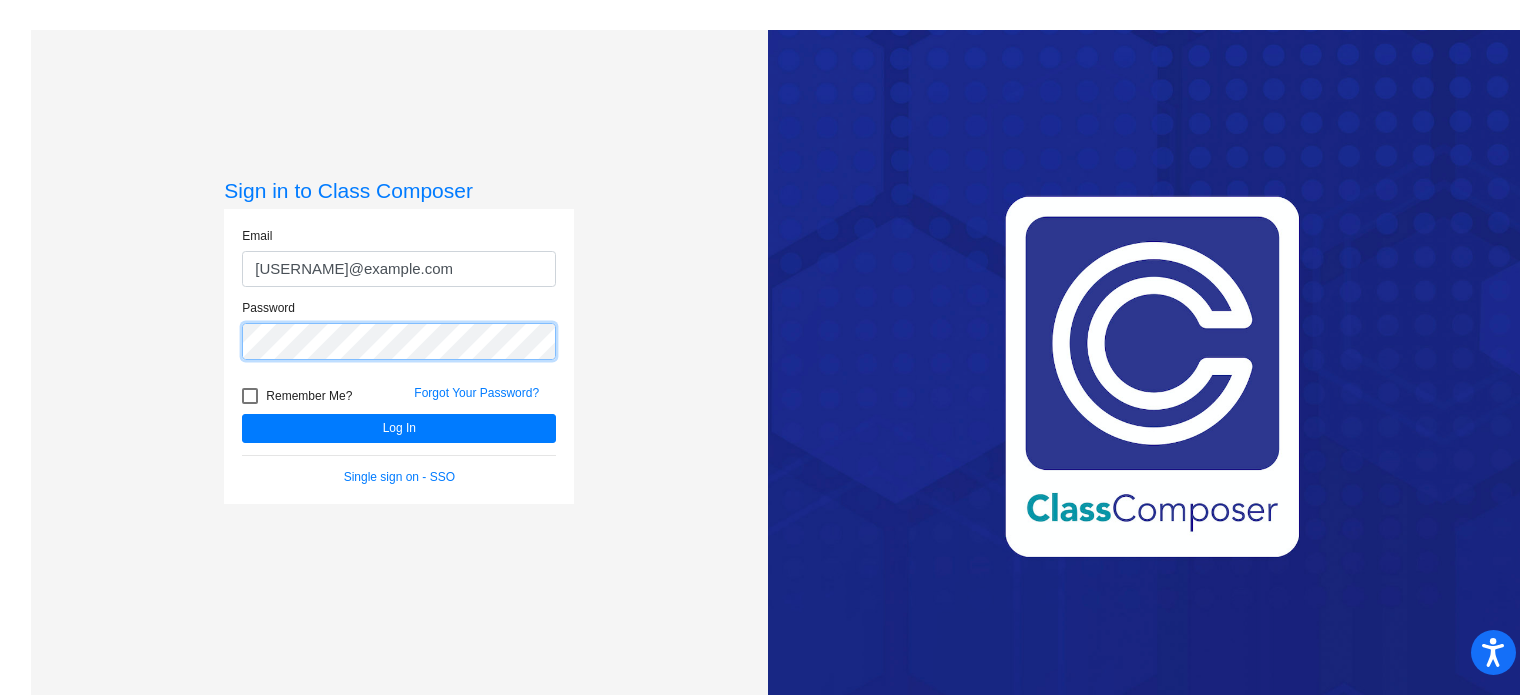click on "Log In" 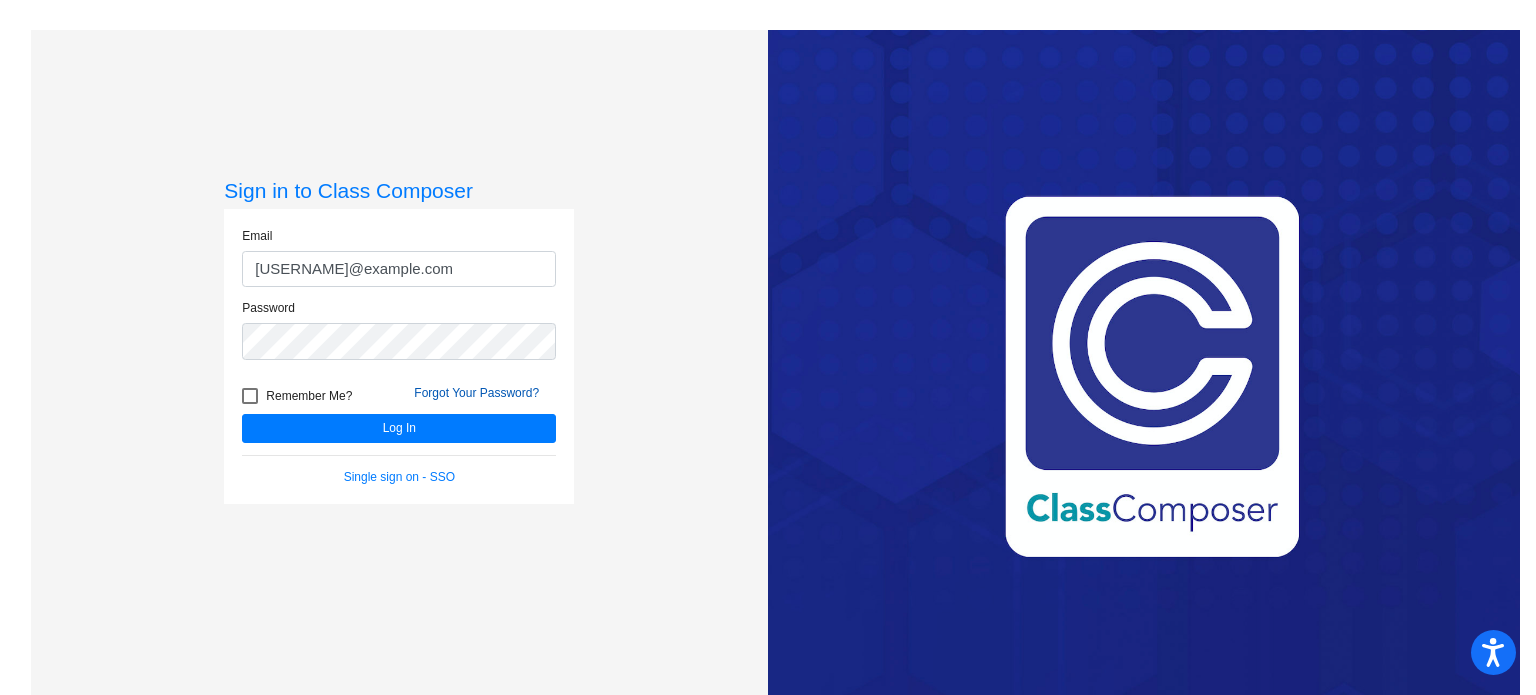 click on "Forgot Your Password?" 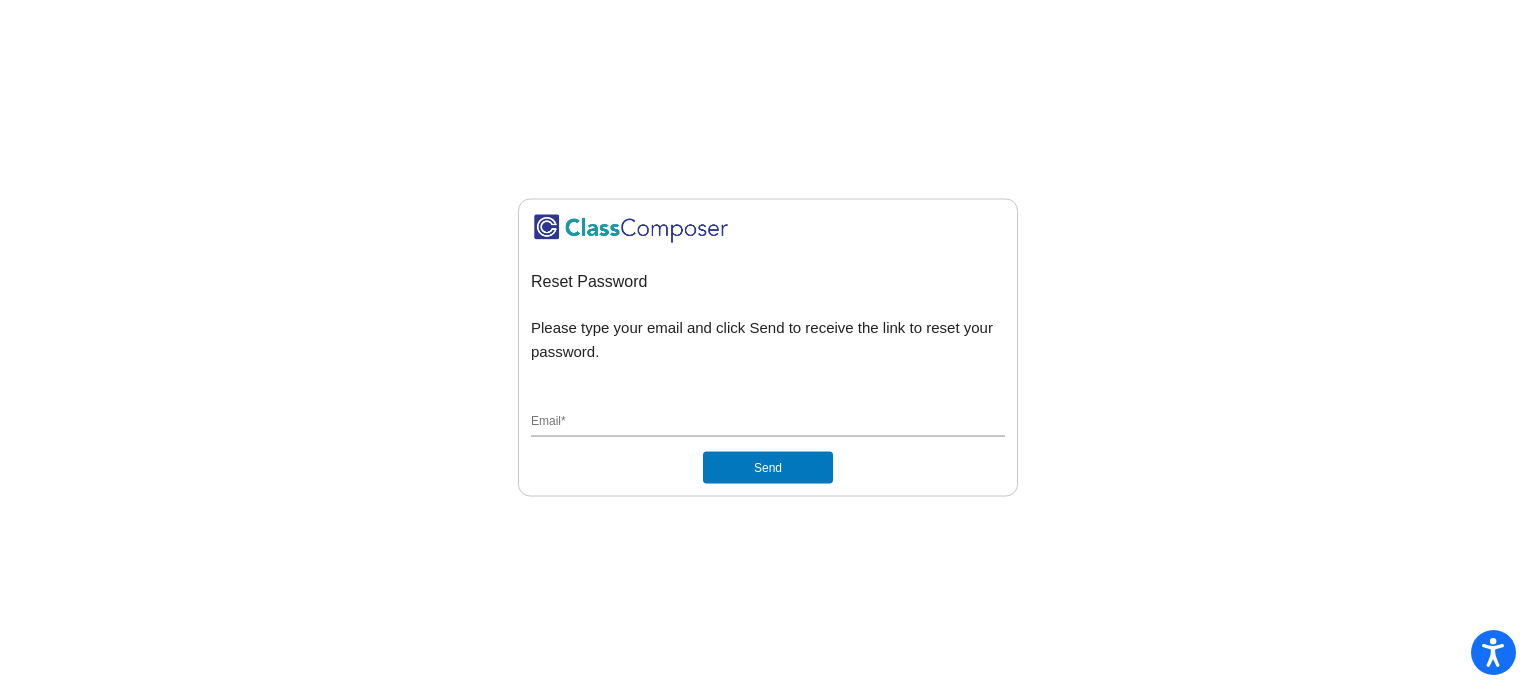 click on "Email  *" at bounding box center [768, 423] 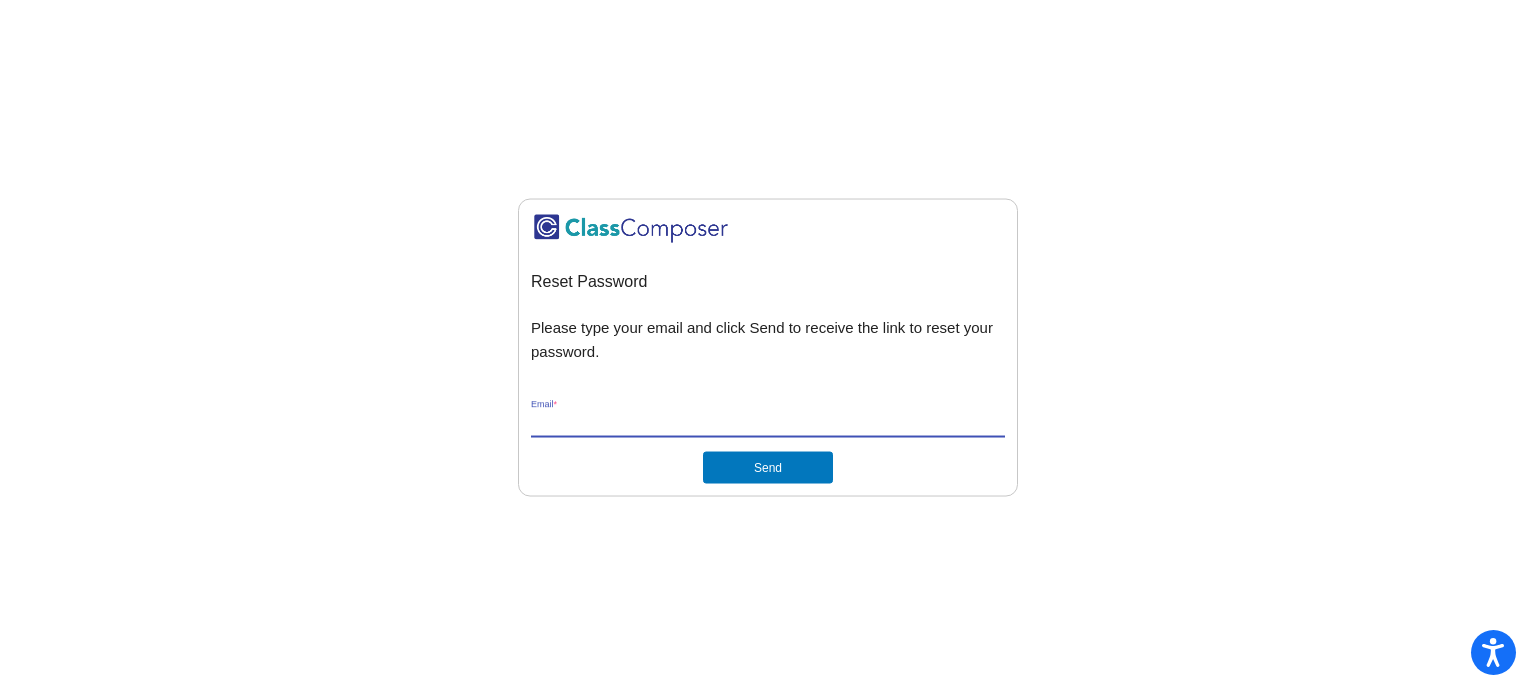 click on "Email  *" at bounding box center [768, 423] 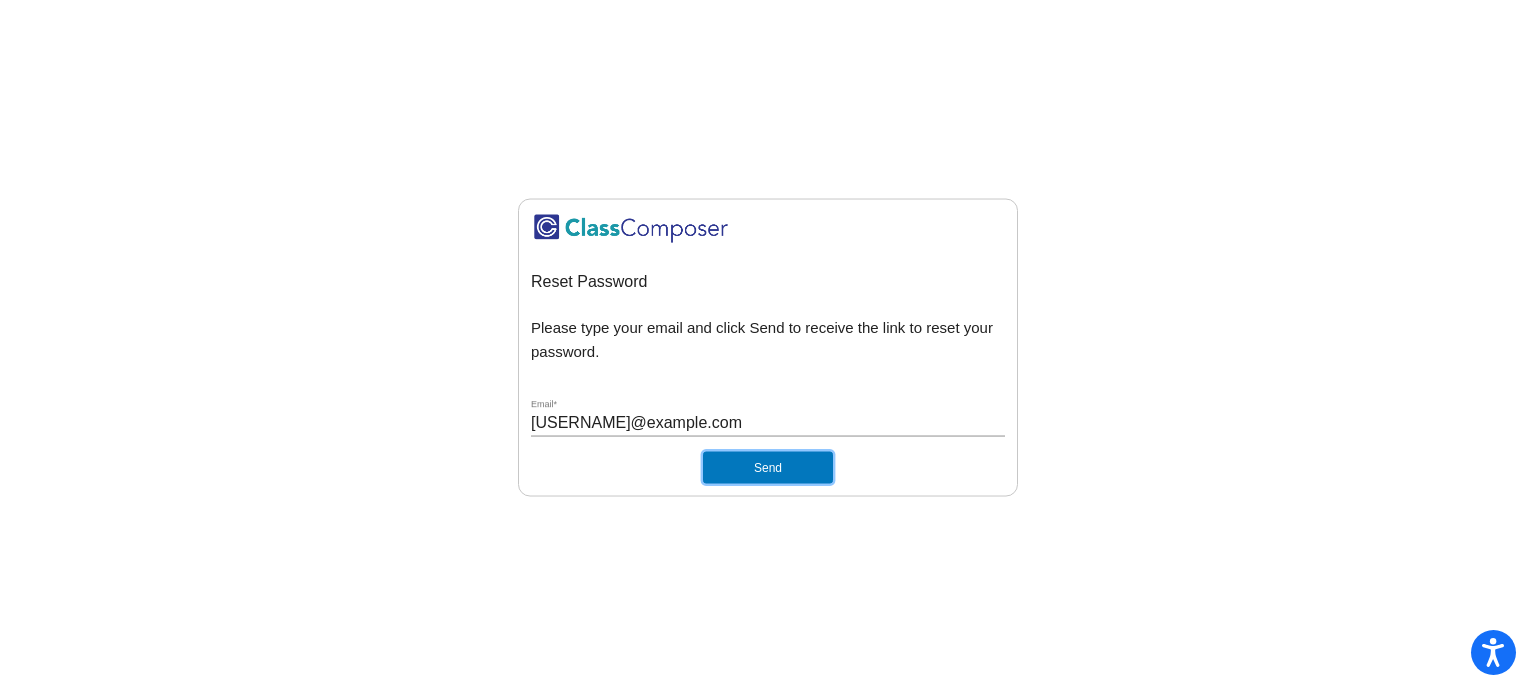 click on "Send" 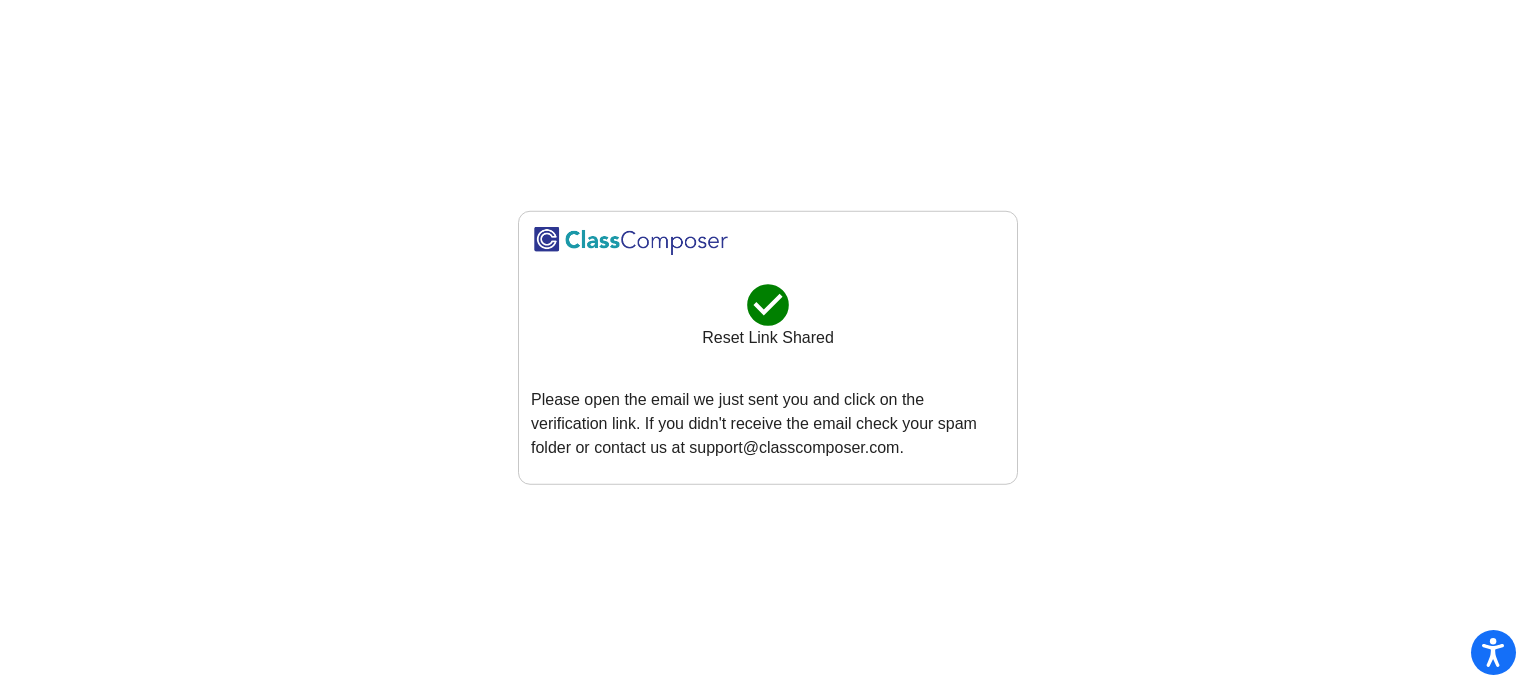 click on "check_circle" 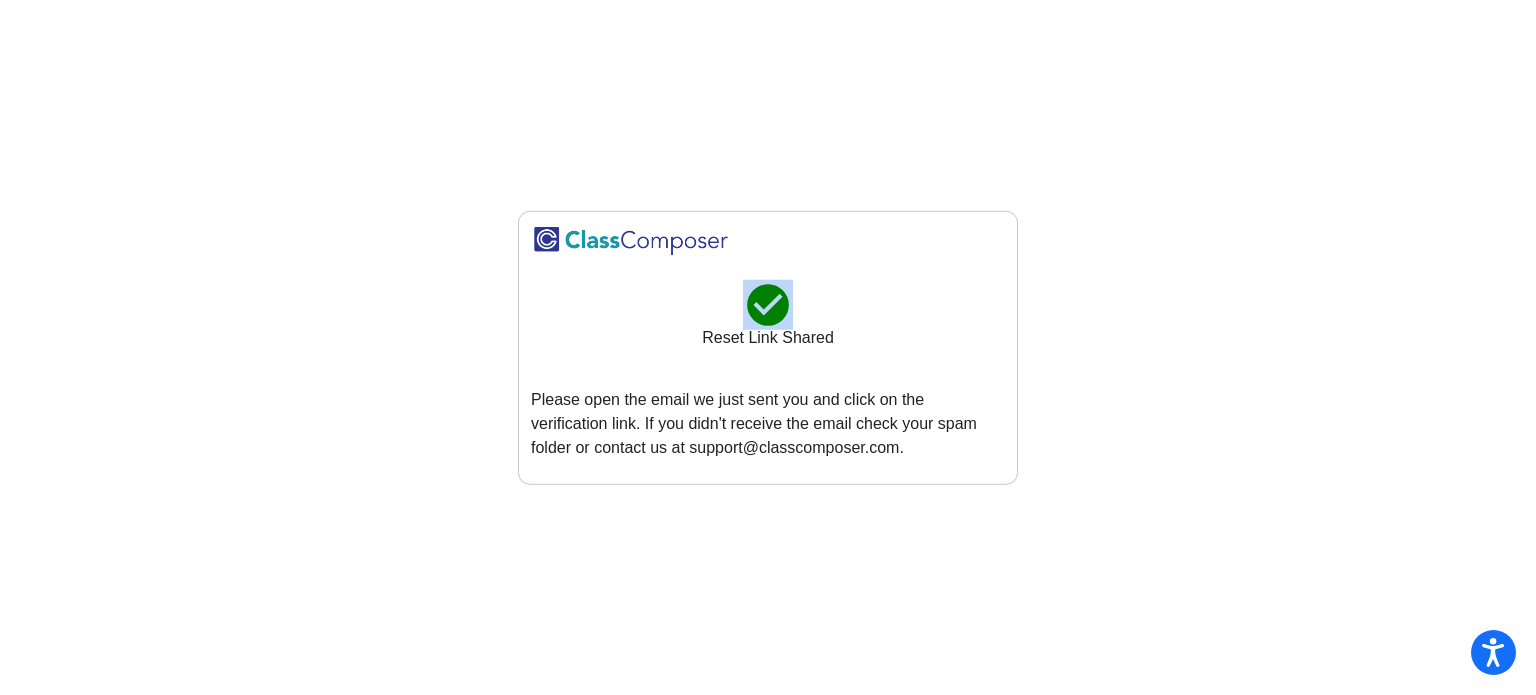 click on "check_circle" 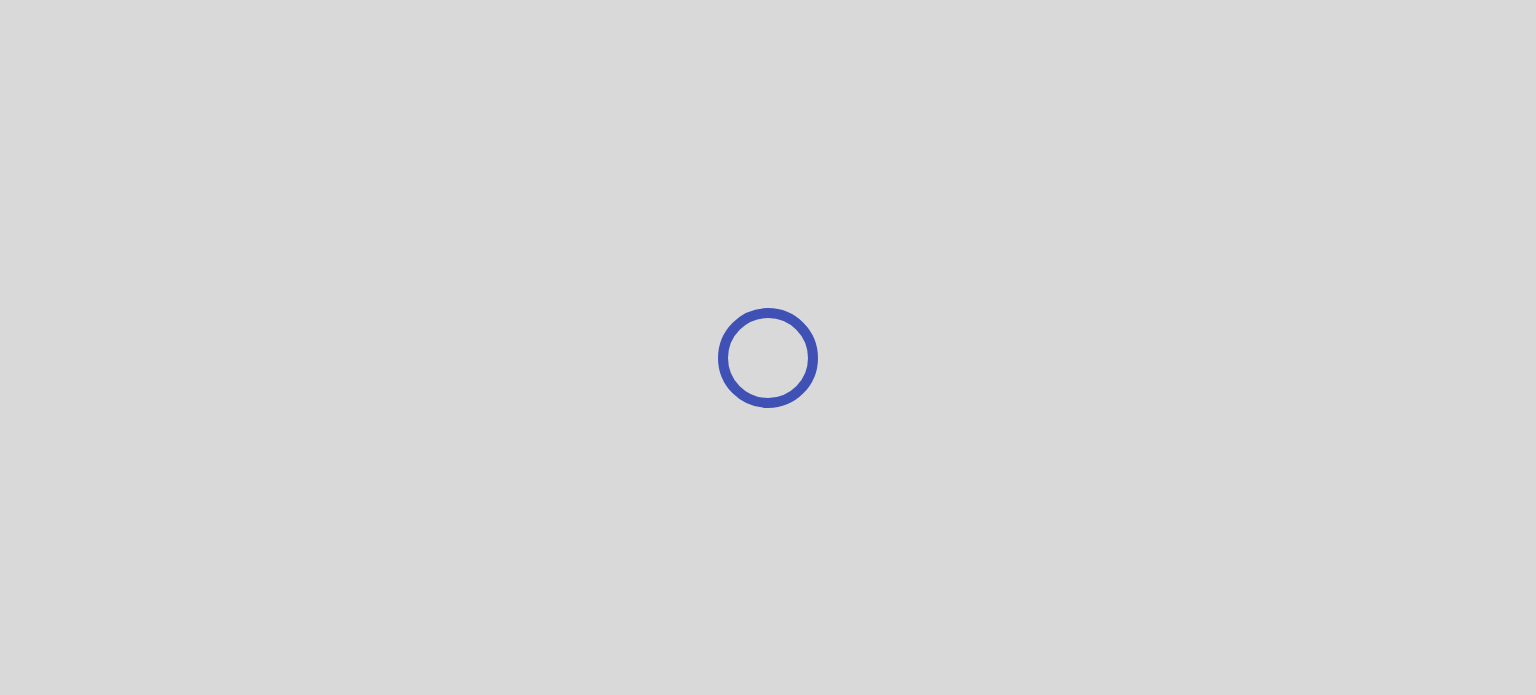scroll, scrollTop: 0, scrollLeft: 0, axis: both 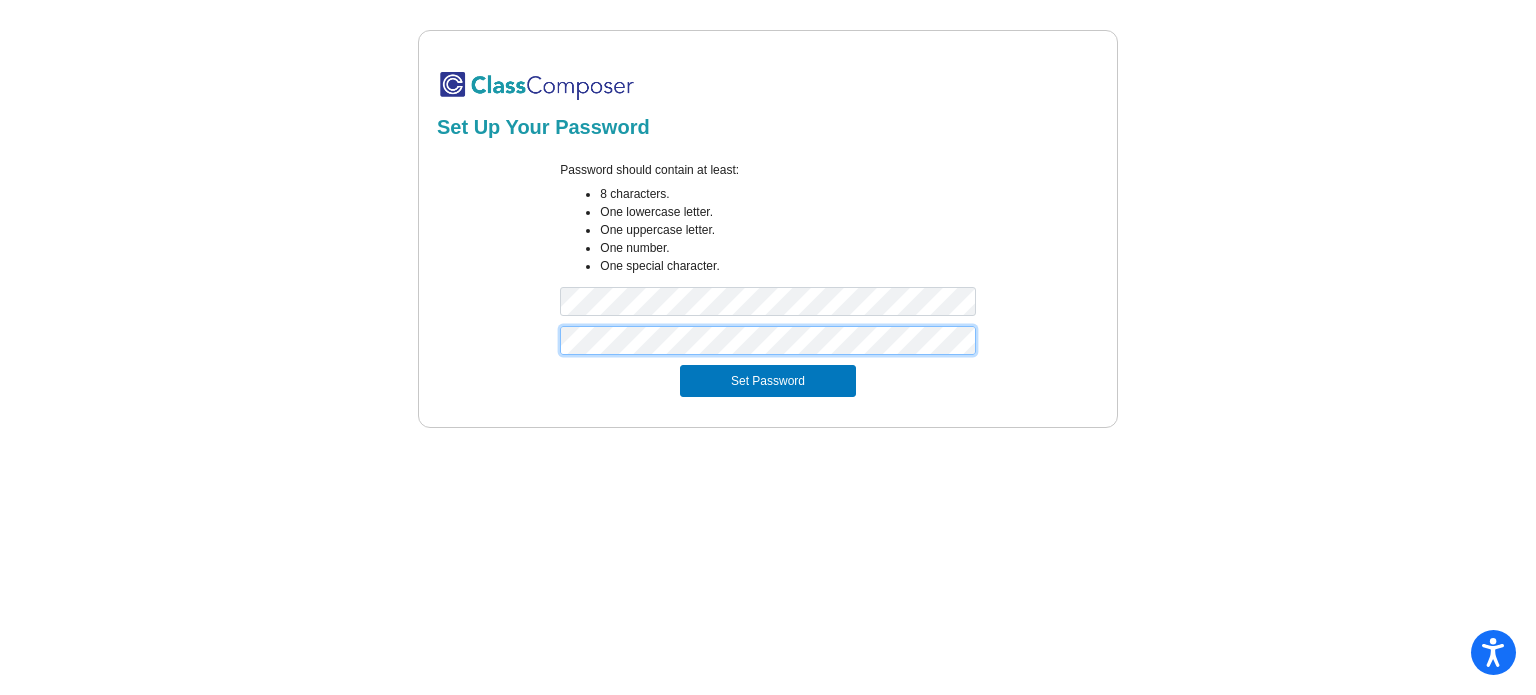 click on "Set Password" at bounding box center (768, 381) 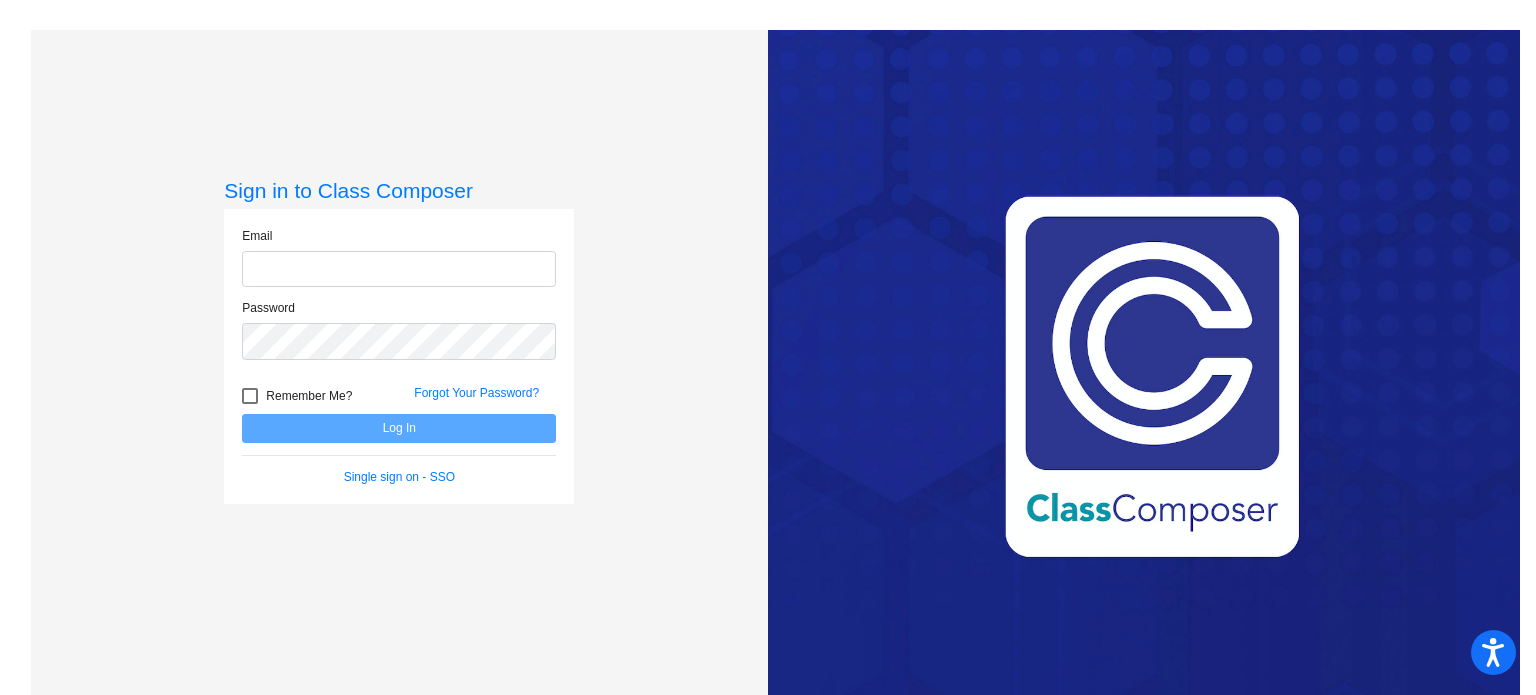 click 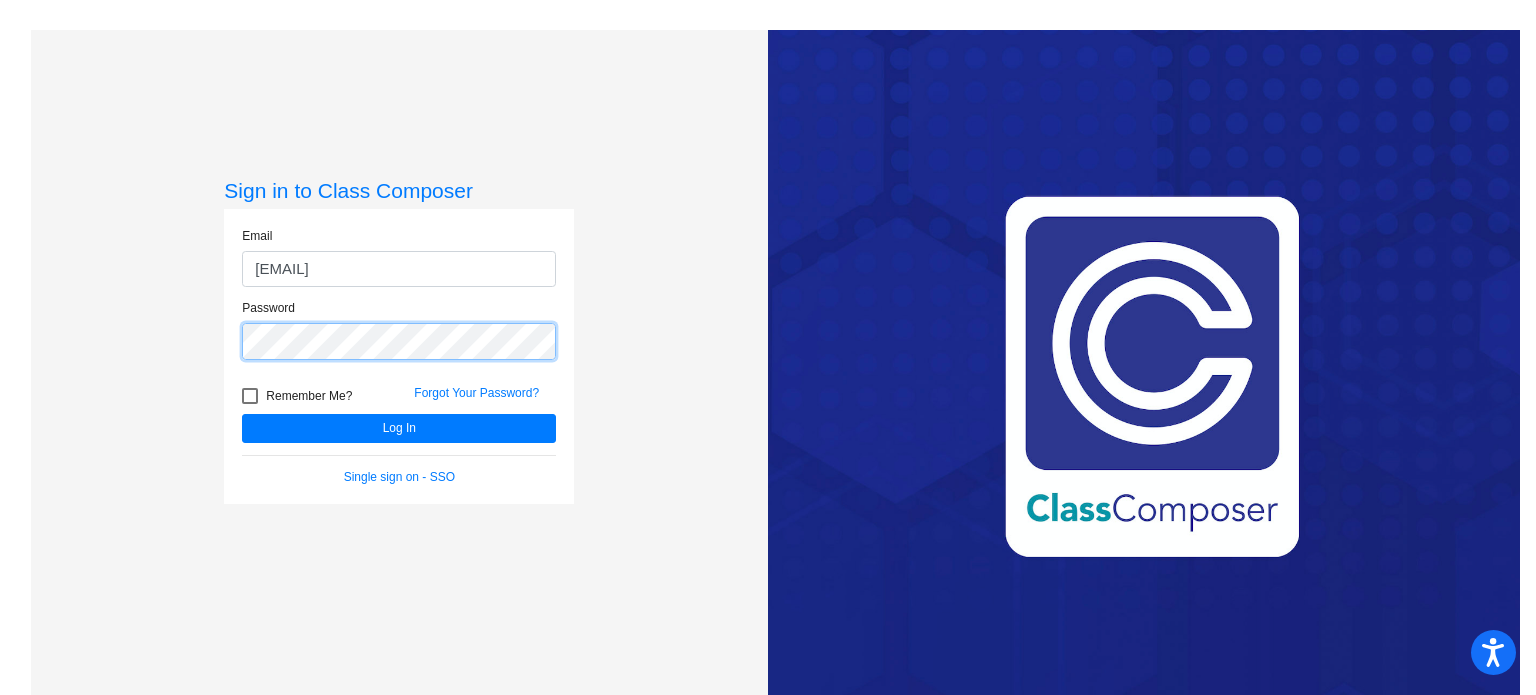 click on "Log In" 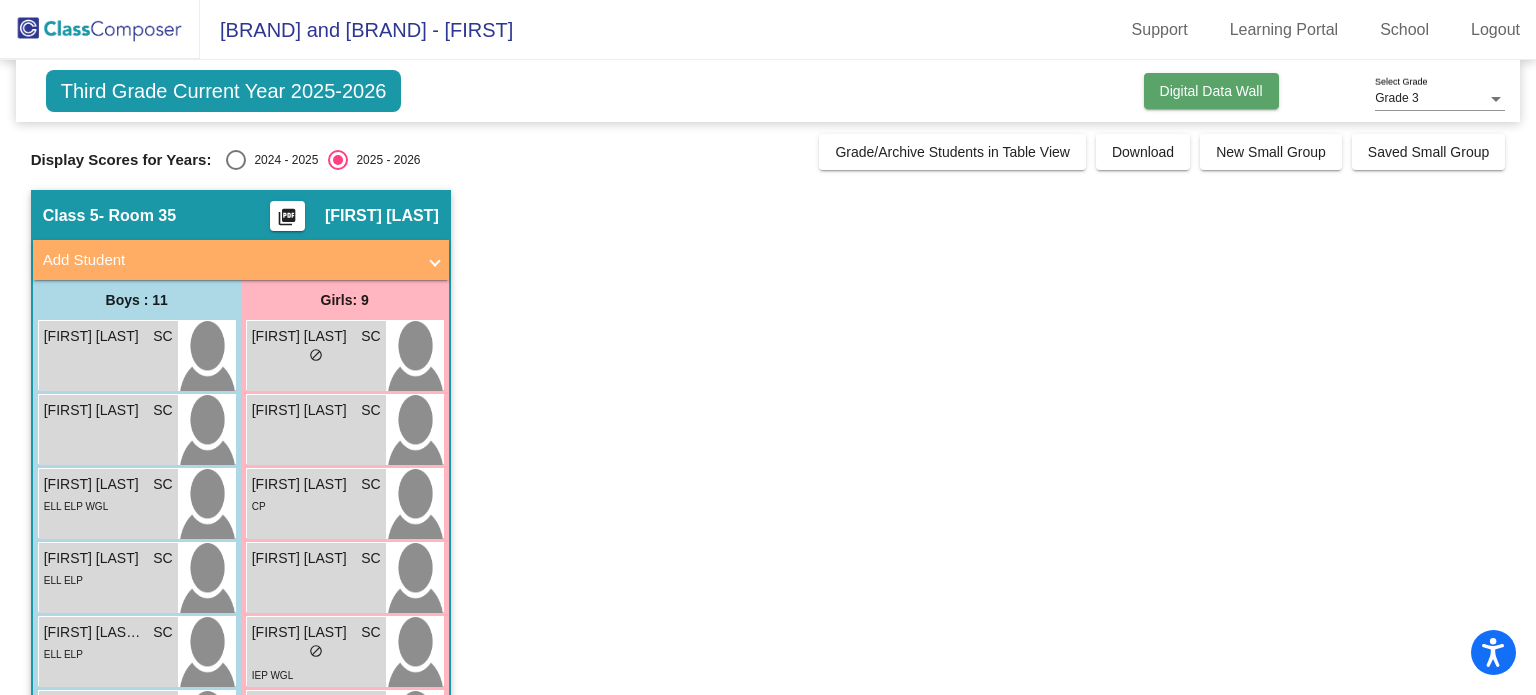 click on "Digital Data Wall" 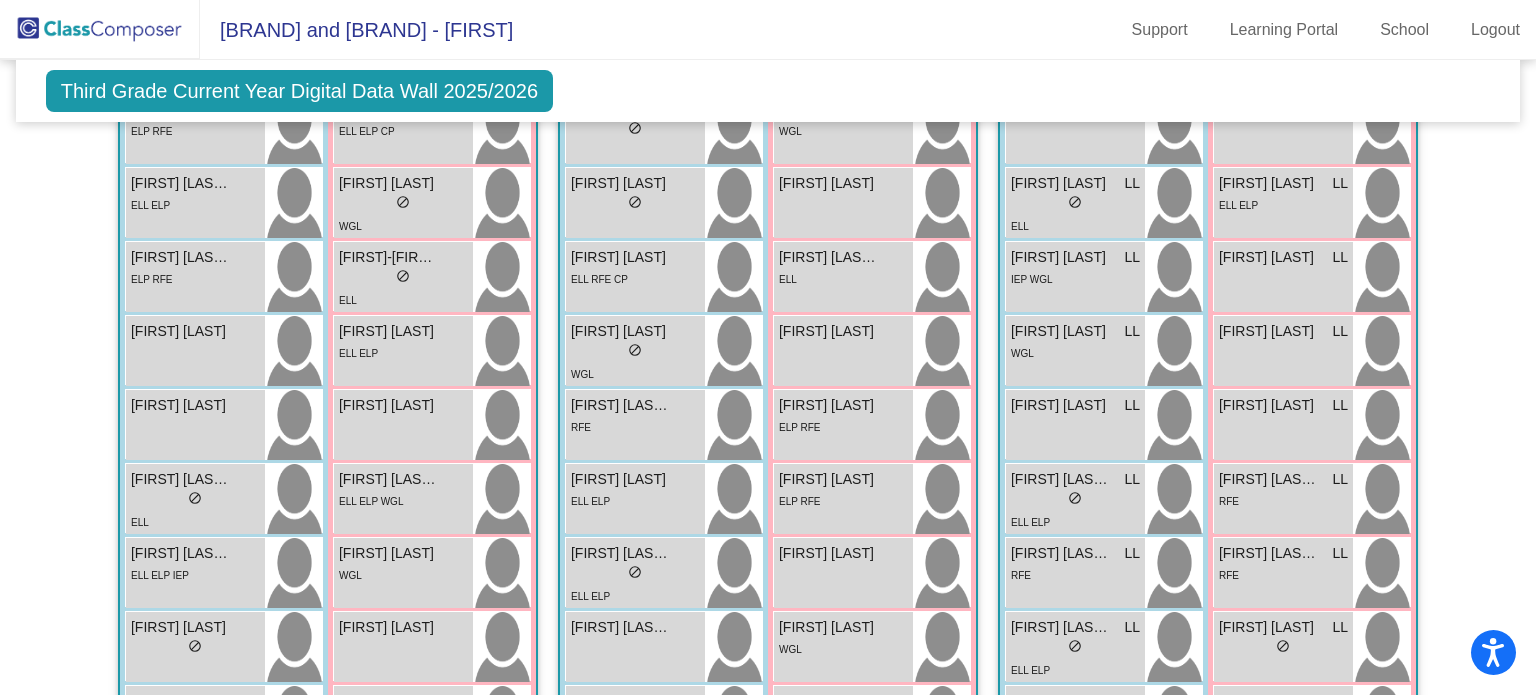 scroll, scrollTop: 0, scrollLeft: 0, axis: both 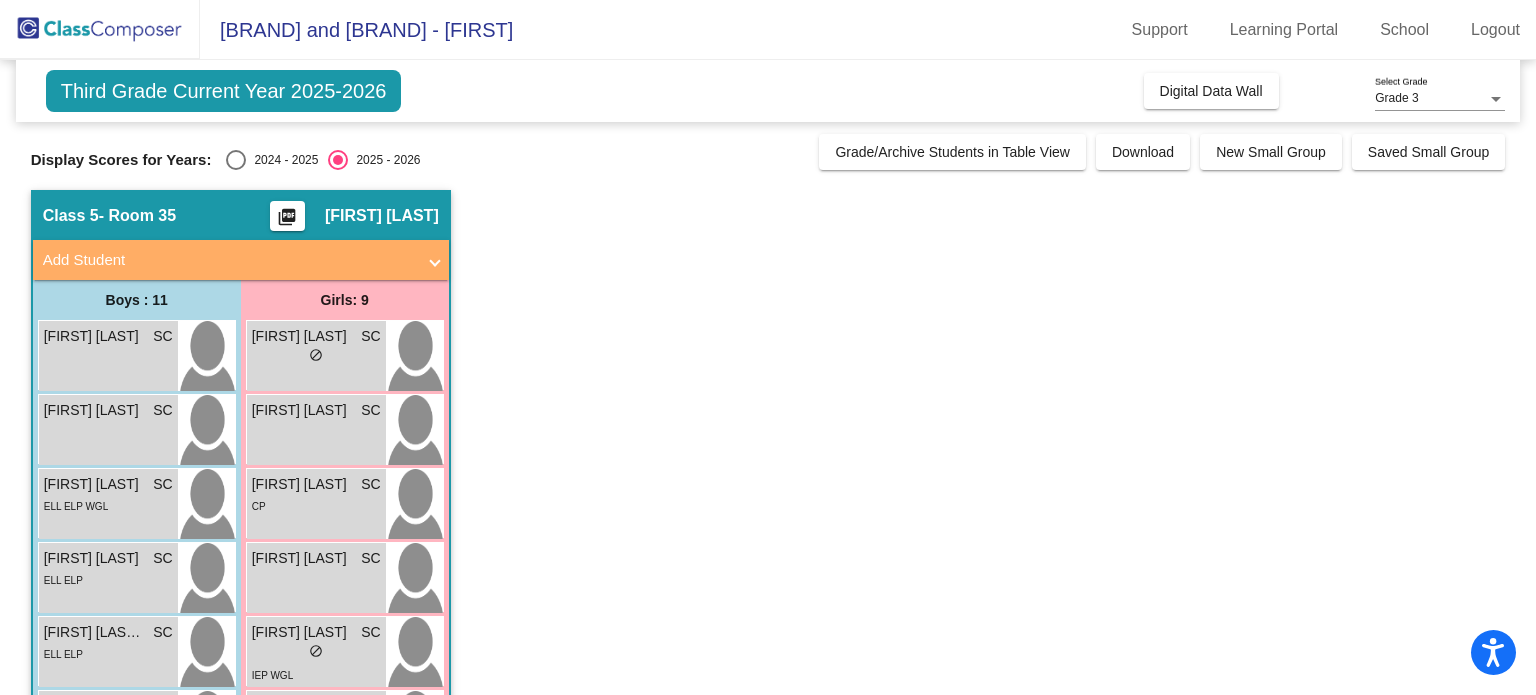 click on "Add Student" at bounding box center [229, 260] 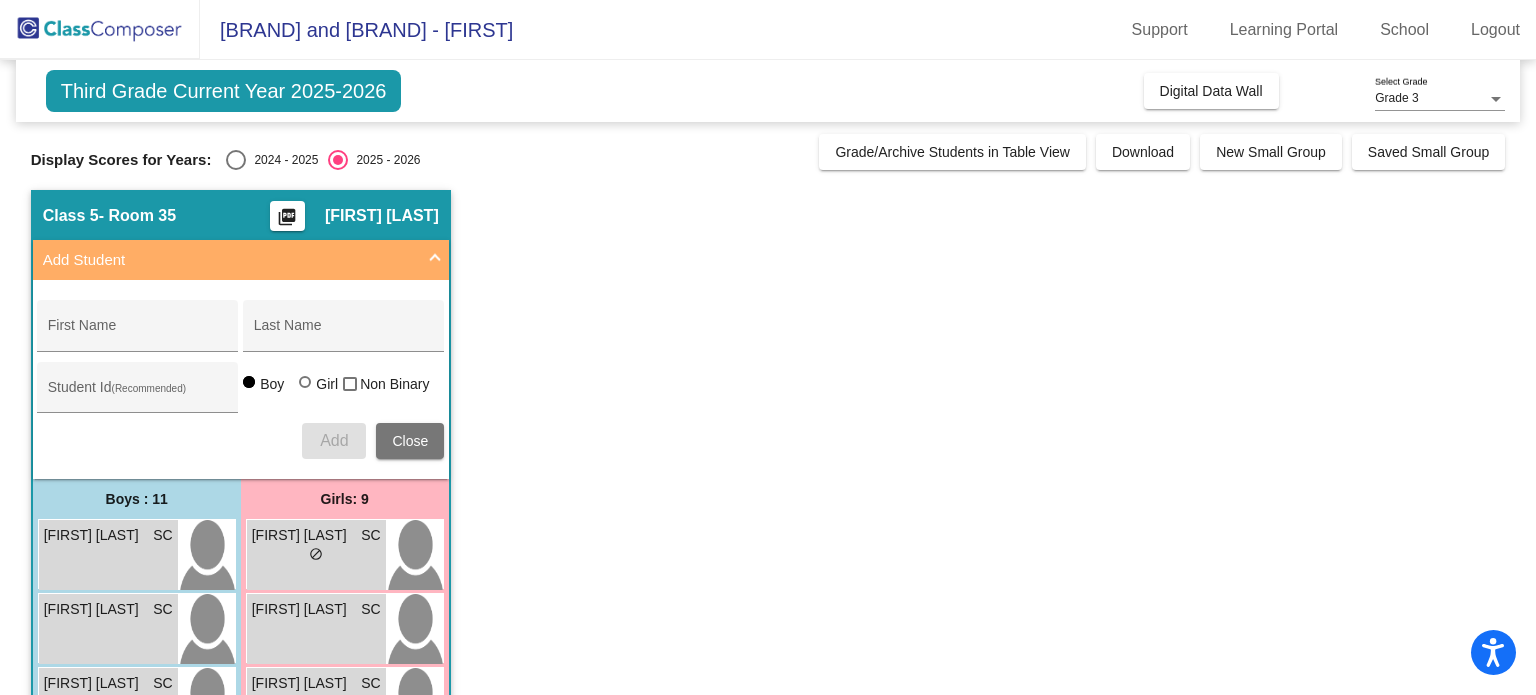 click on "Add Student" at bounding box center (229, 260) 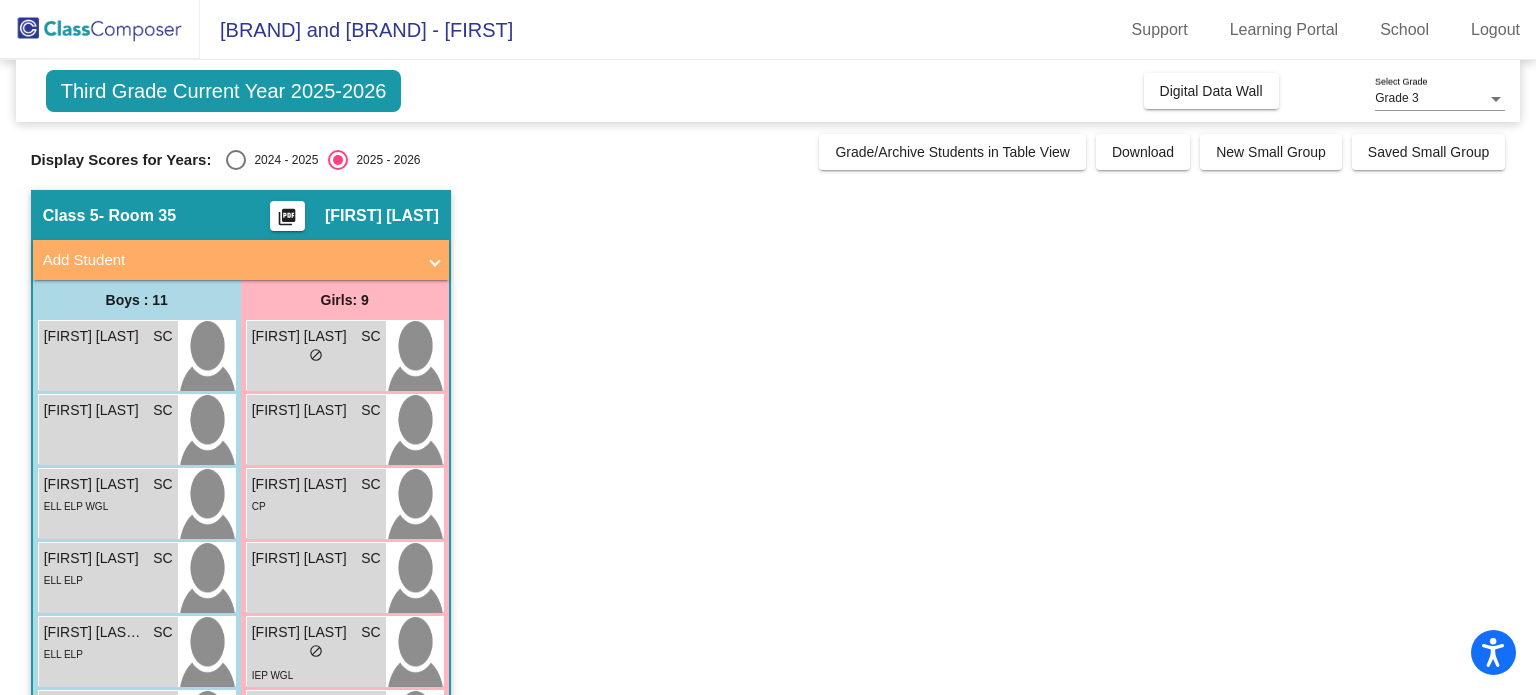 click on "Add Student" at bounding box center [229, 260] 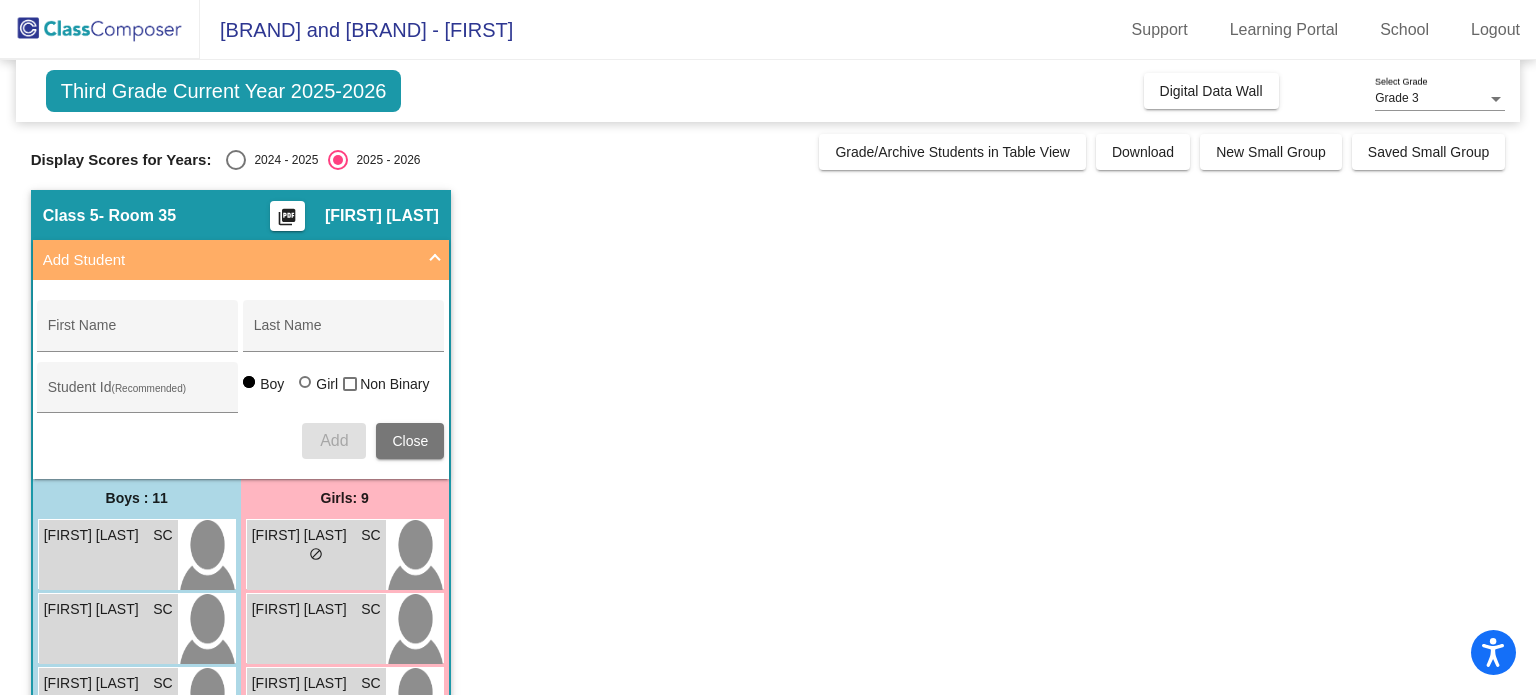 click on "Add Student" at bounding box center (229, 260) 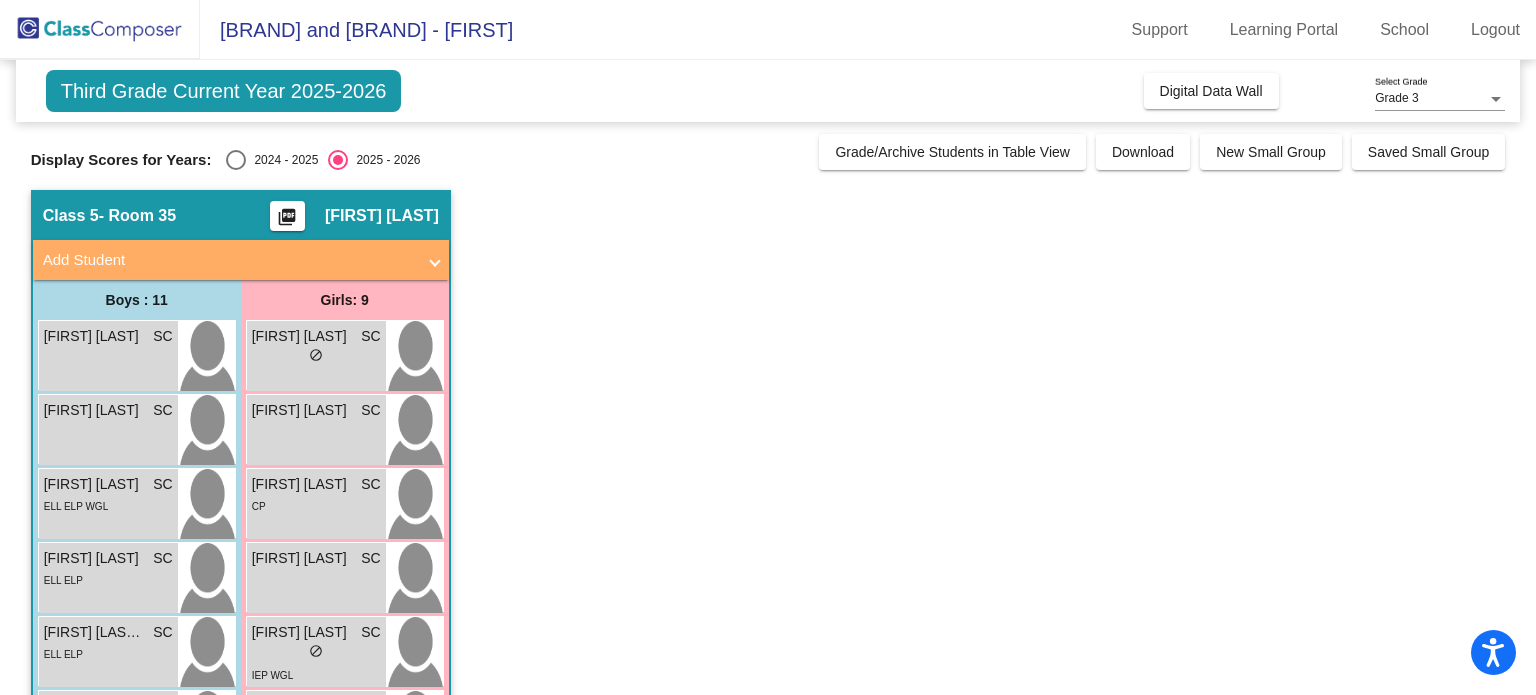 click on "Add Student" at bounding box center [229, 260] 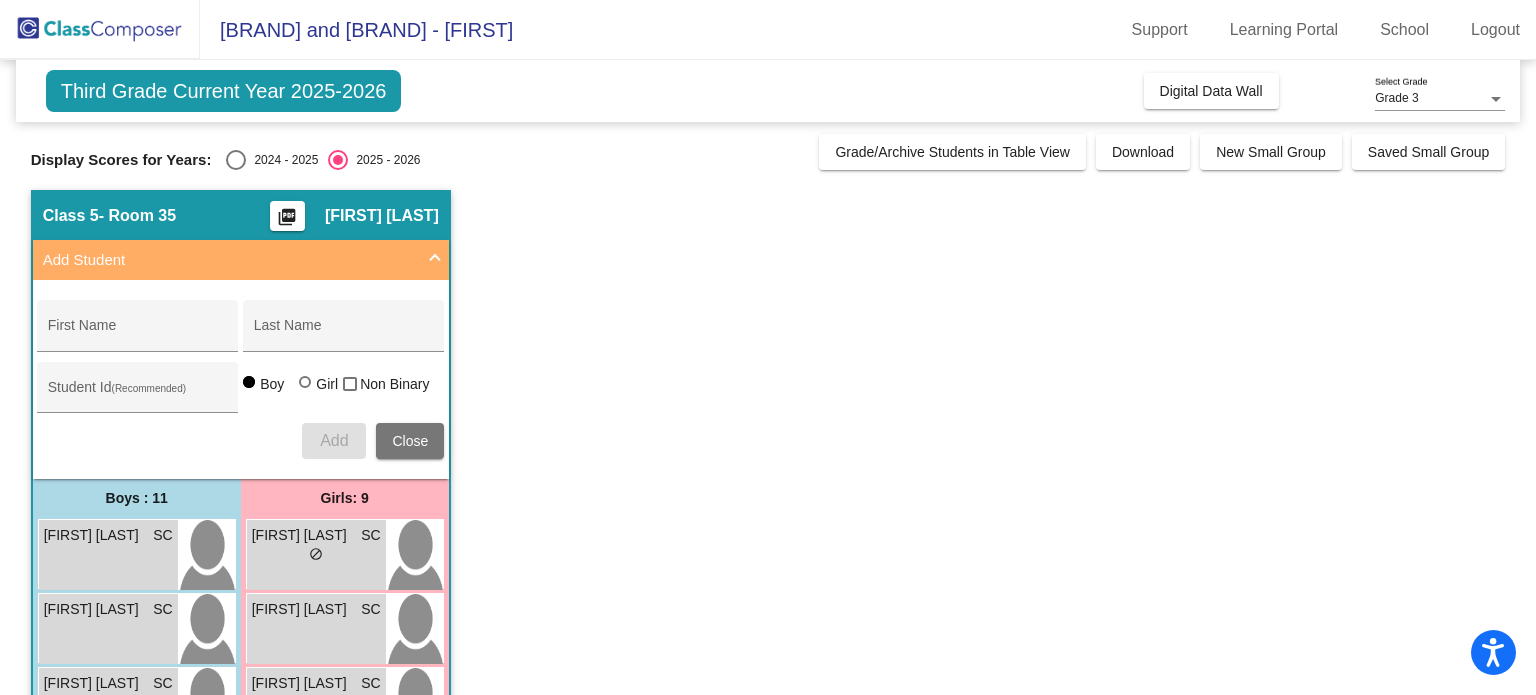 click on "Class 5   - Room 35  picture_as_pdf Shana Campbell" 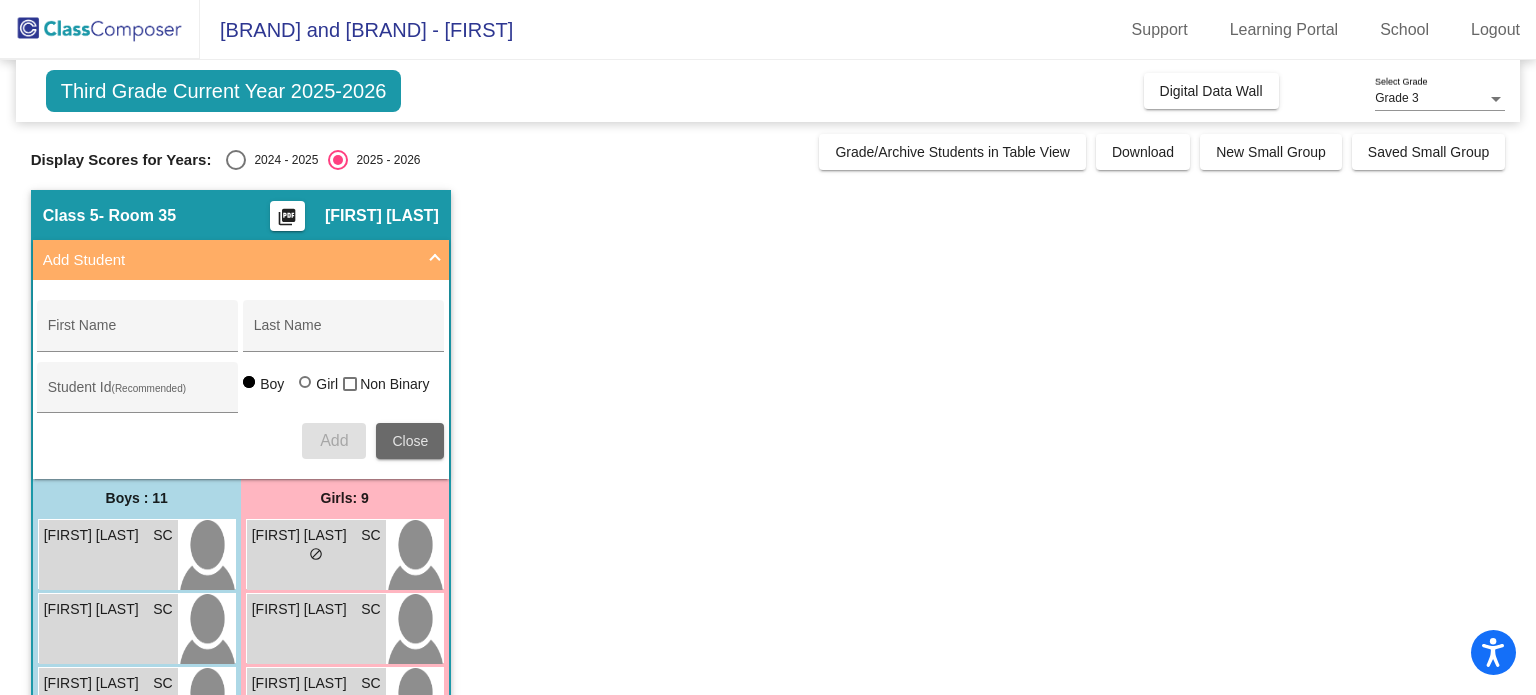 click on "Close" at bounding box center [410, 441] 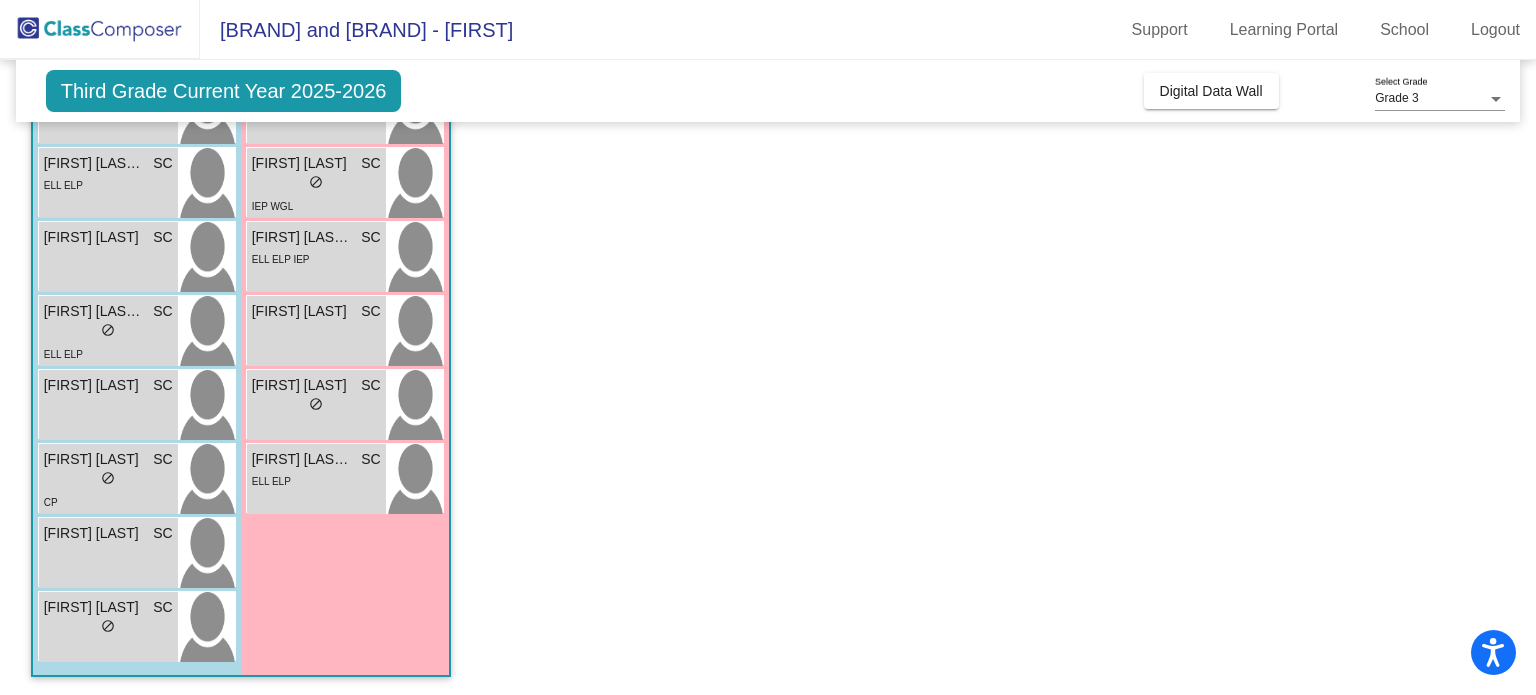 scroll, scrollTop: 0, scrollLeft: 0, axis: both 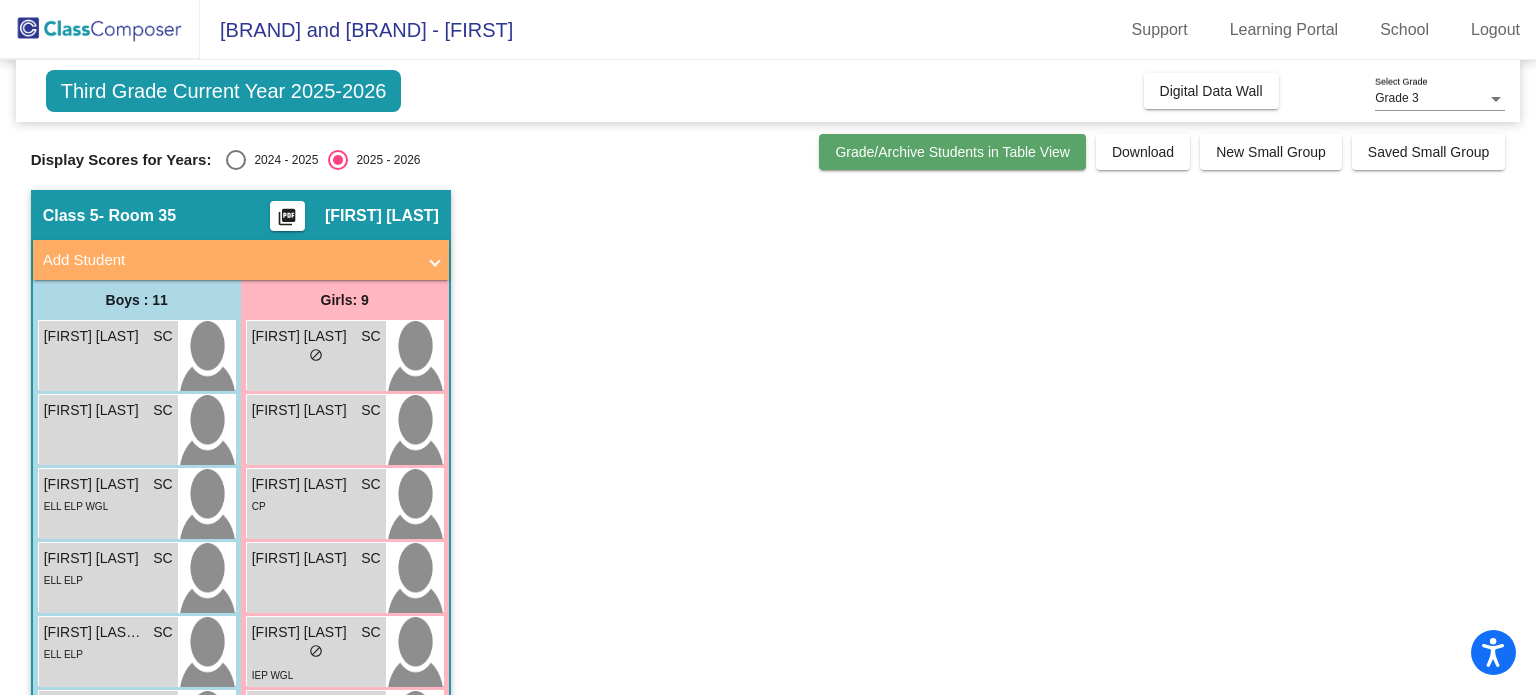 click on "Grade/Archive Students in Table View" 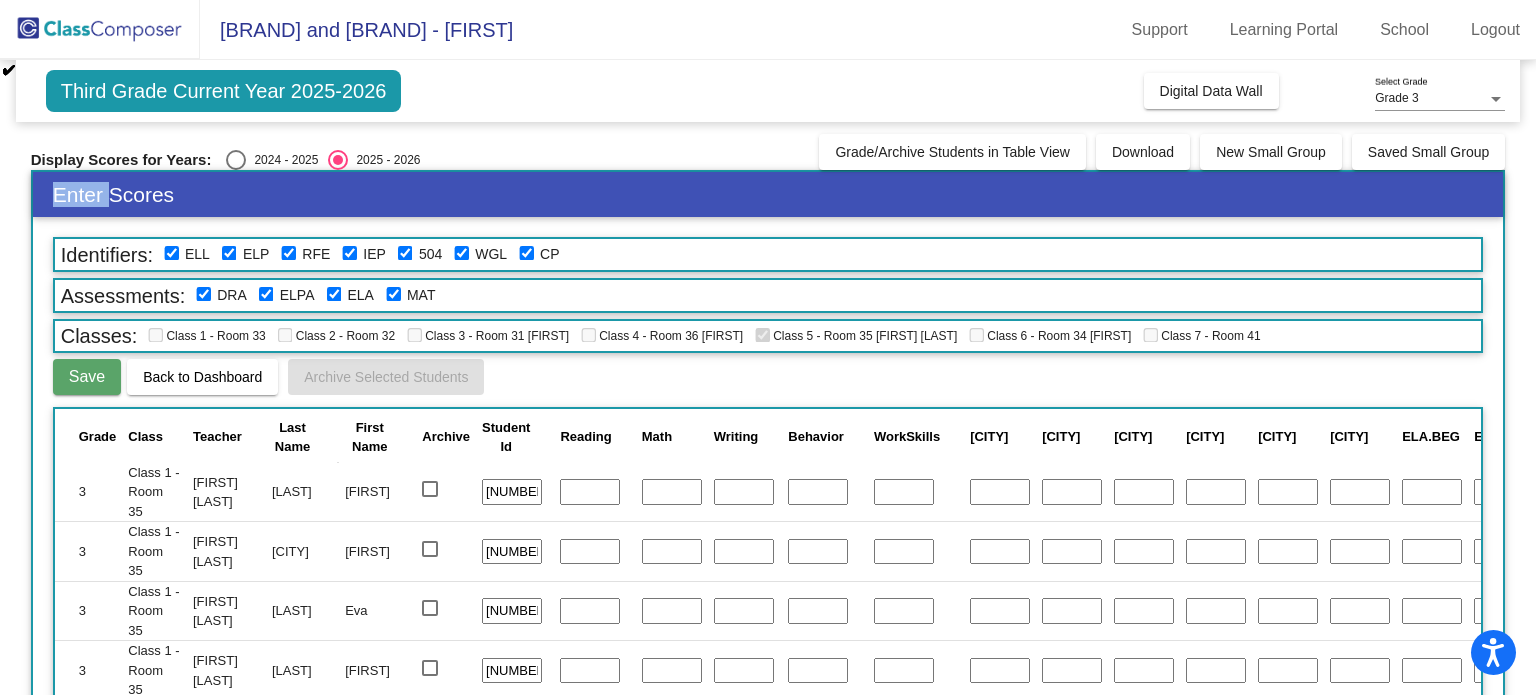 scroll, scrollTop: 855, scrollLeft: 0, axis: vertical 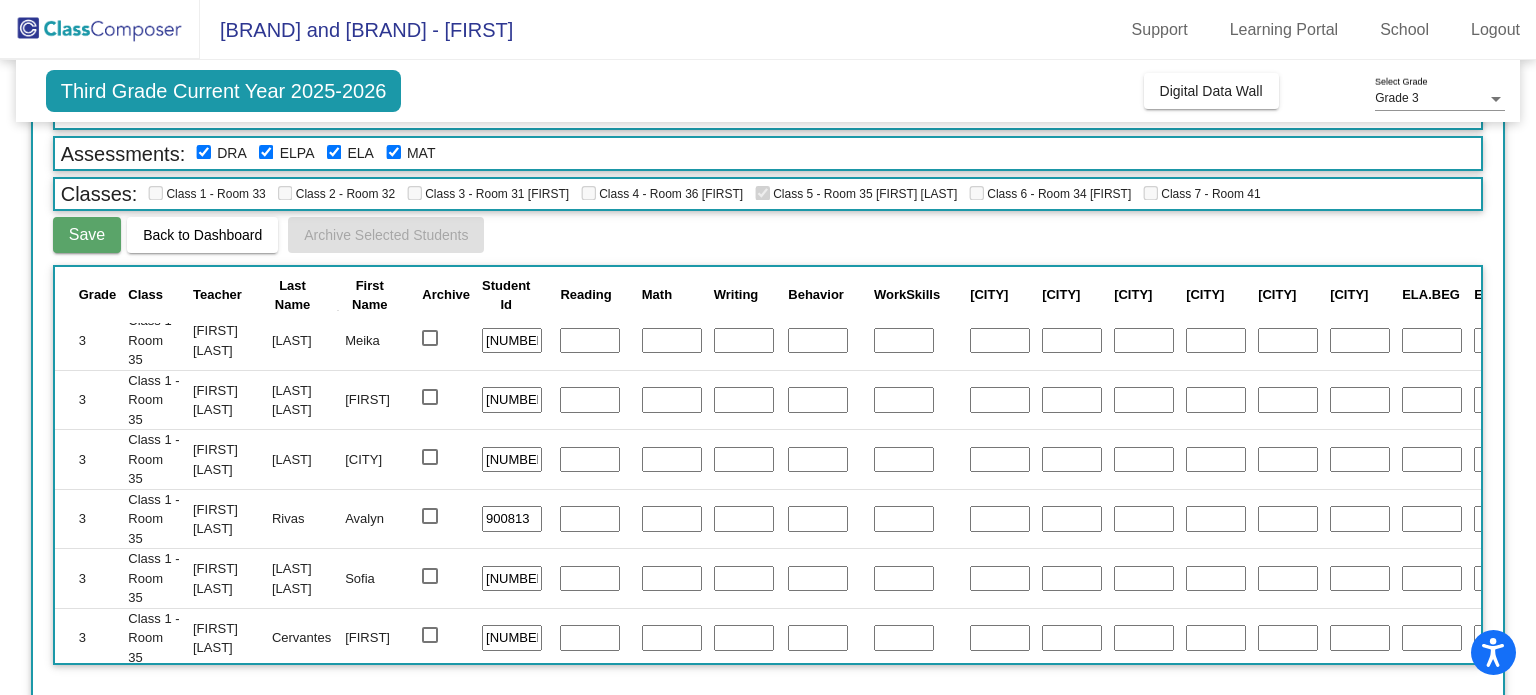 click 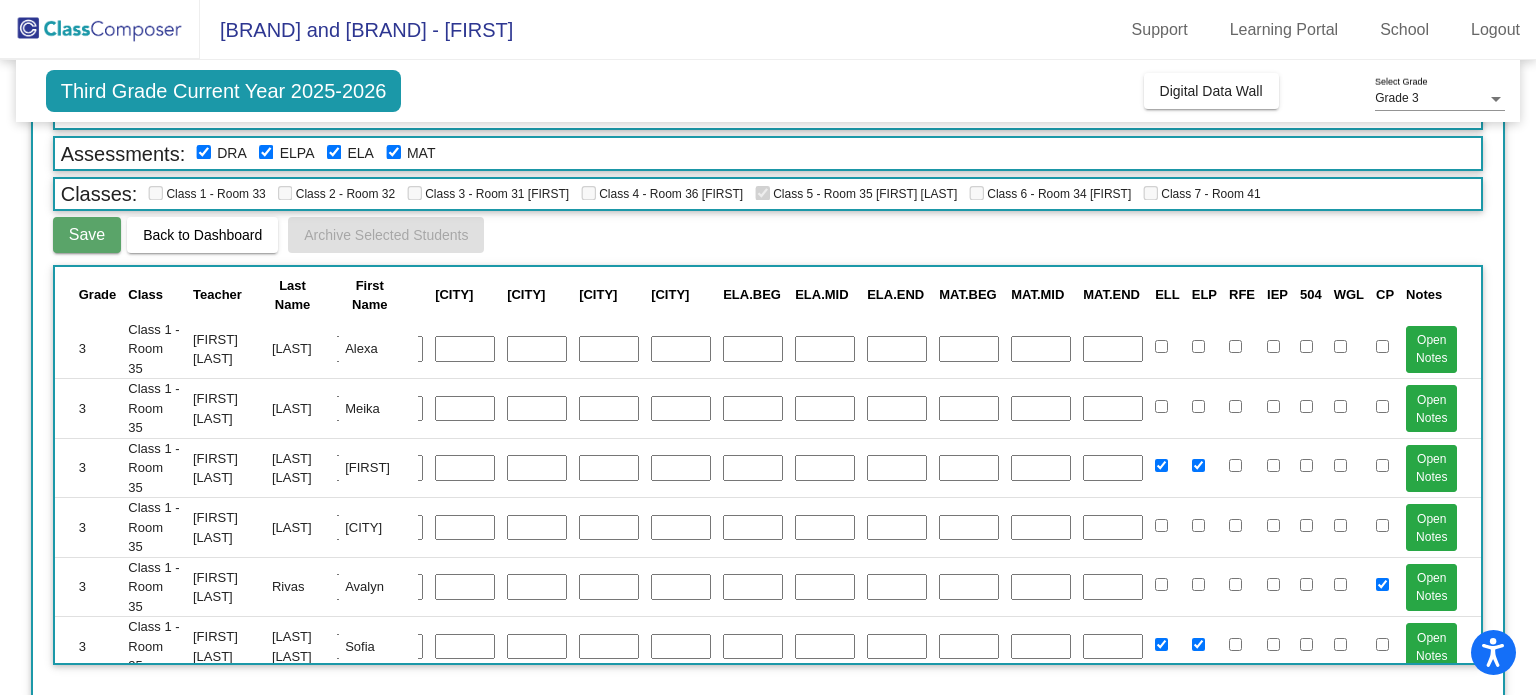 scroll, scrollTop: 0, scrollLeft: 709, axis: horizontal 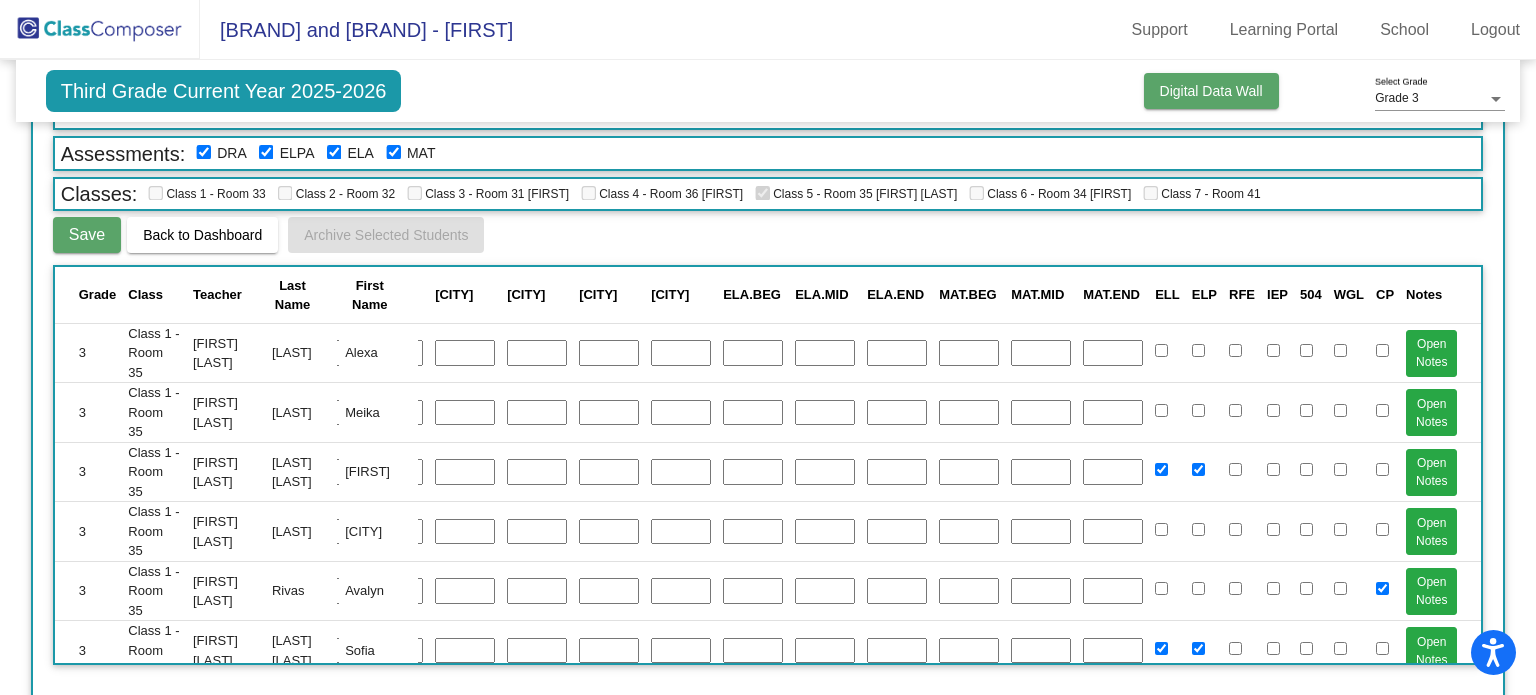 click on "Digital Data Wall" 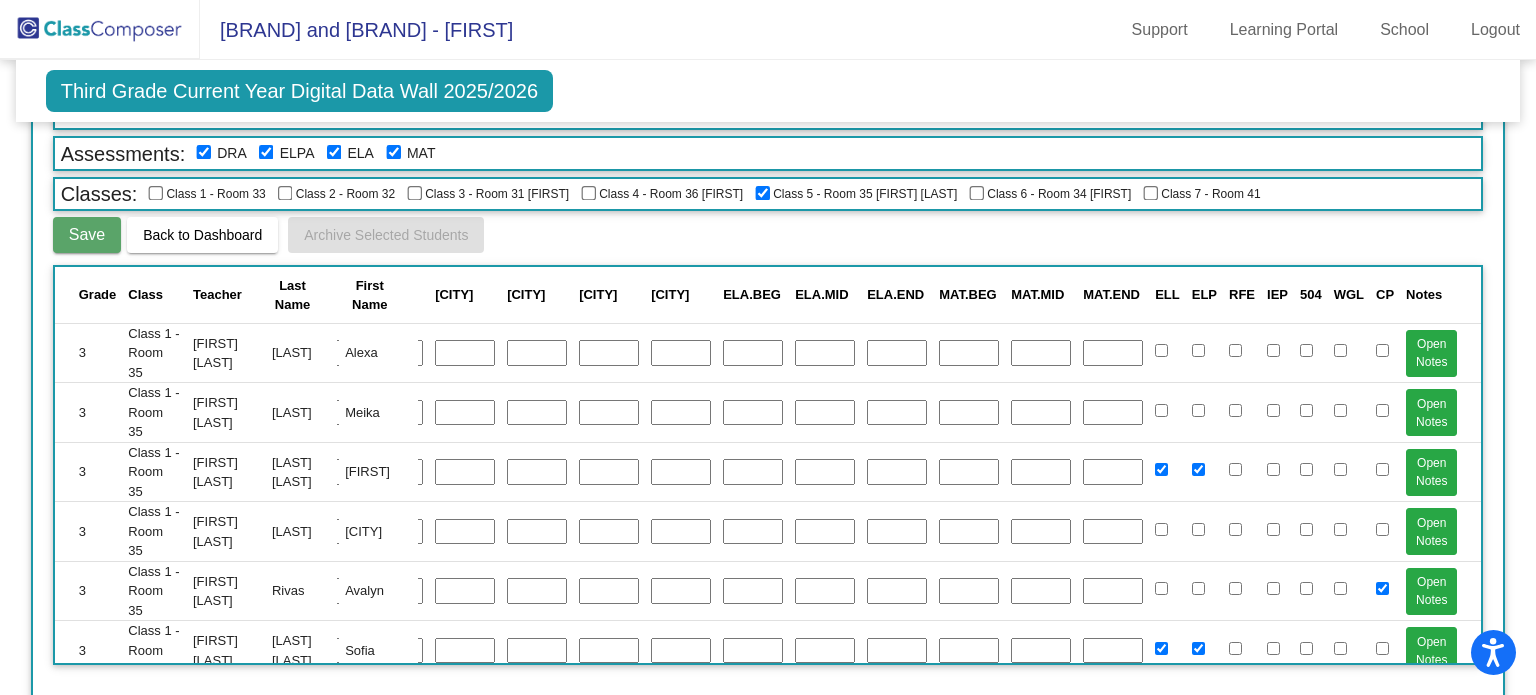 scroll, scrollTop: 0, scrollLeft: 0, axis: both 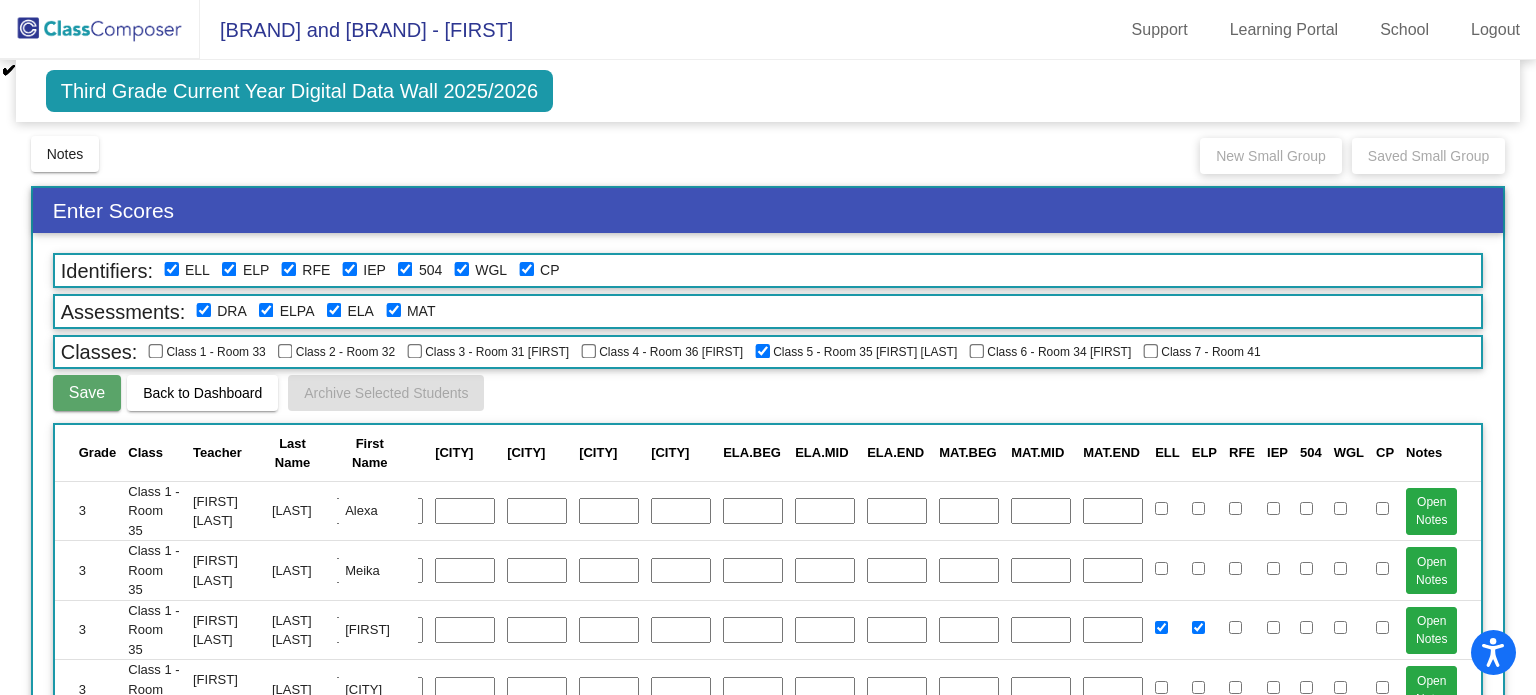 click on "Third Grade Current Year Digital Data Wall 2025/2026" 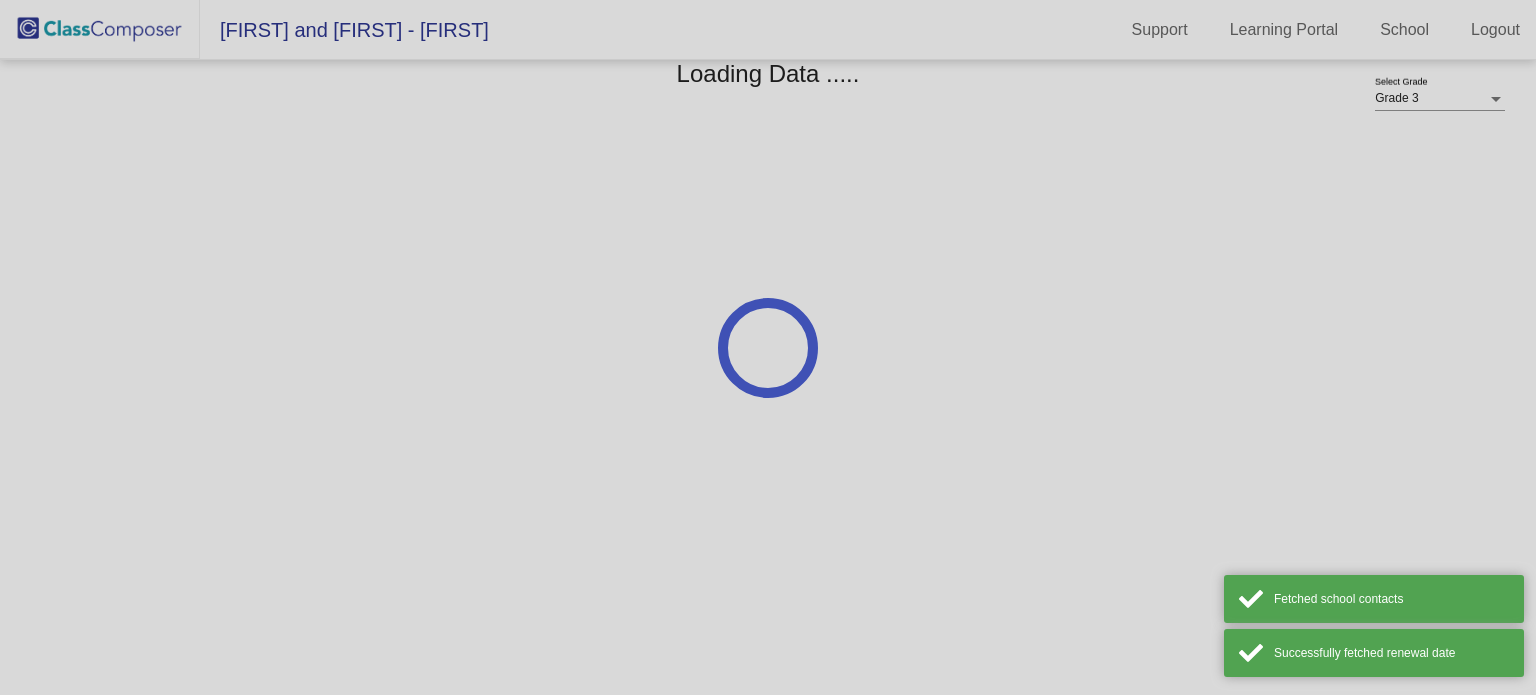 scroll, scrollTop: 0, scrollLeft: 0, axis: both 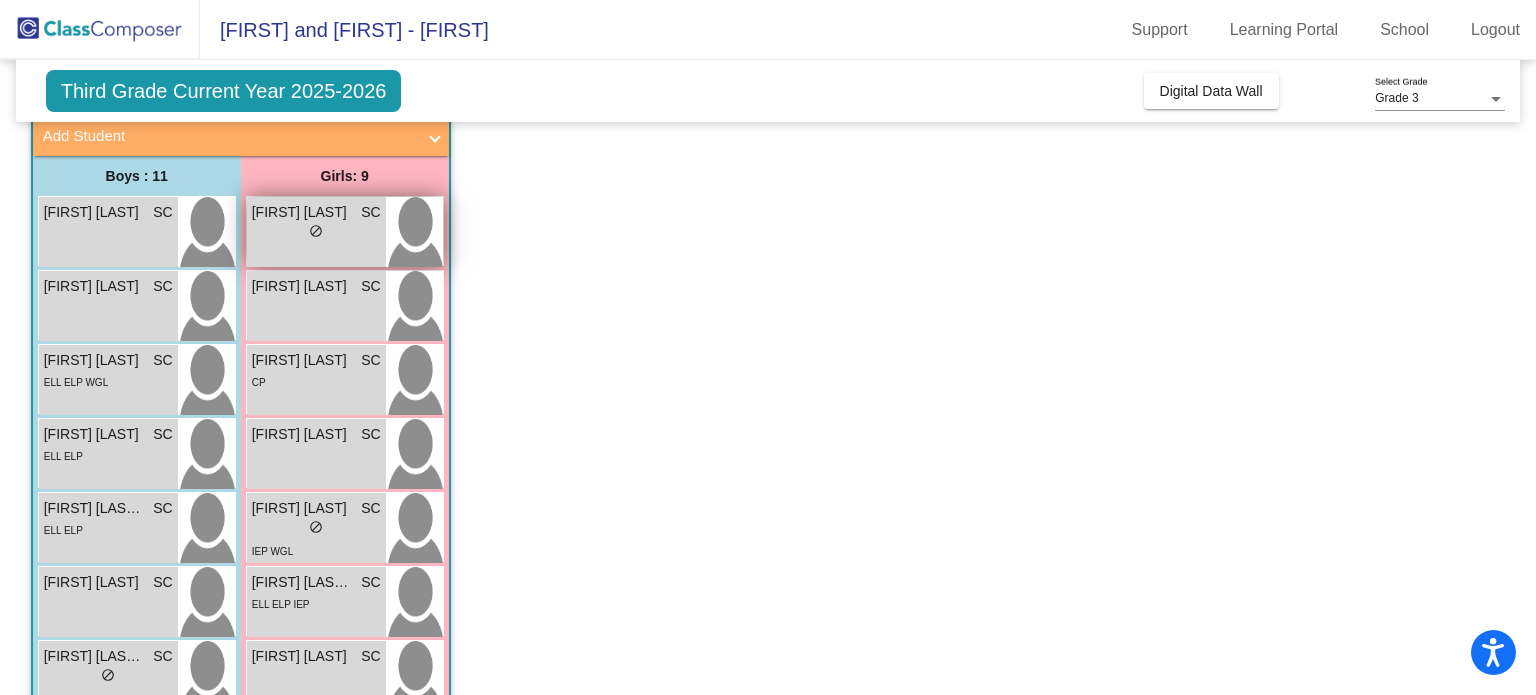 click on "[FIRST] [LAST]" at bounding box center [302, 212] 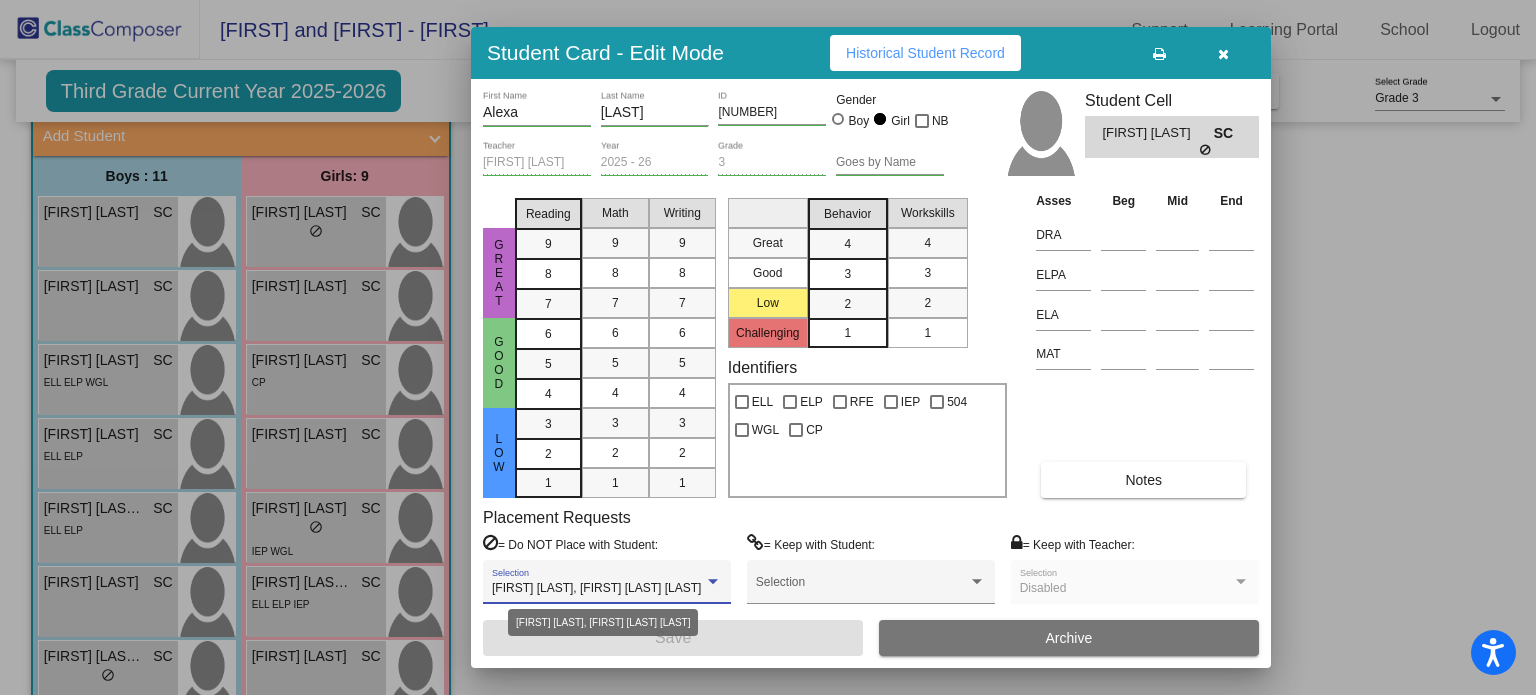 click at bounding box center [713, 581] 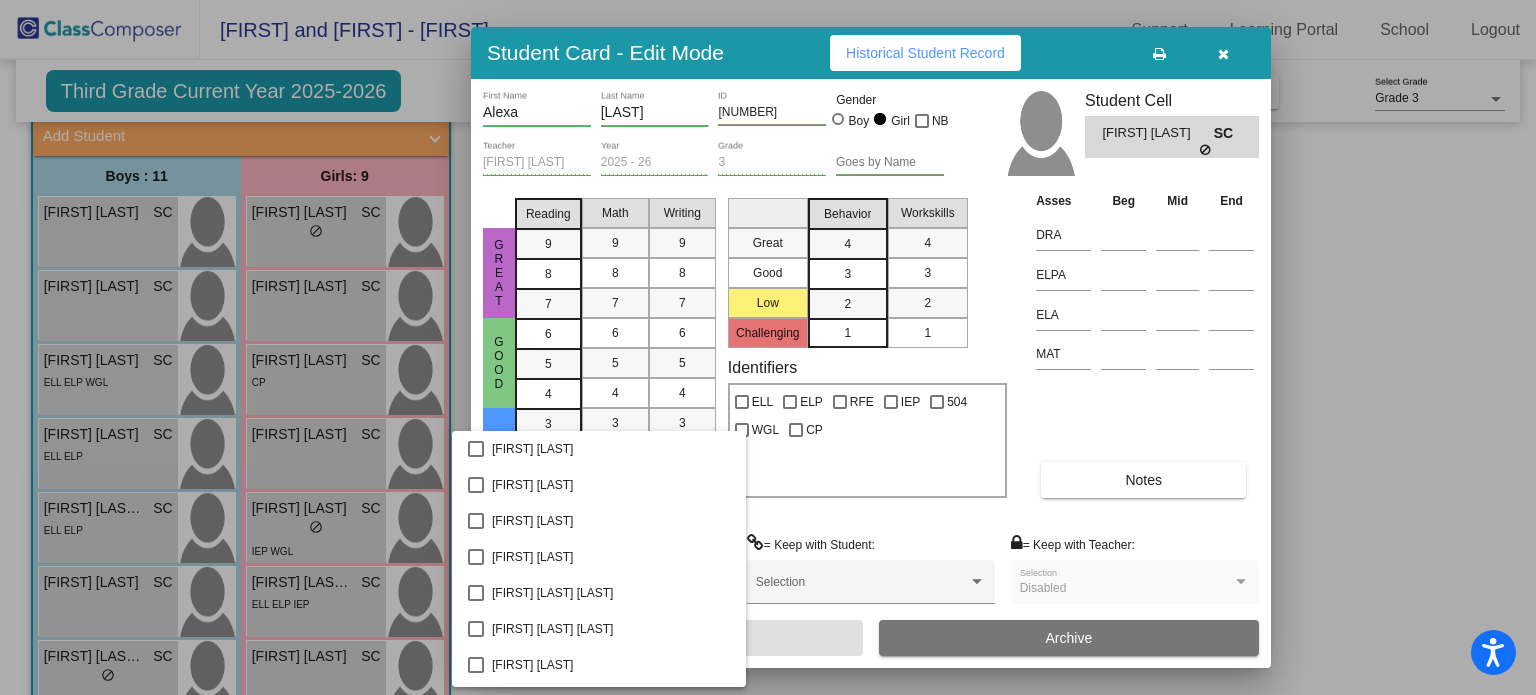 scroll, scrollTop: 4180, scrollLeft: 0, axis: vertical 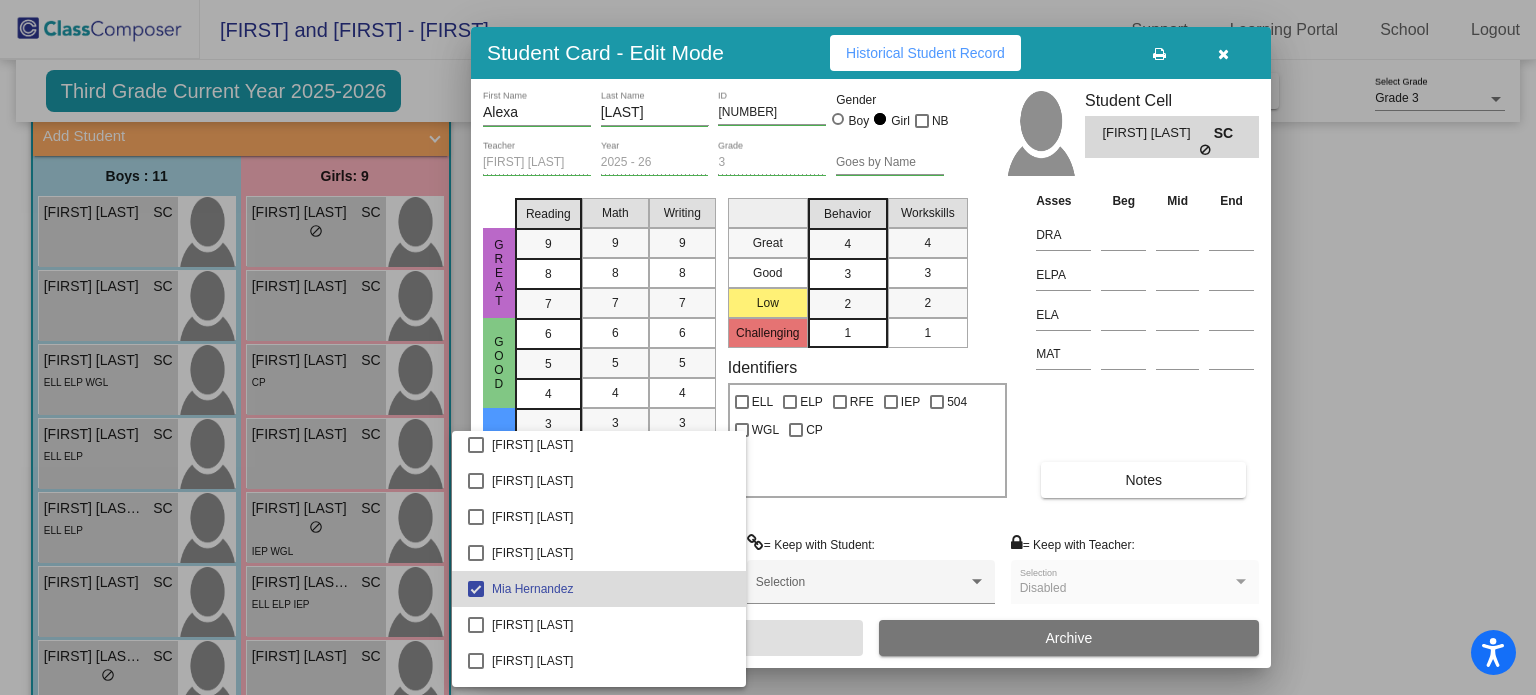 click on "Mia Hernandez" at bounding box center (611, 589) 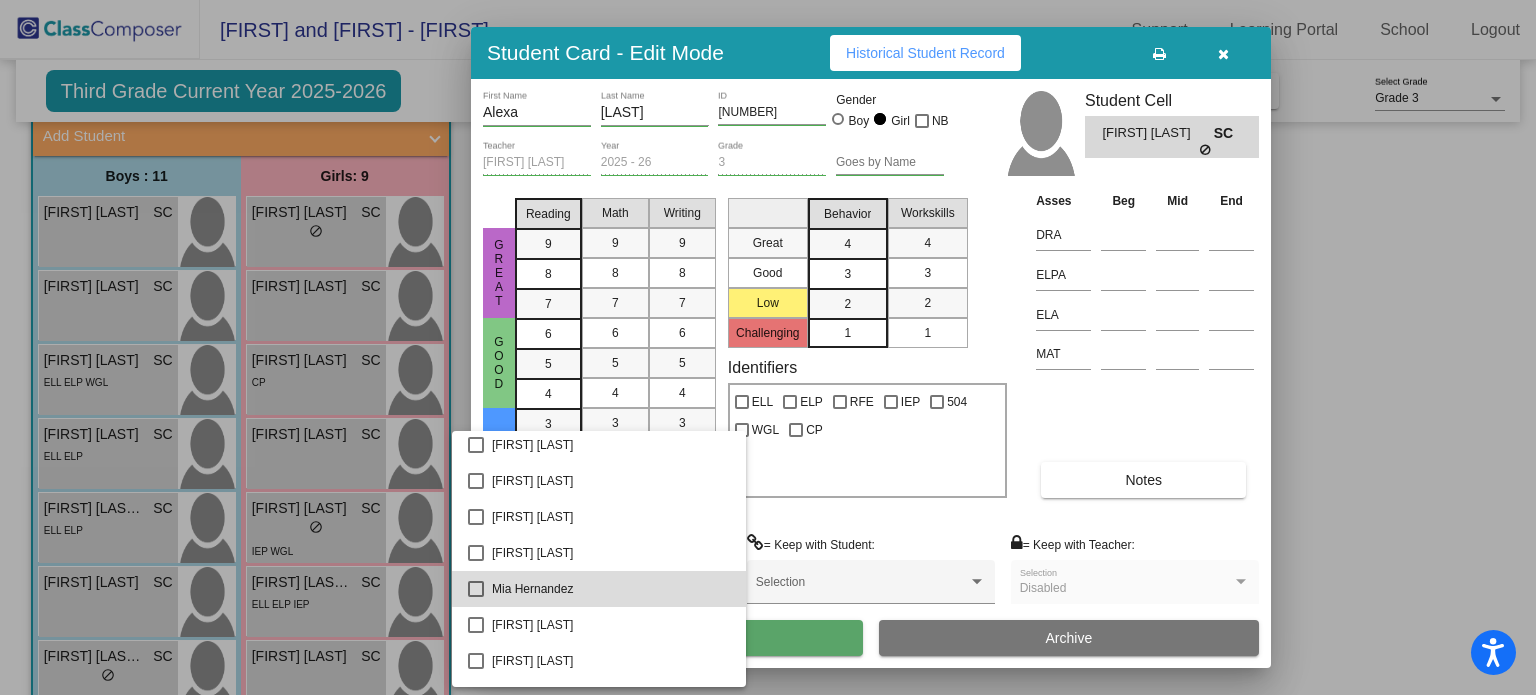 click on "Mia Hernandez" at bounding box center [611, 589] 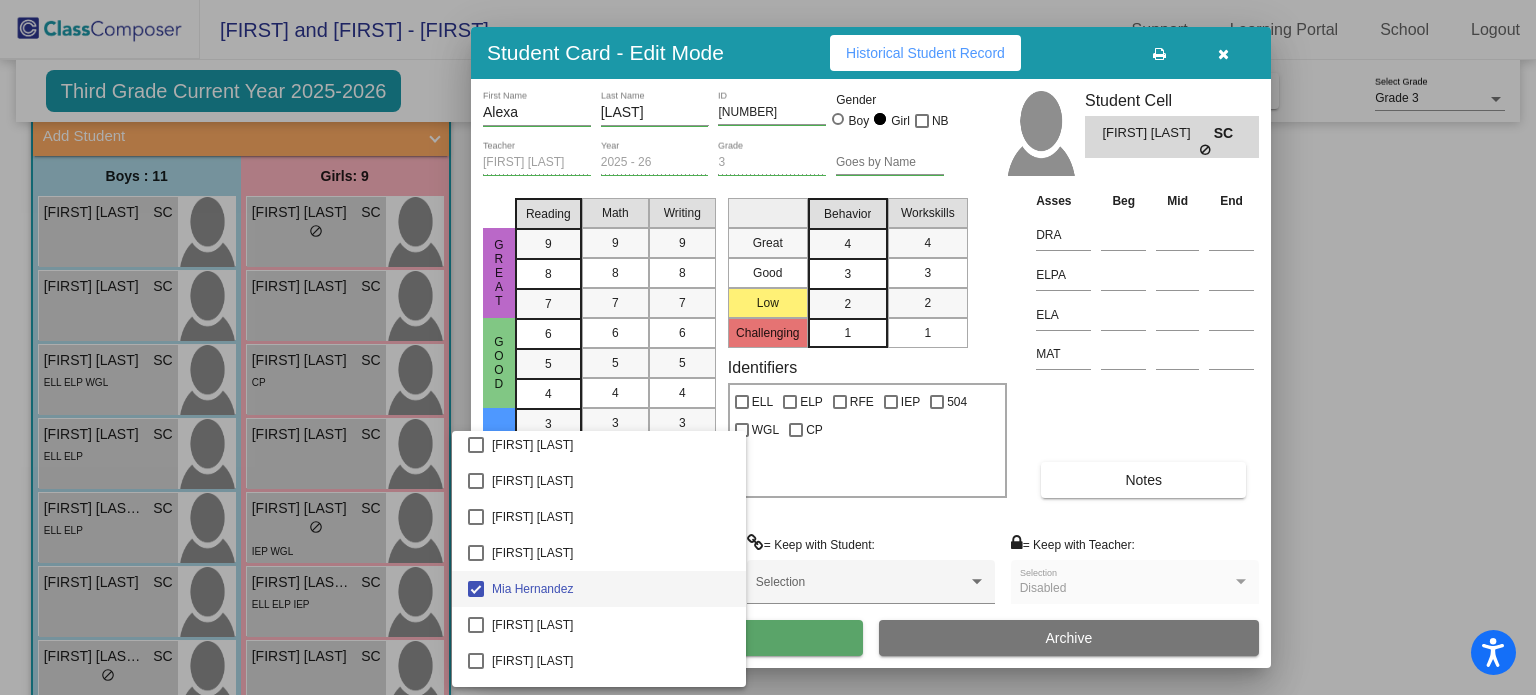 click at bounding box center (768, 347) 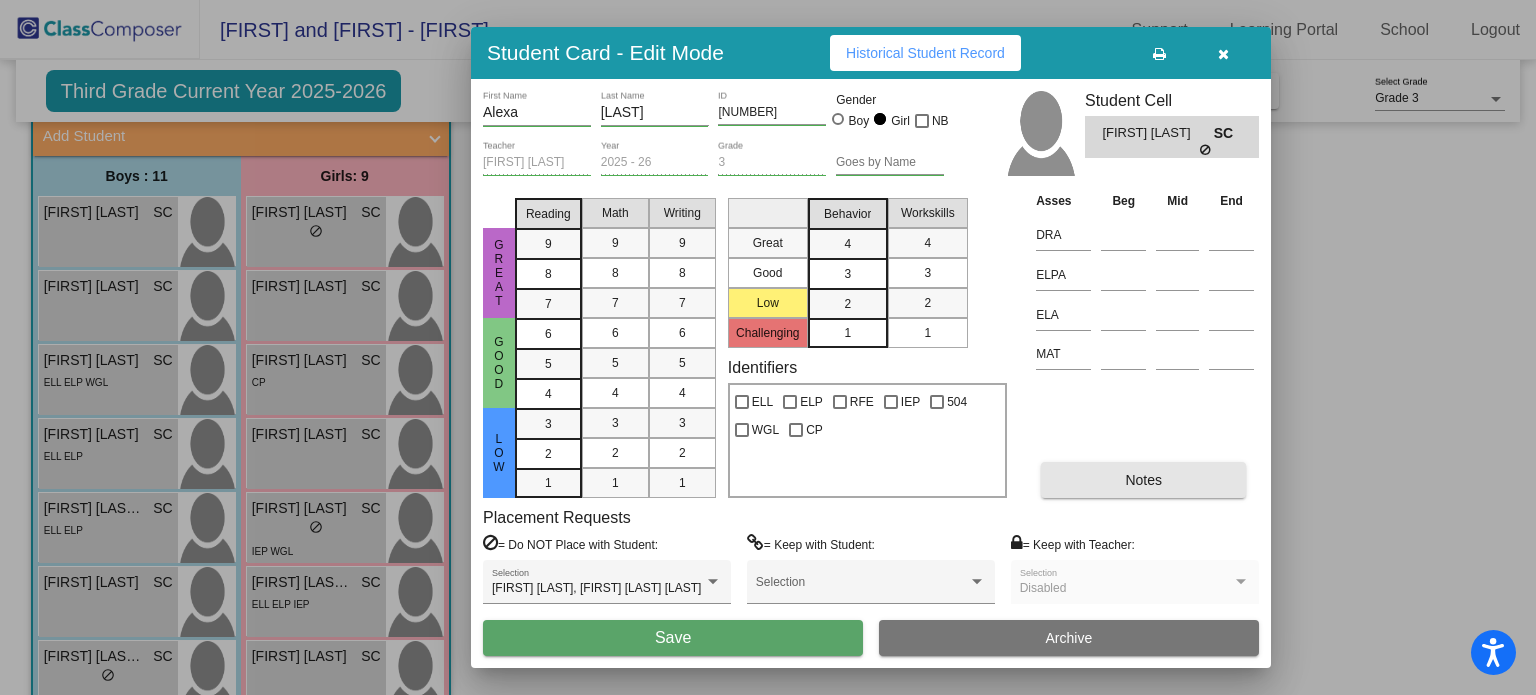 click on "Notes" at bounding box center [1143, 480] 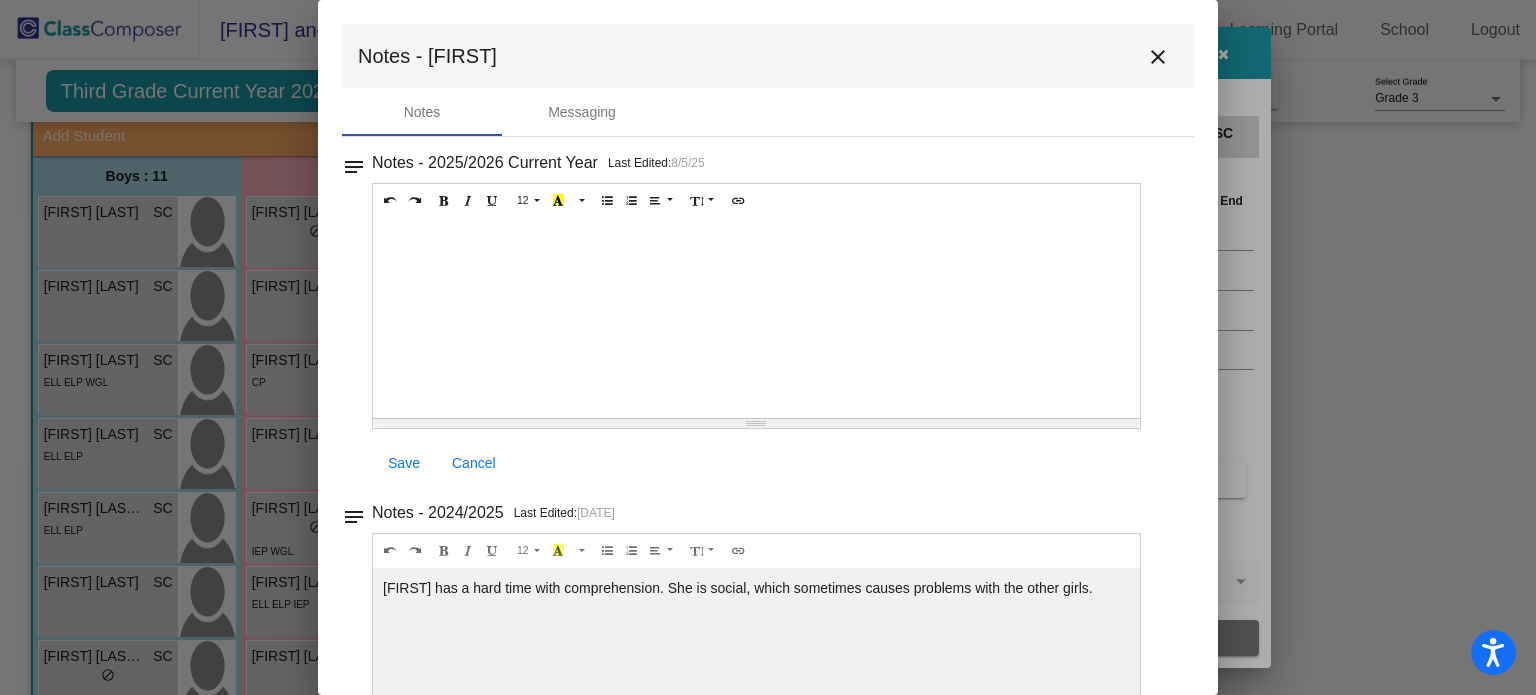 click on "close" at bounding box center [1158, 57] 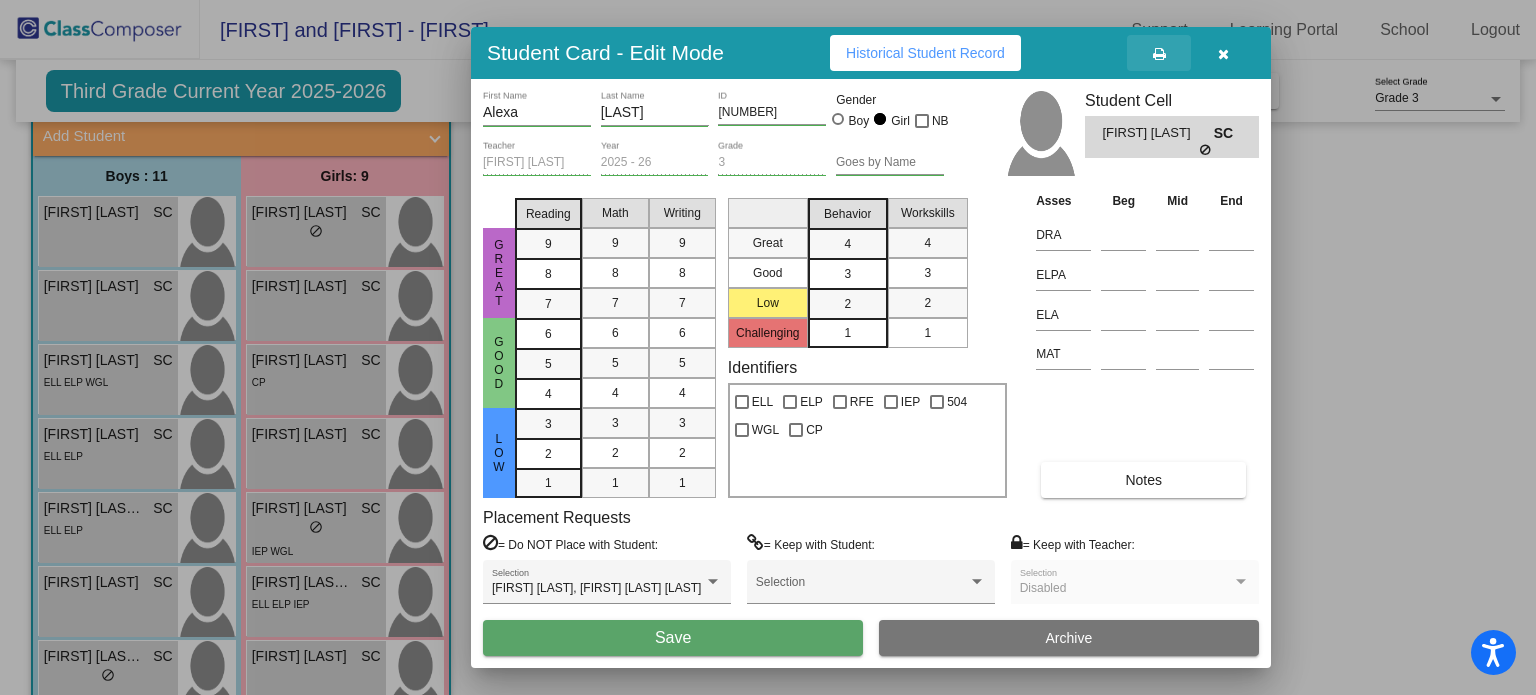 click at bounding box center (1159, 53) 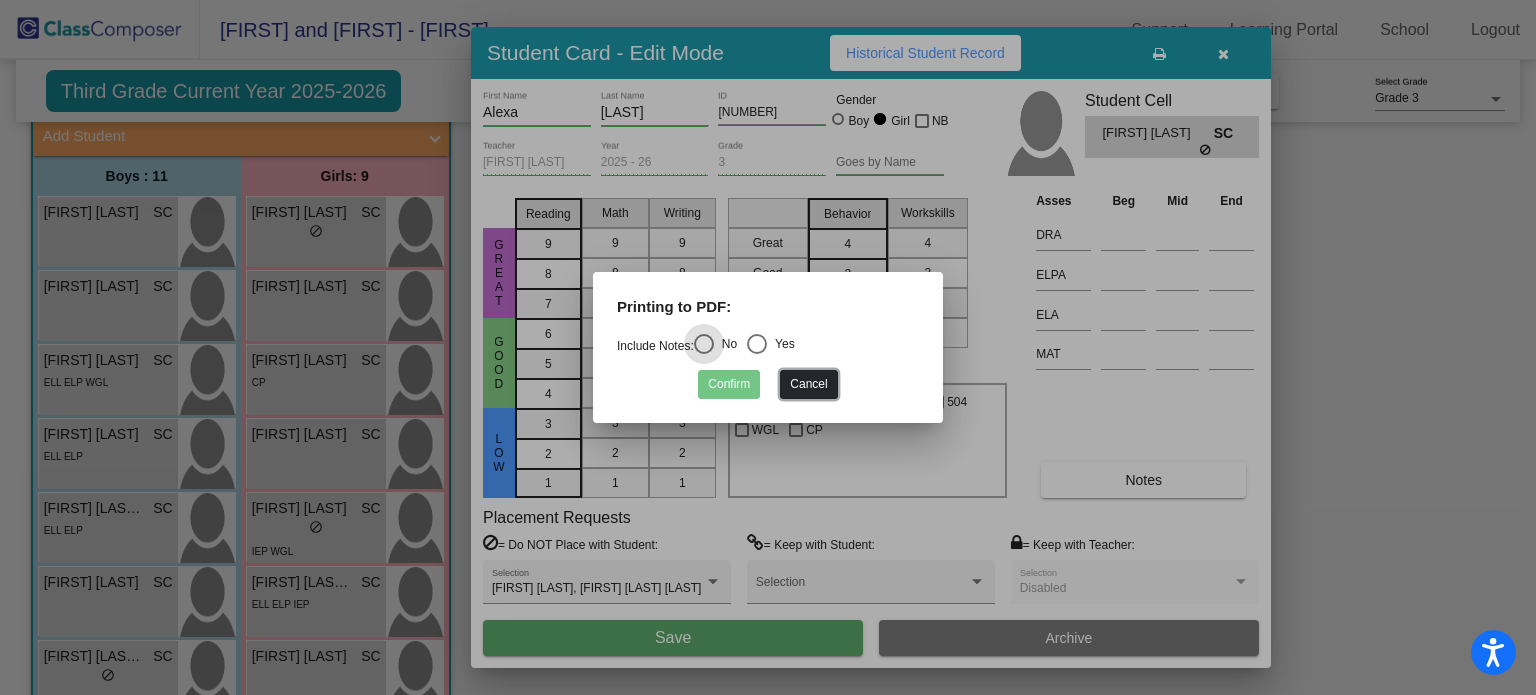 click on "Cancel" at bounding box center (808, 384) 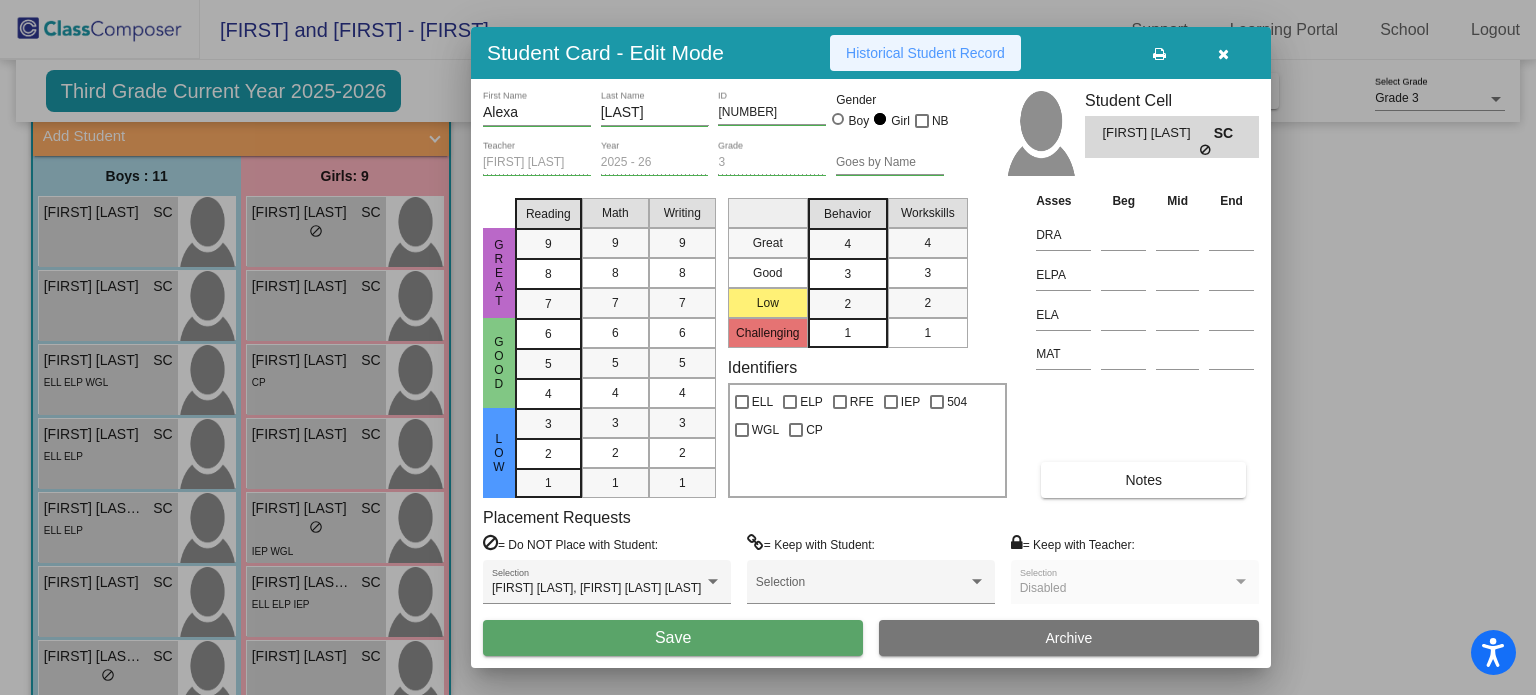 click on "Historical Student Record" at bounding box center [925, 53] 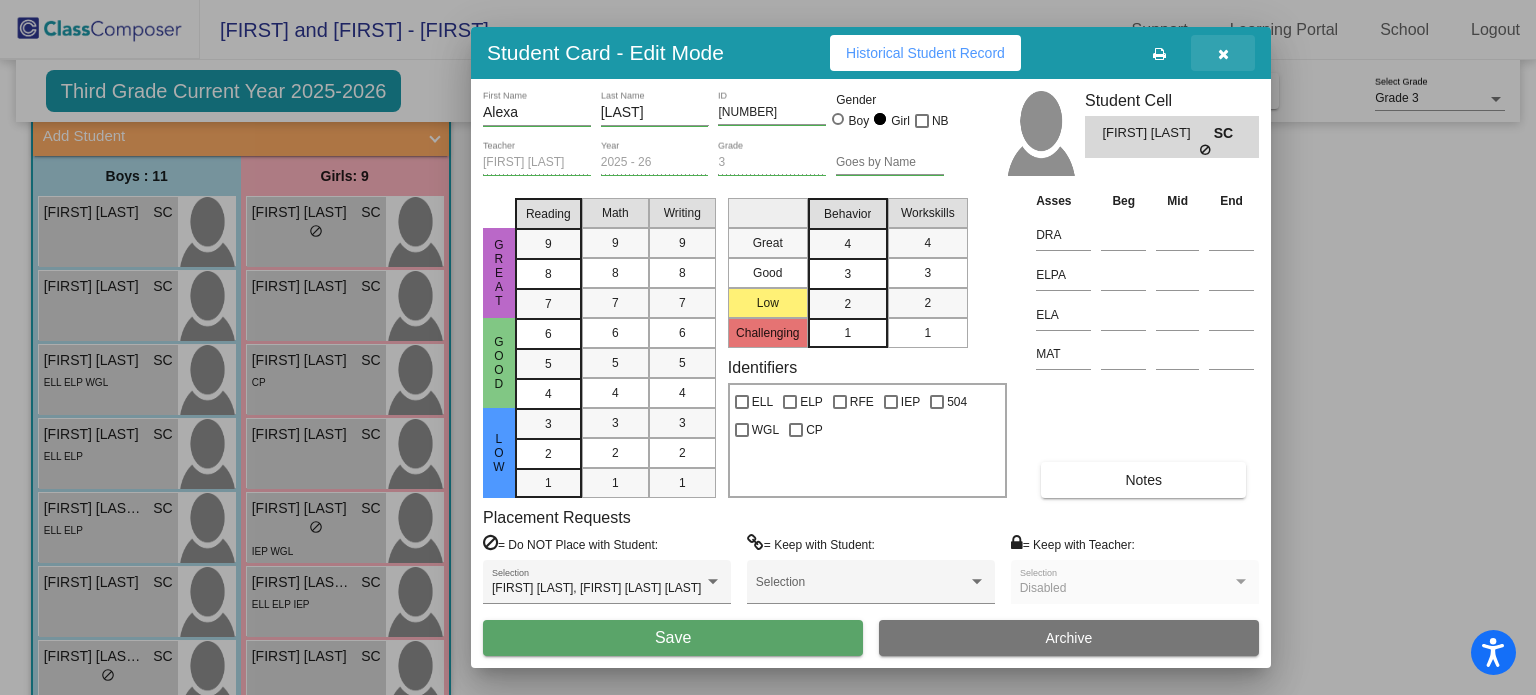 click at bounding box center (1223, 54) 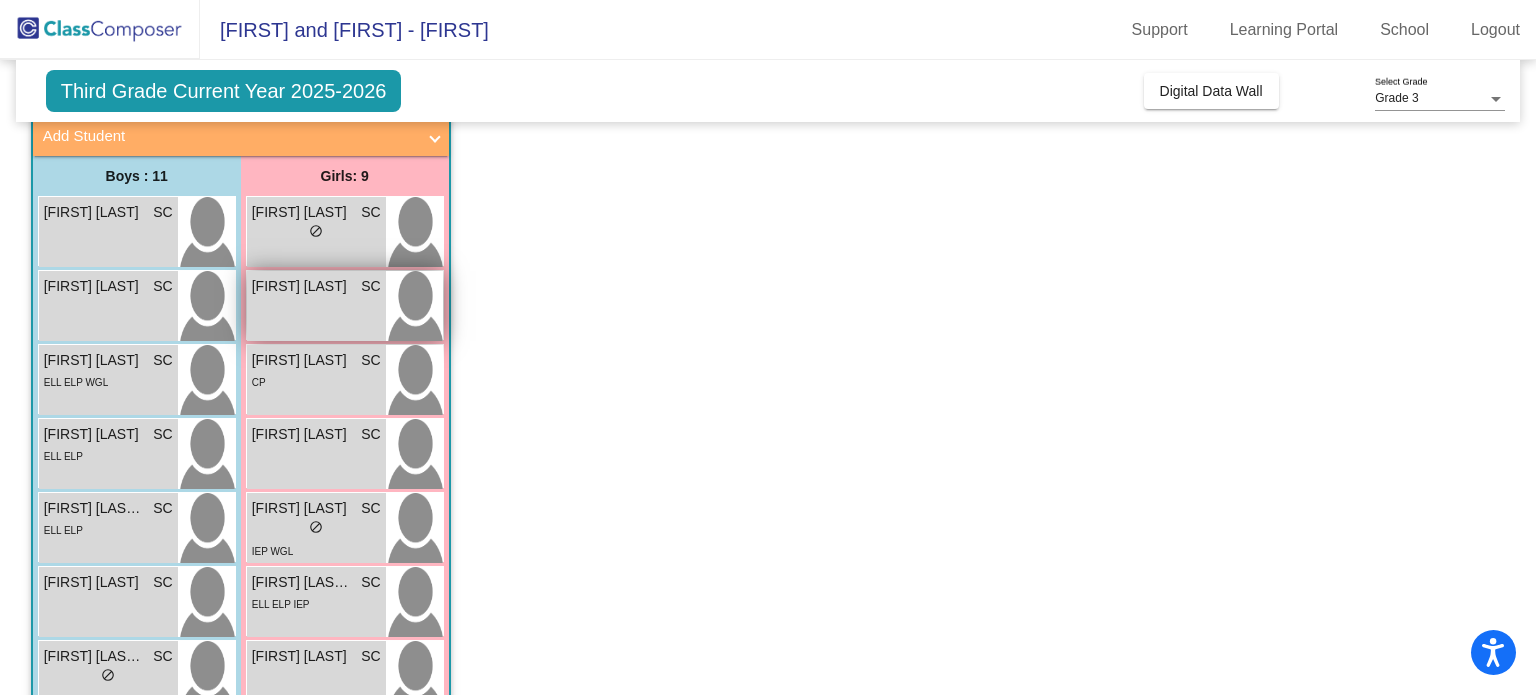 click on "[FIRST] [LAST] SC lock do_not_disturb_alt" at bounding box center (316, 306) 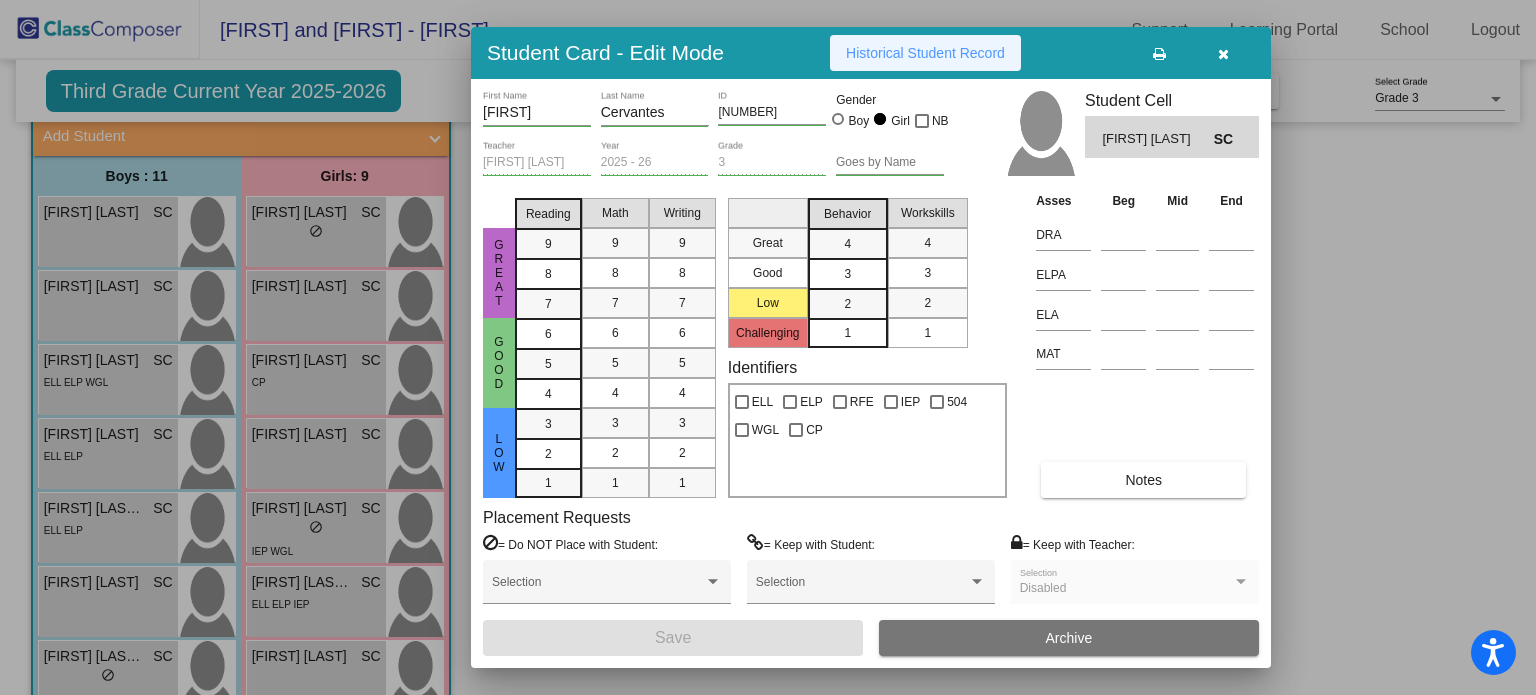 click on "Historical Student Record" at bounding box center (925, 53) 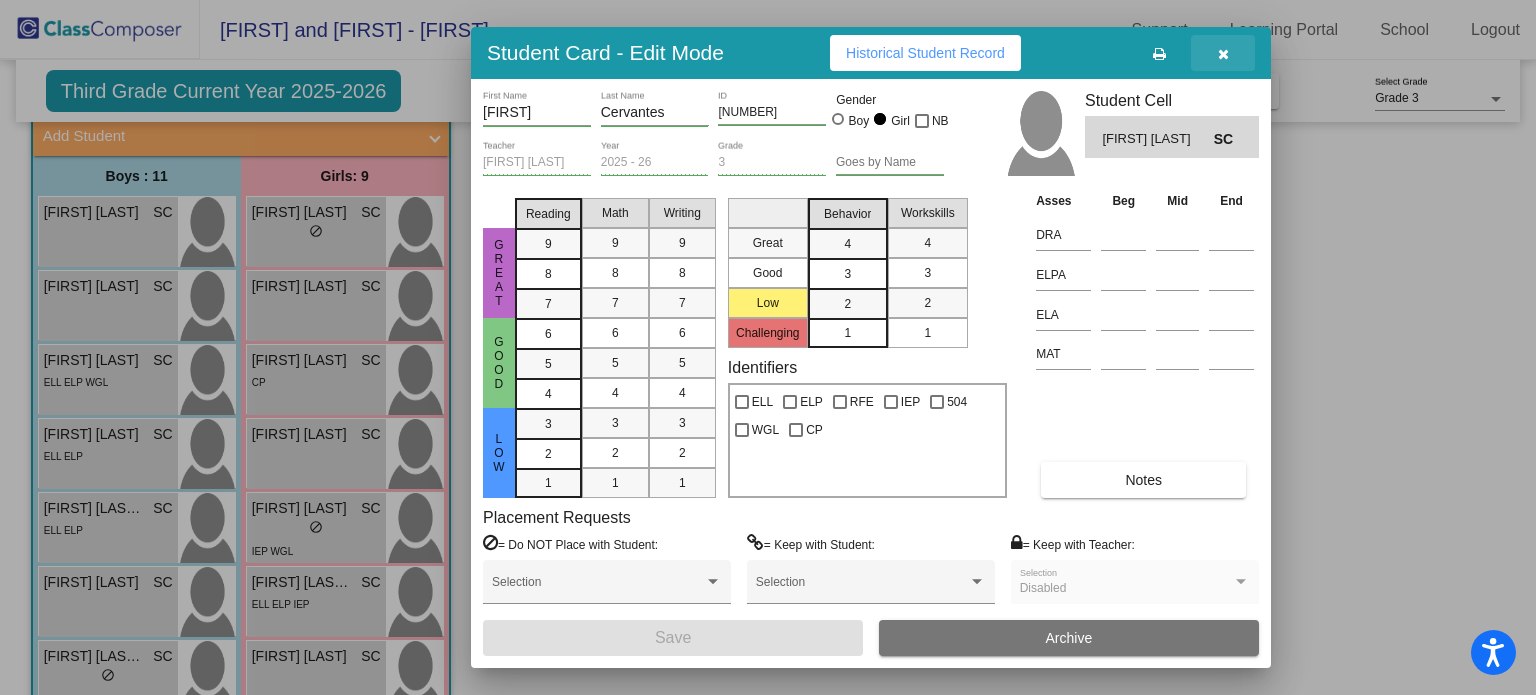 click at bounding box center (1223, 54) 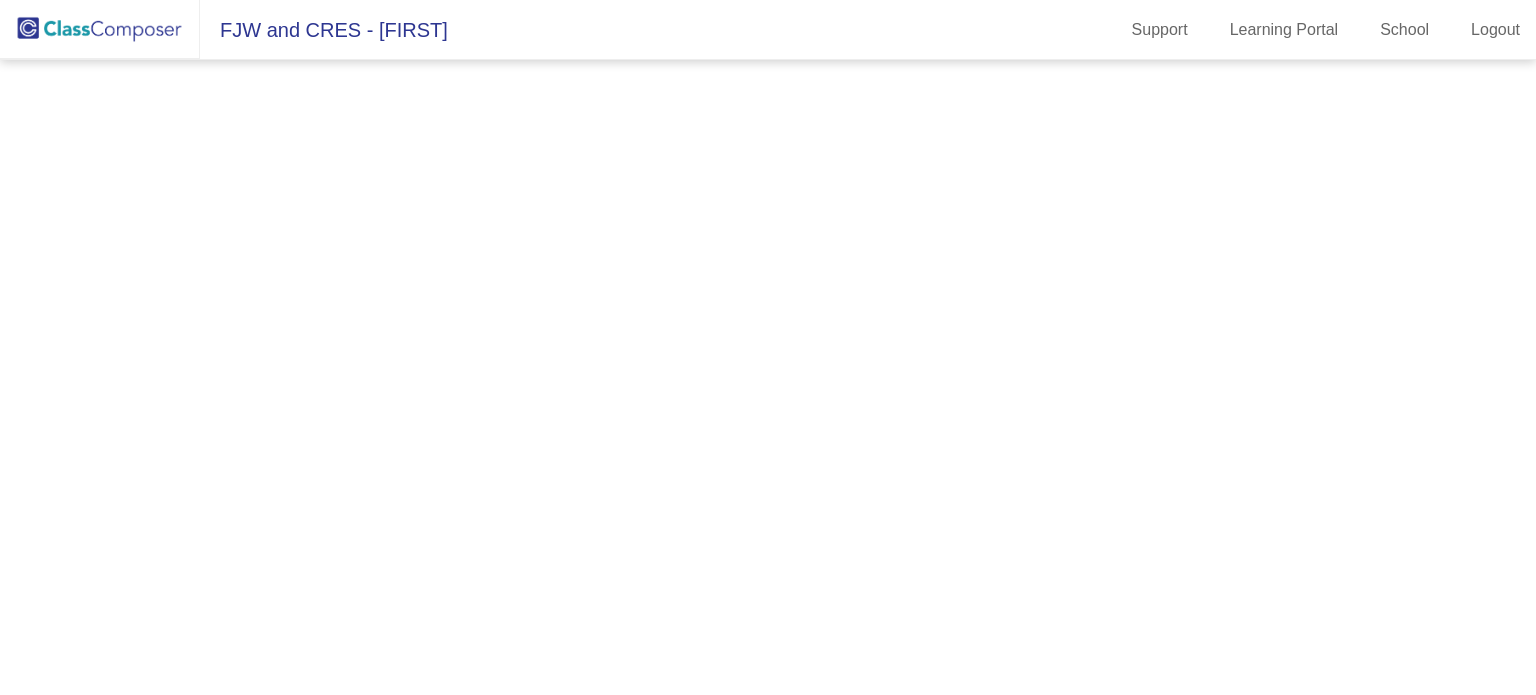 scroll, scrollTop: 0, scrollLeft: 0, axis: both 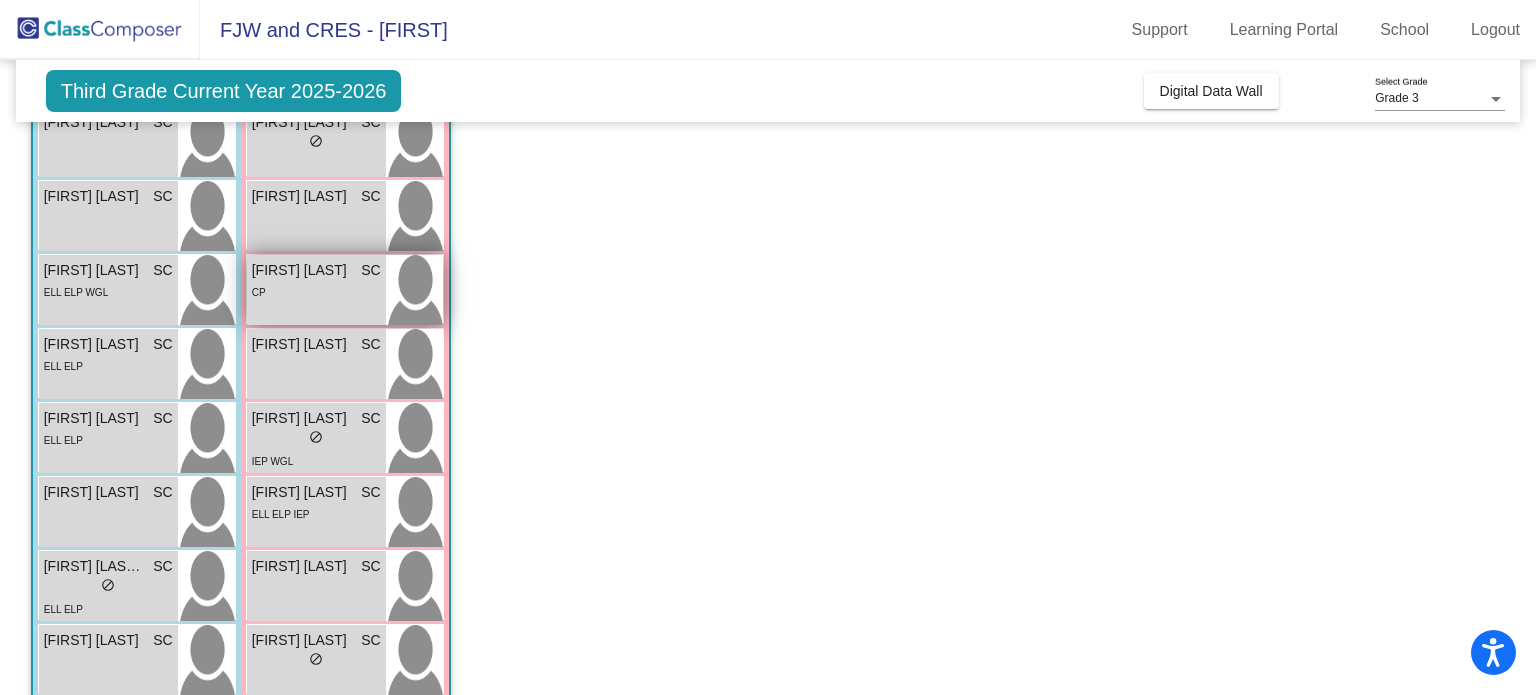 click on "[FIRST] [LAST]" at bounding box center [302, 270] 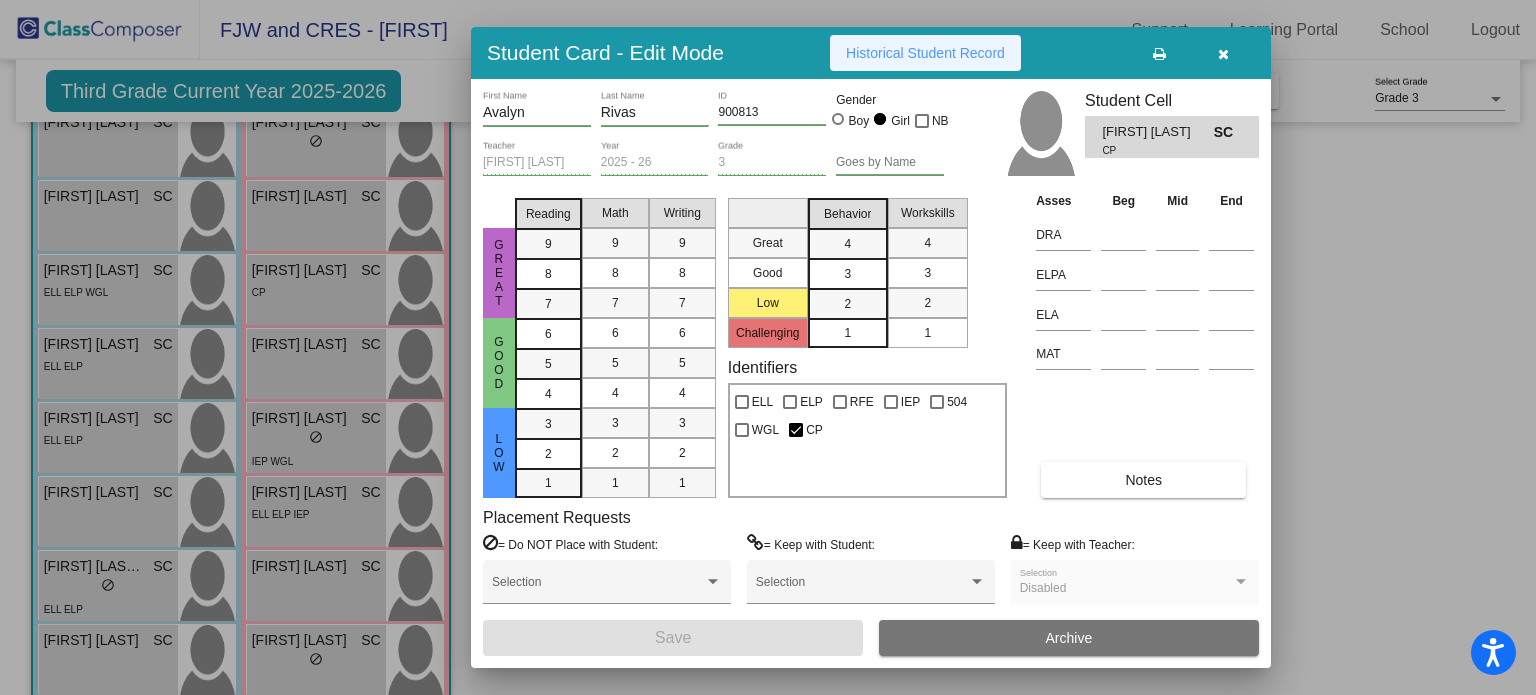 click on "Historical Student Record" at bounding box center (925, 53) 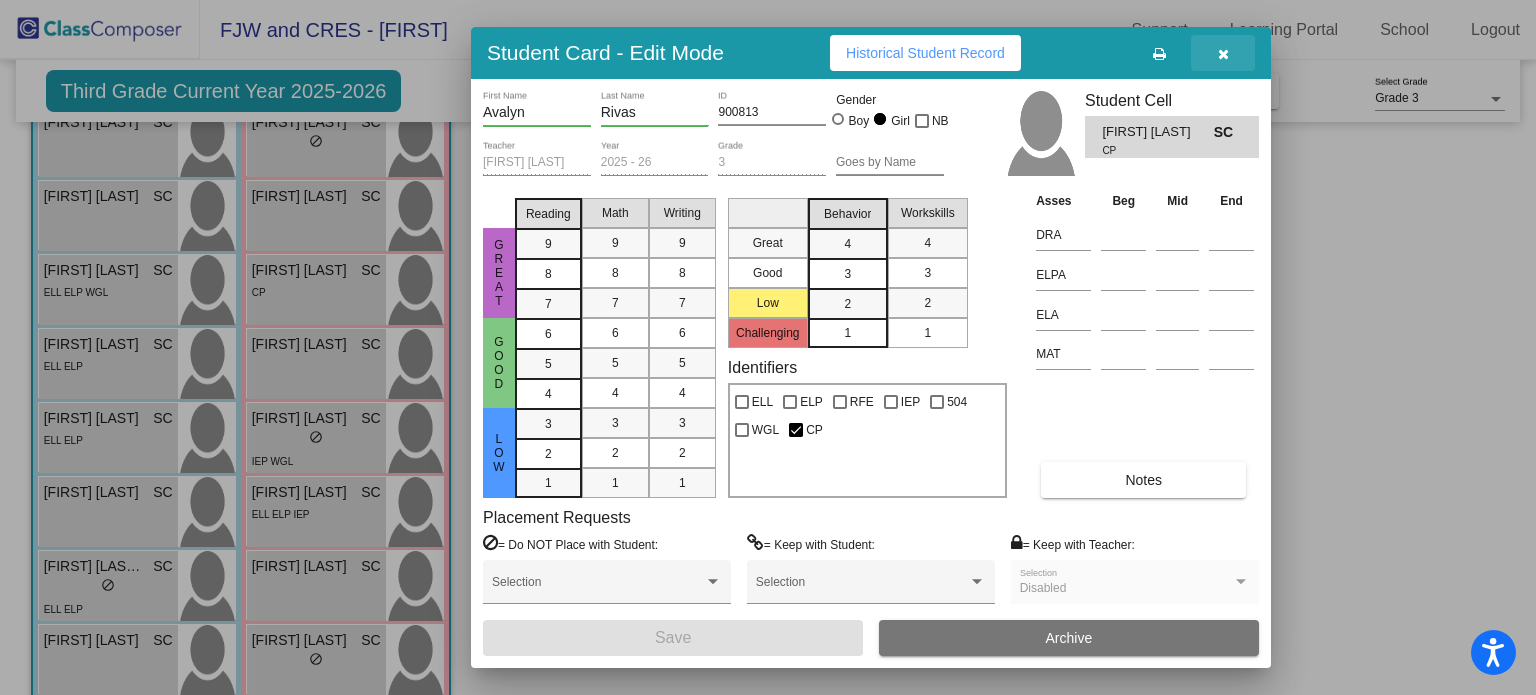 click at bounding box center (1223, 54) 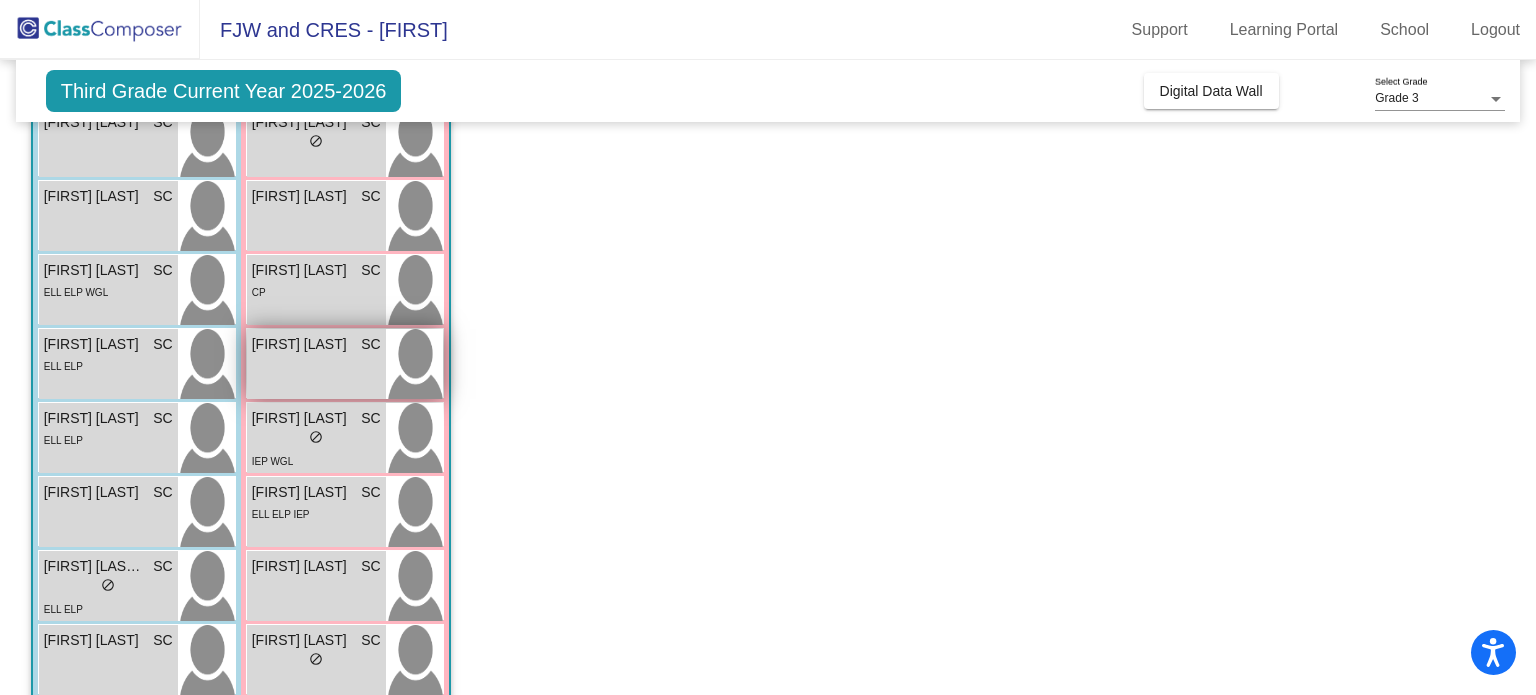 click on "[FIRST] [LAST]" at bounding box center [302, 344] 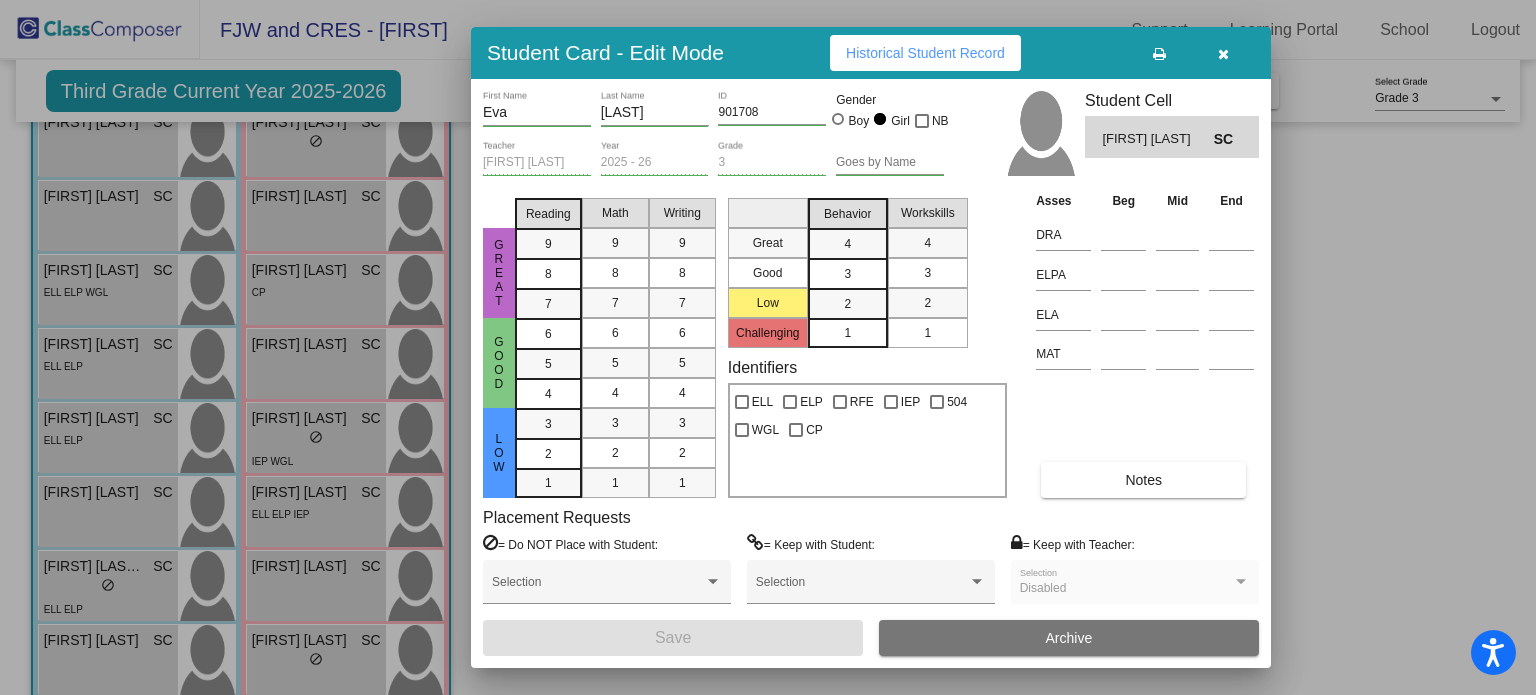 click on "Historical Student Record" at bounding box center [925, 53] 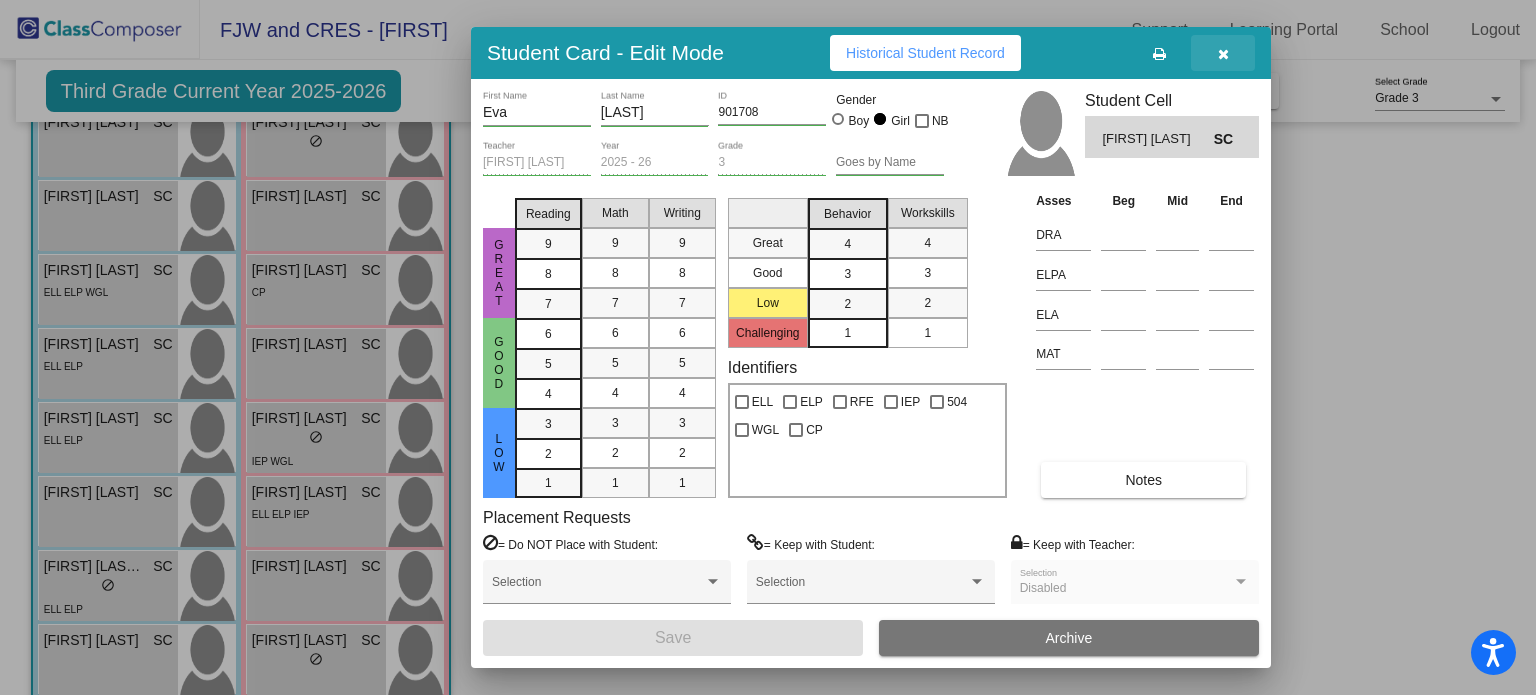 click at bounding box center [1223, 54] 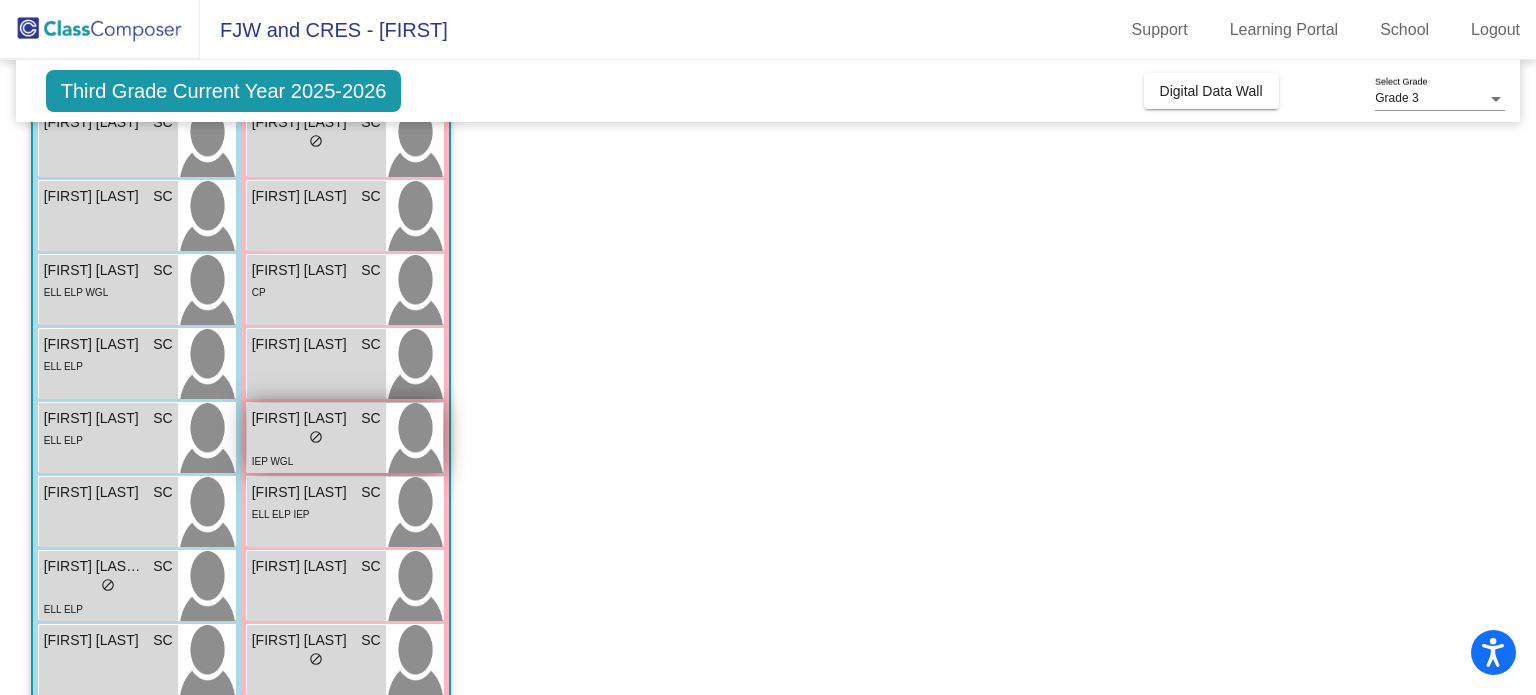 click on "lock do_not_disturb_alt" at bounding box center (316, 439) 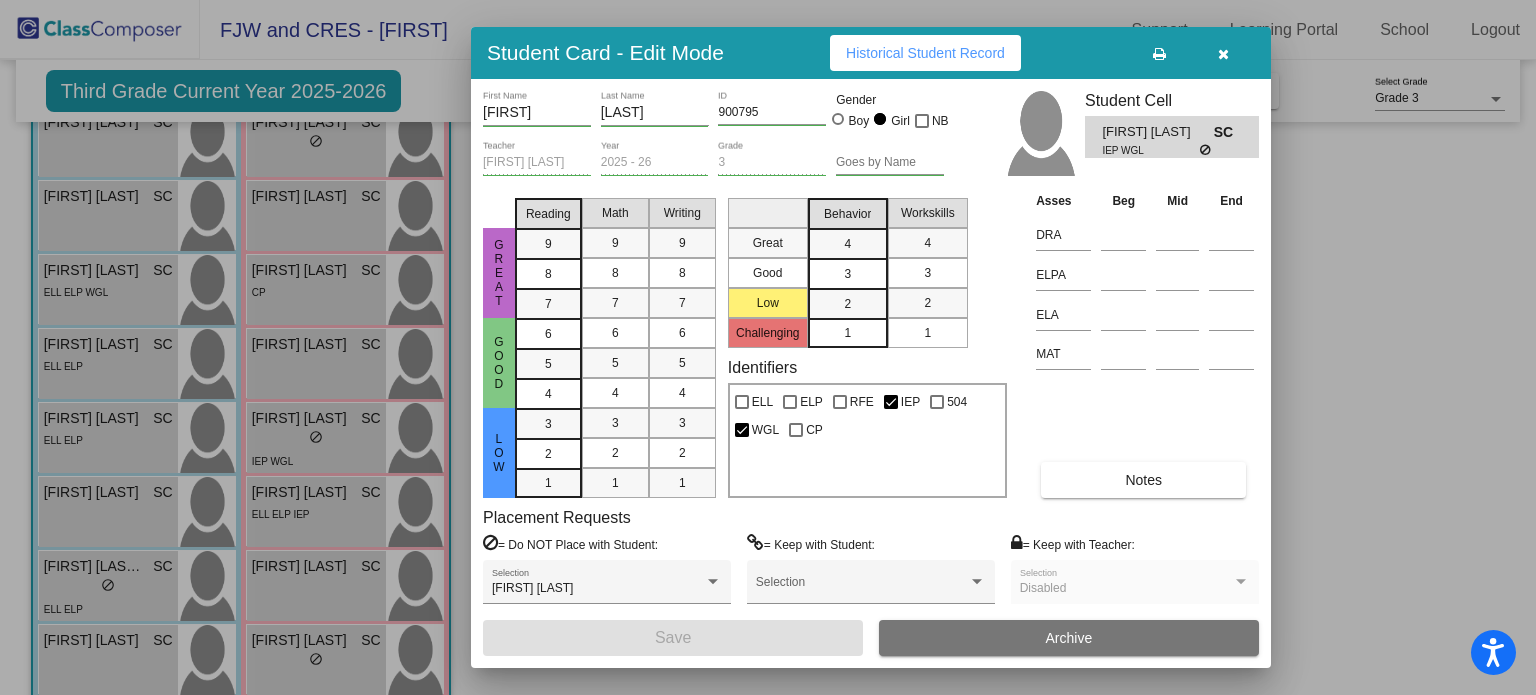 click on "Historical Student Record" at bounding box center [925, 53] 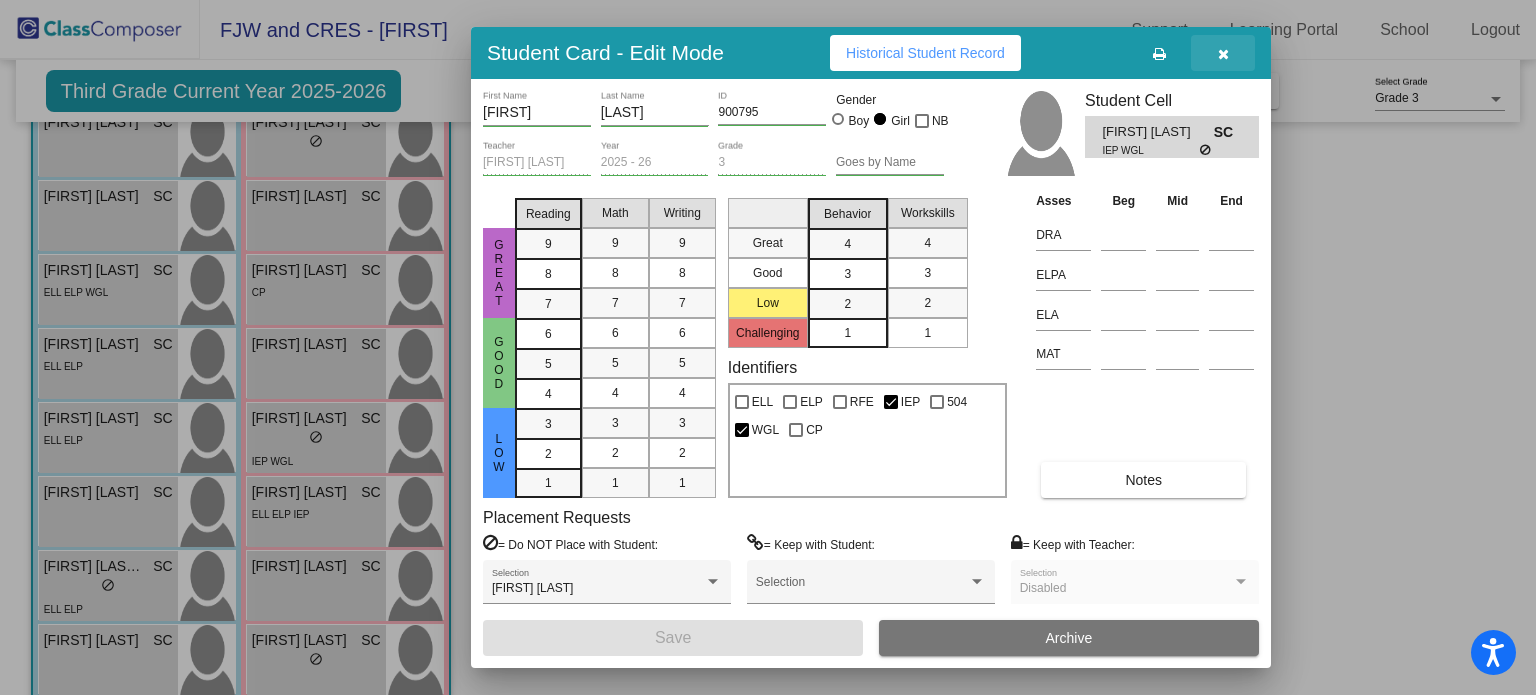 click at bounding box center (1223, 54) 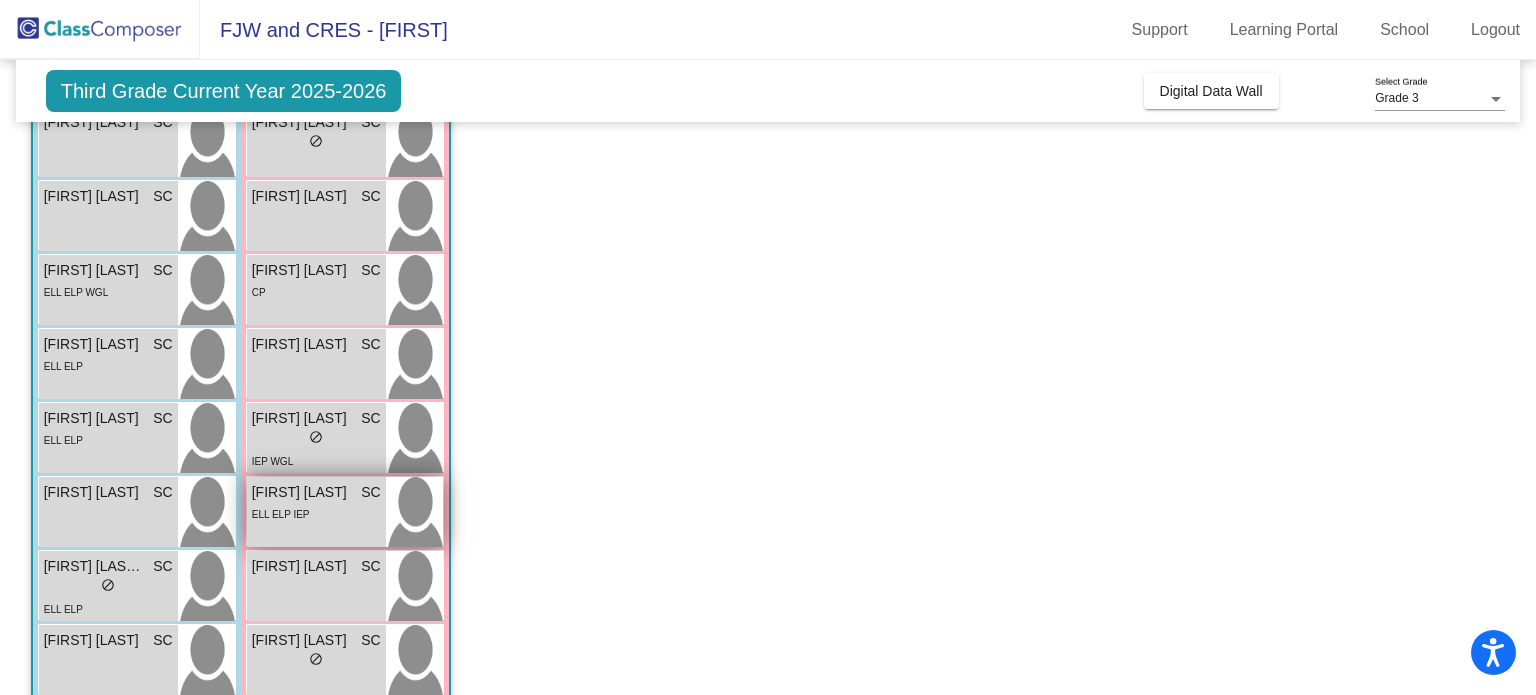 click on "[FIRST] [LAST] [LAST] SC lock do_not_disturb_alt ELL ELP IEP" at bounding box center (316, 512) 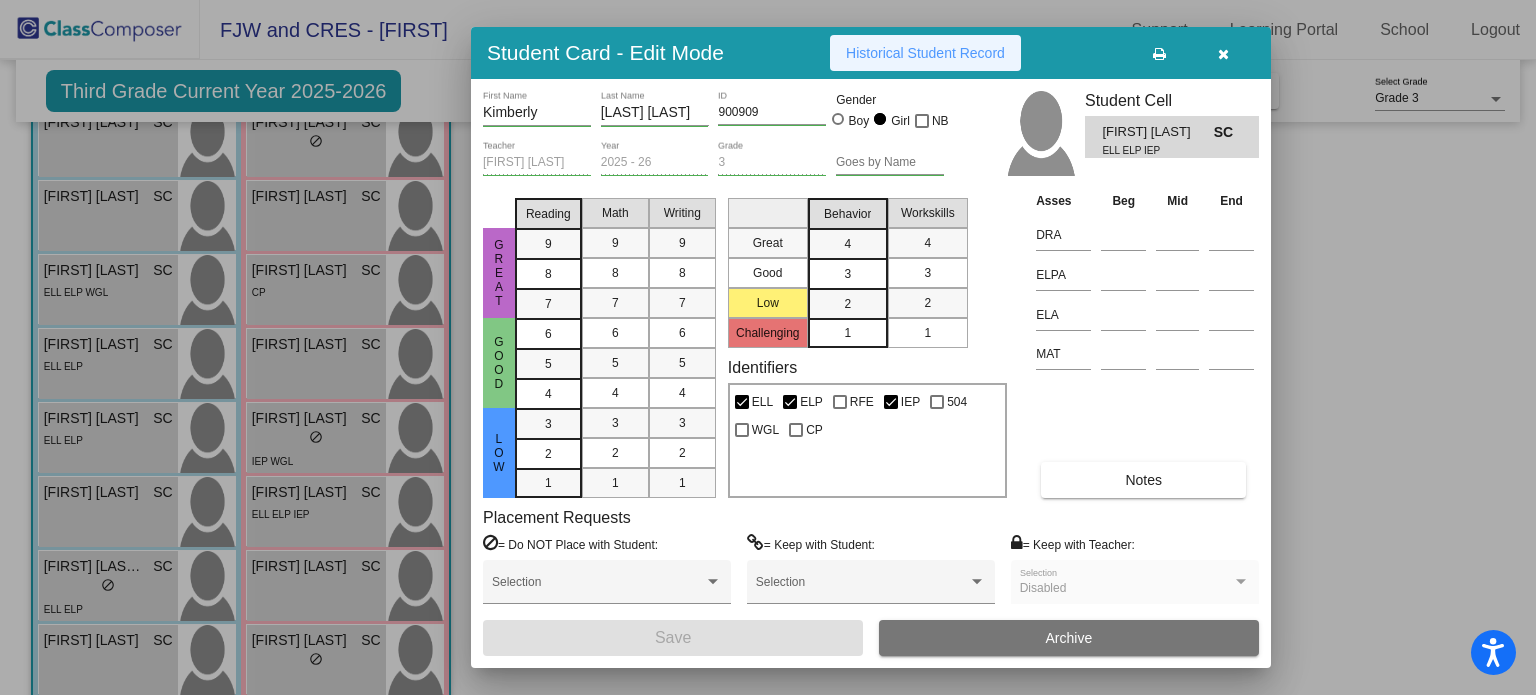 click on "Historical Student Record" at bounding box center [925, 53] 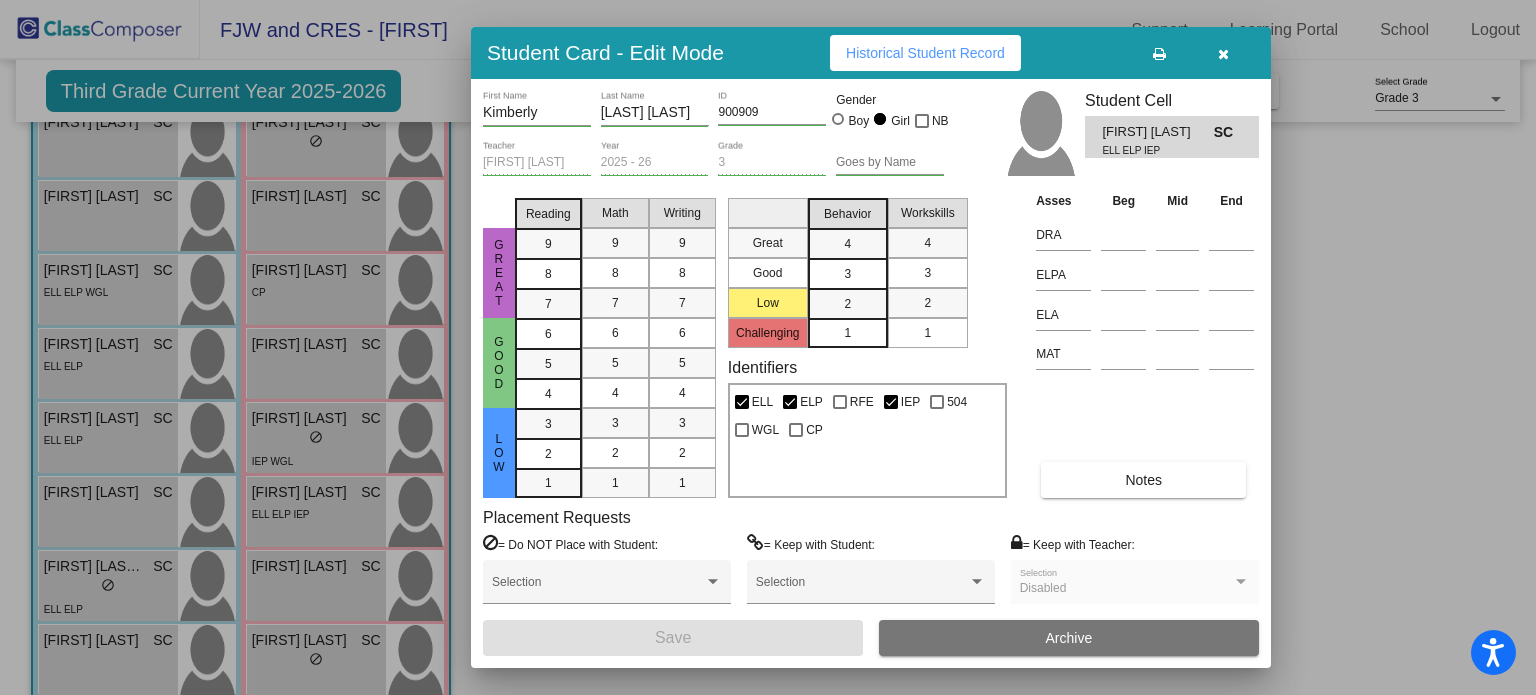 click at bounding box center (1223, 54) 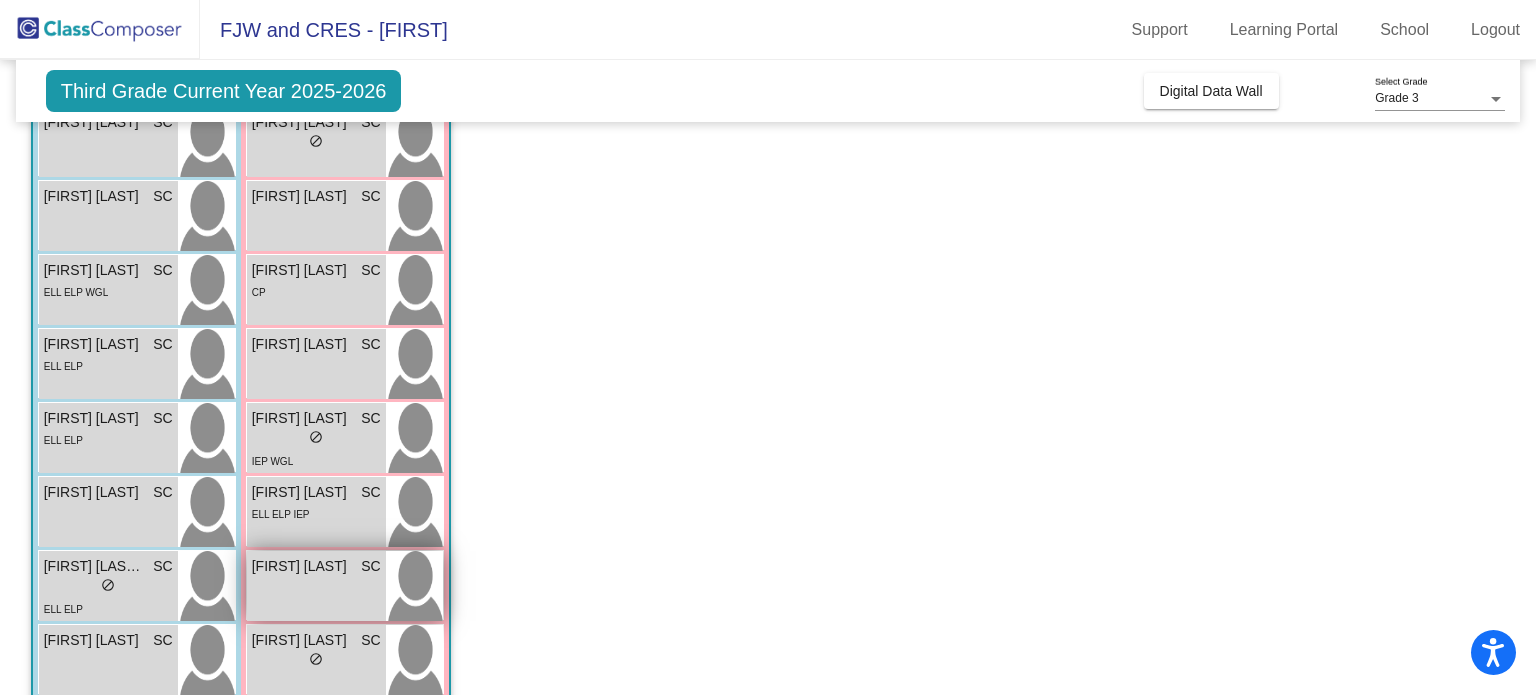 click on "[FIRST] [LAST]" at bounding box center [302, 566] 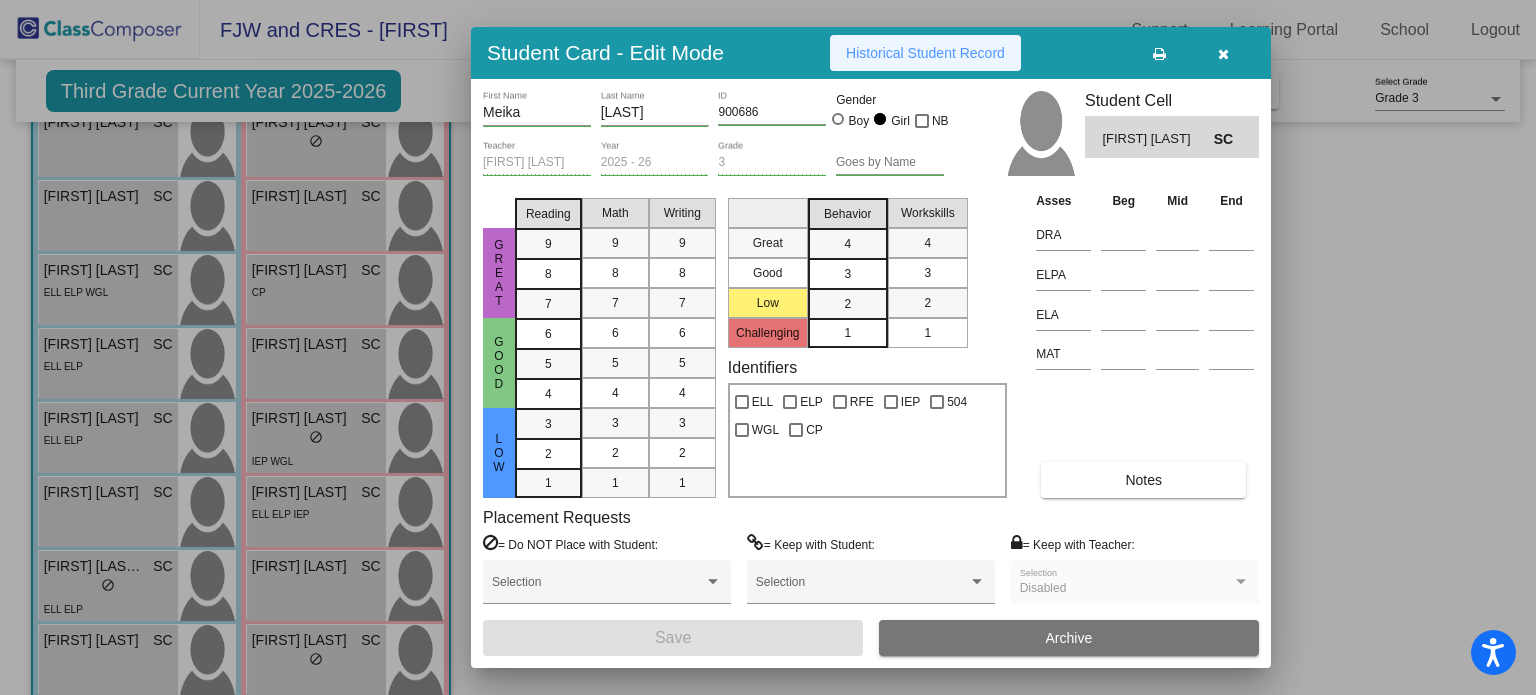 click on "Historical Student Record" at bounding box center [925, 53] 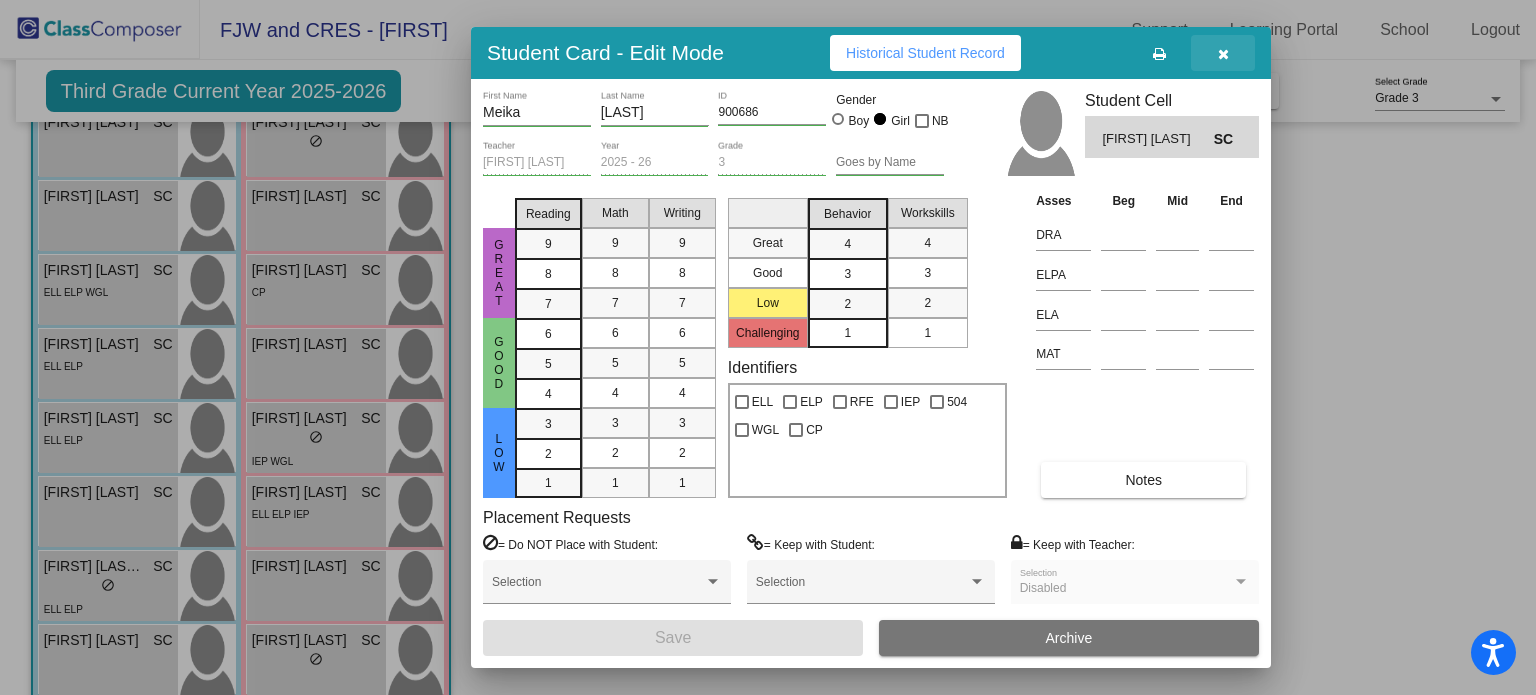 click at bounding box center (1223, 53) 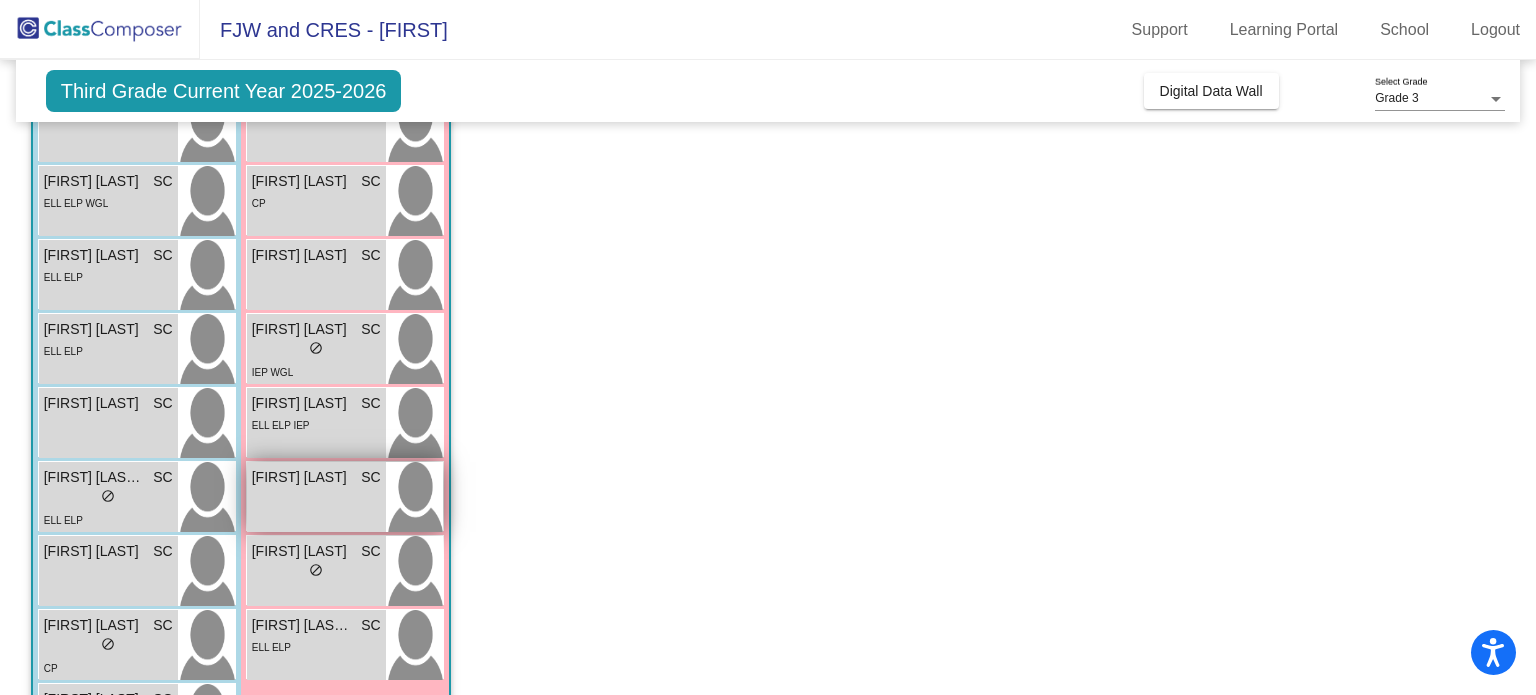scroll, scrollTop: 469, scrollLeft: 0, axis: vertical 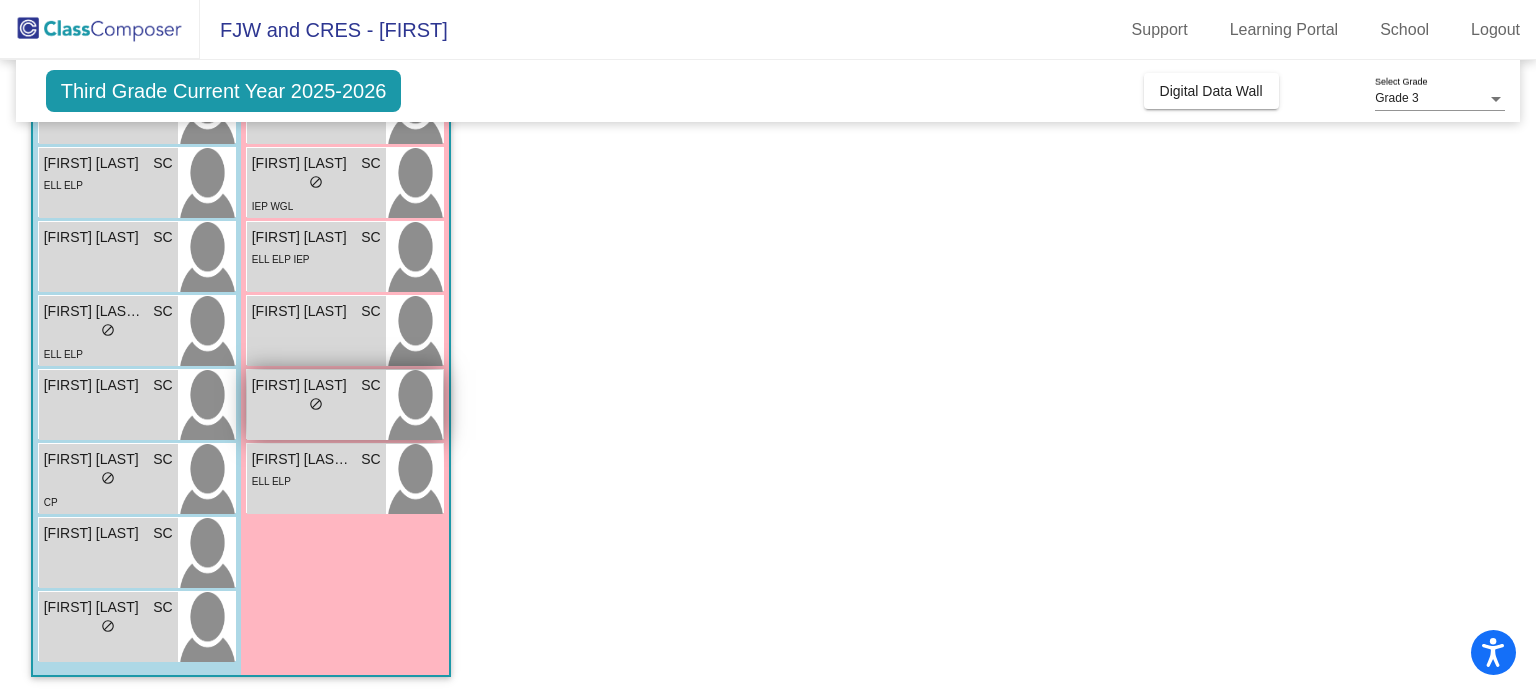 click on "do_not_disturb_alt" at bounding box center (316, 404) 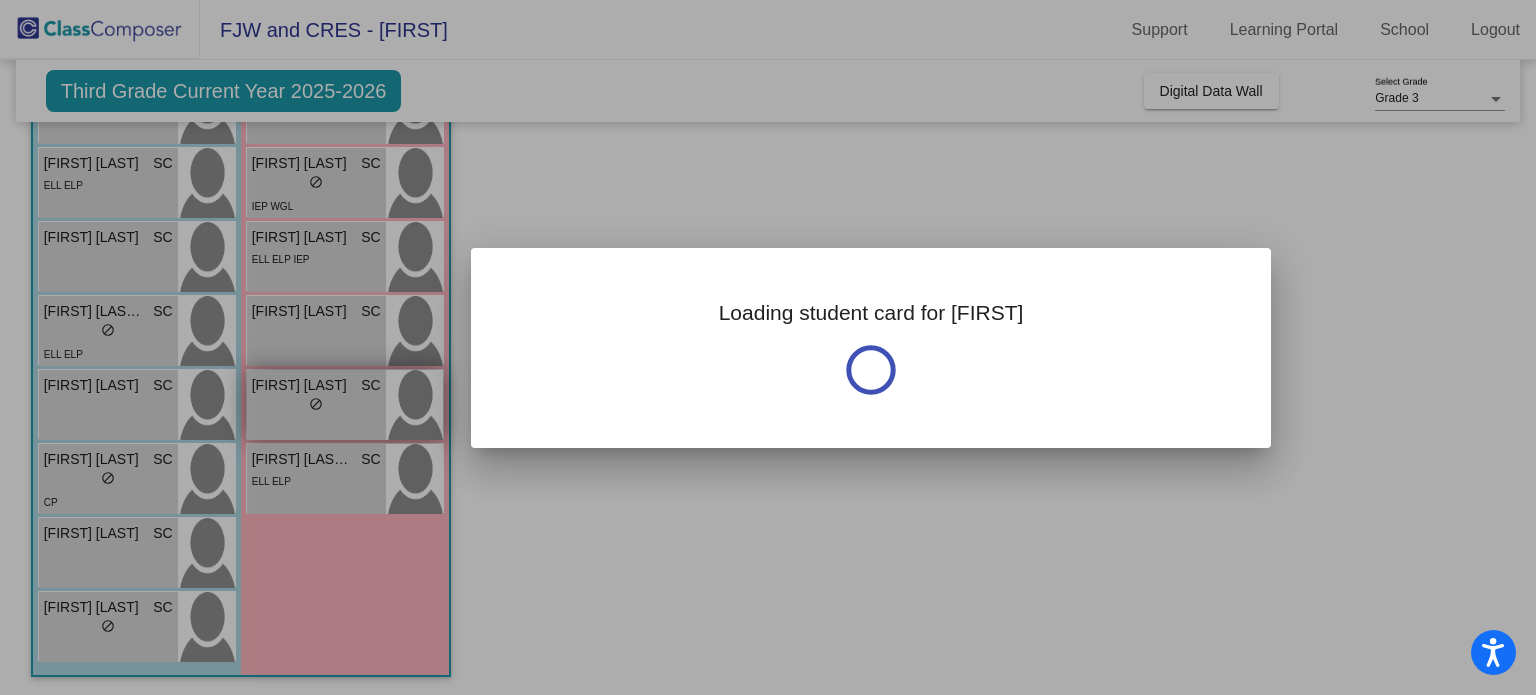 click at bounding box center [768, 347] 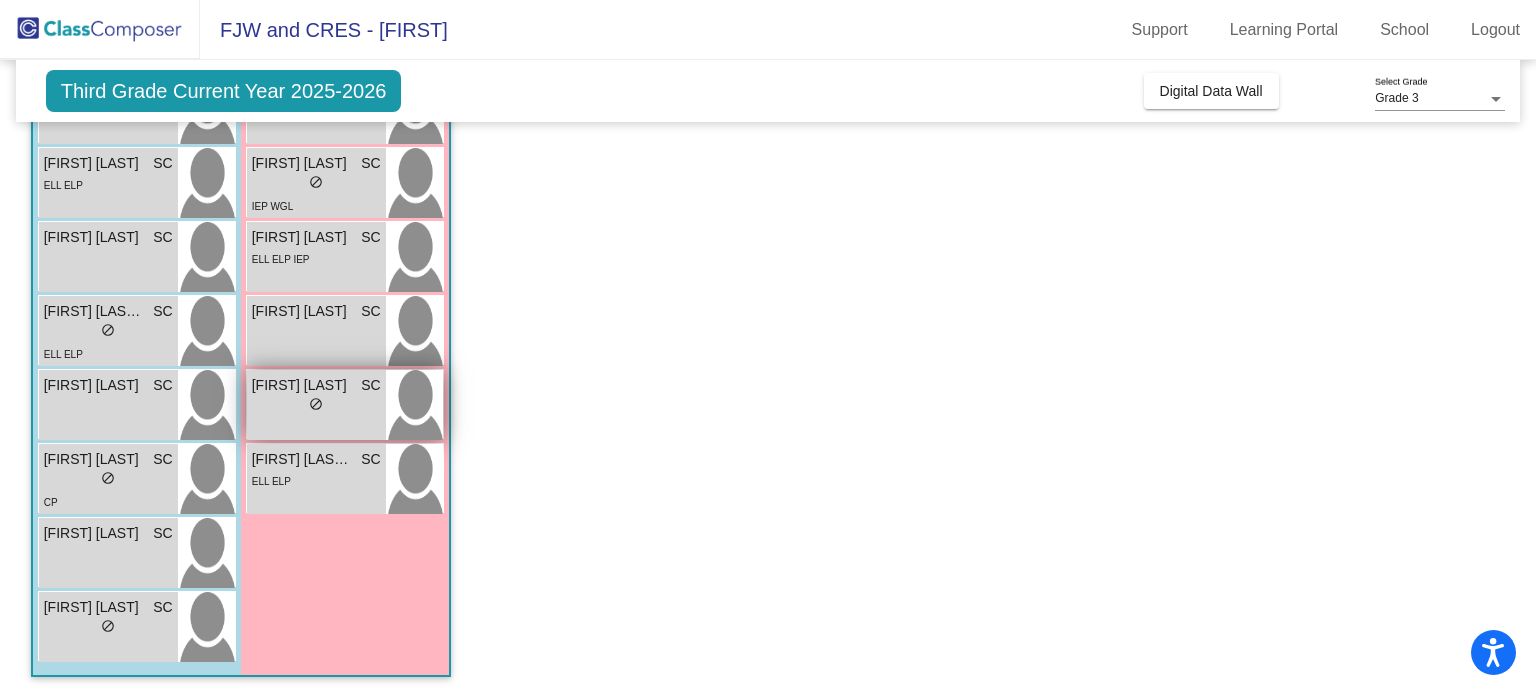 click on "lock do_not_disturb_alt" at bounding box center [316, 406] 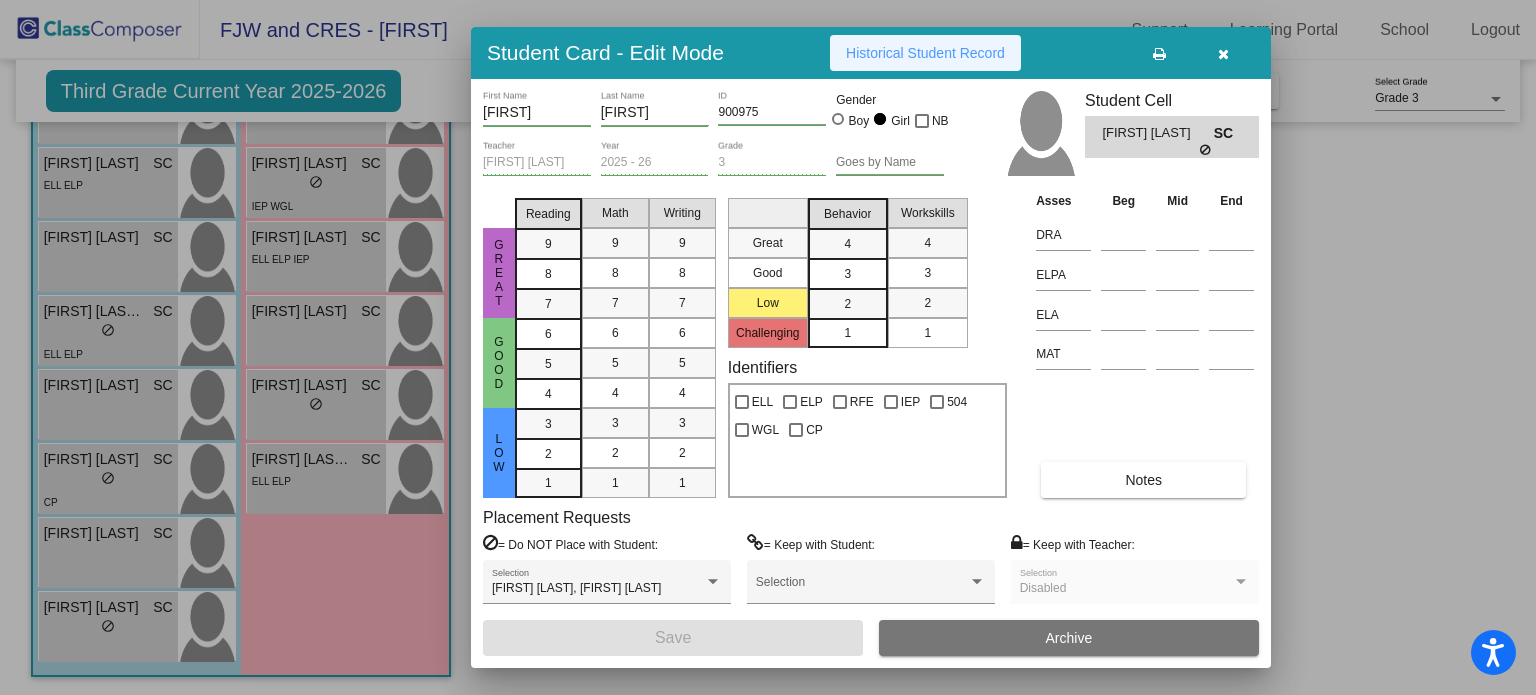 click on "Historical Student Record" at bounding box center (925, 53) 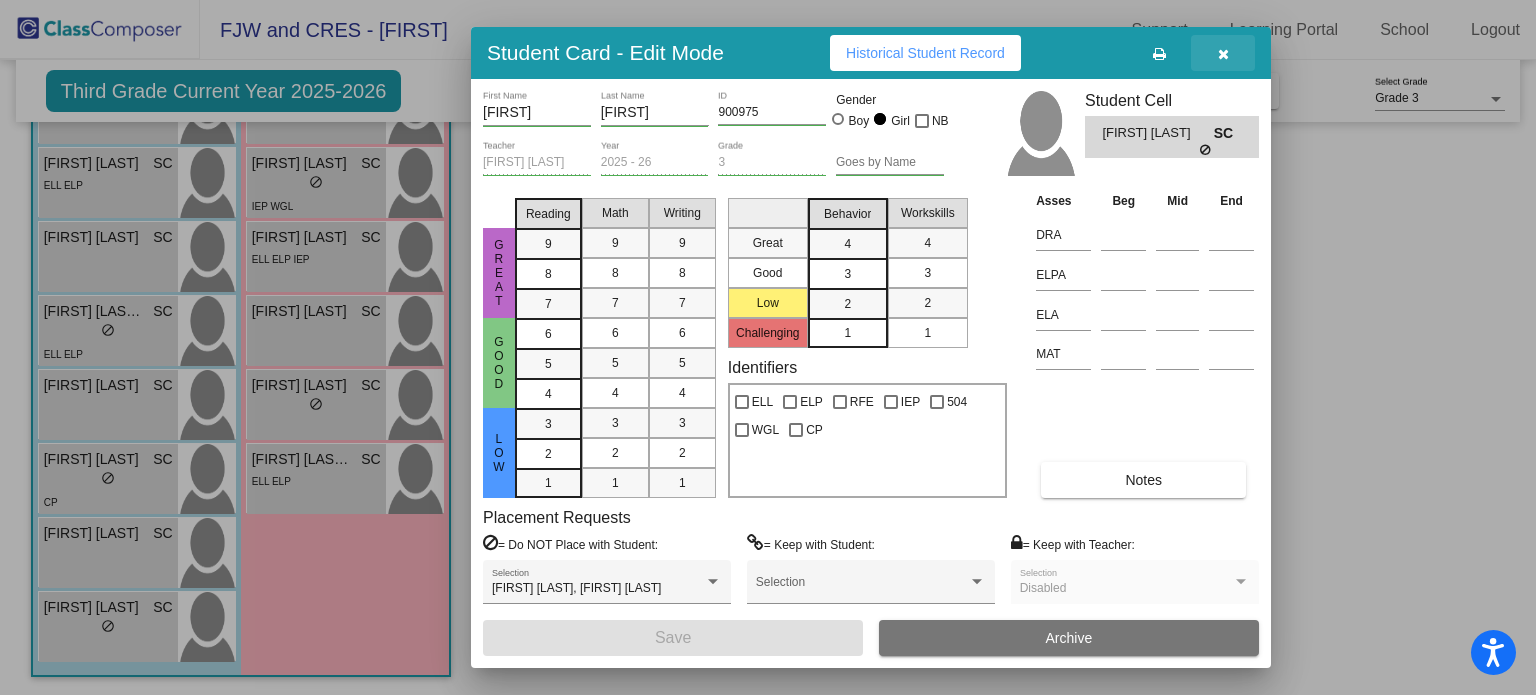 click at bounding box center [1223, 54] 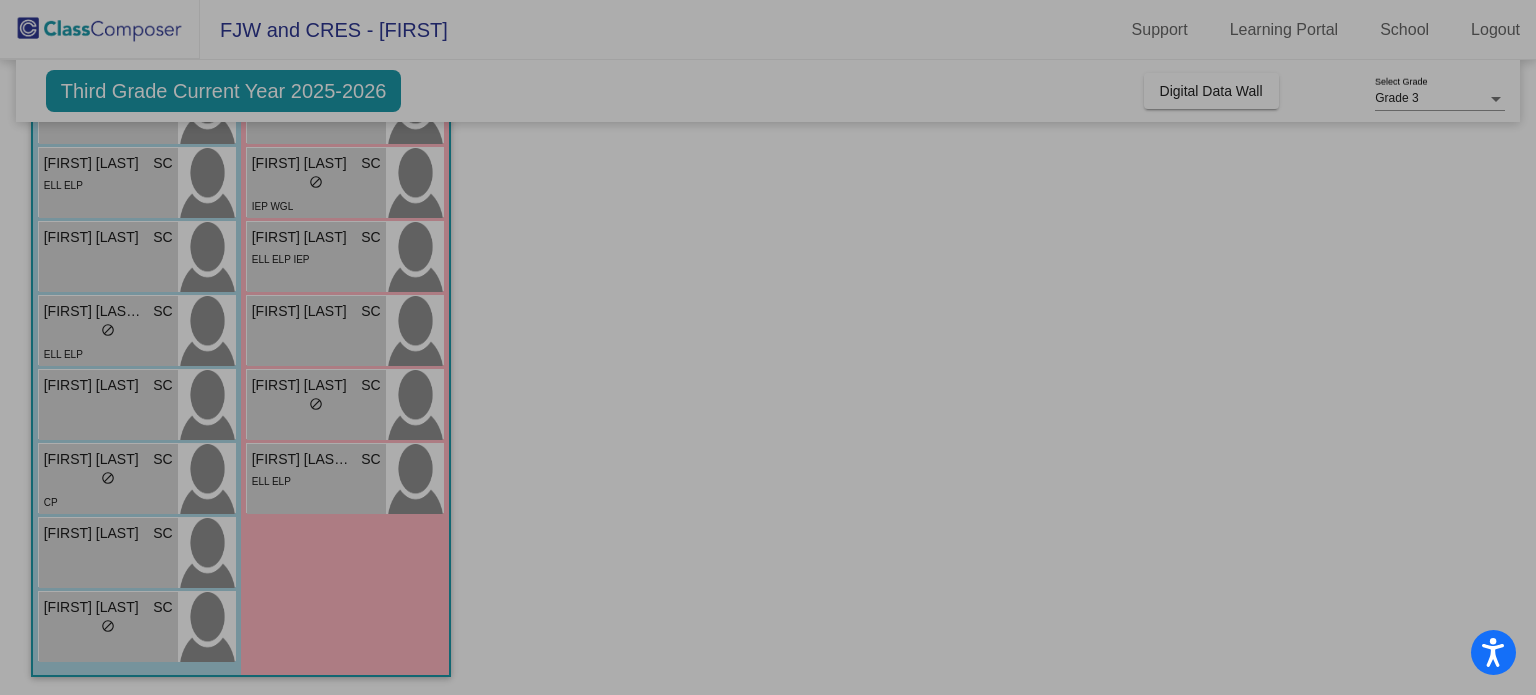 click at bounding box center (1223, 54) 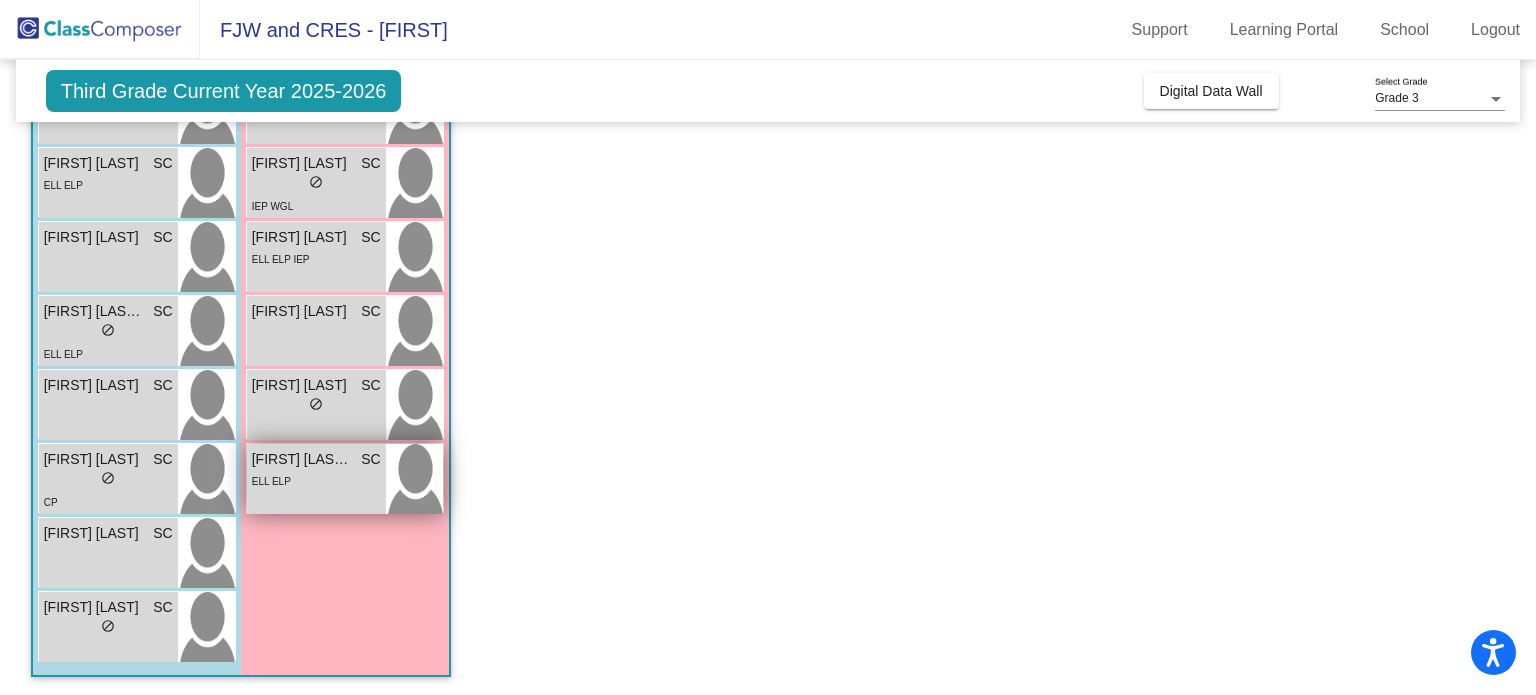 click on "[FIRST] [LAST] [LAST]" at bounding box center [302, 459] 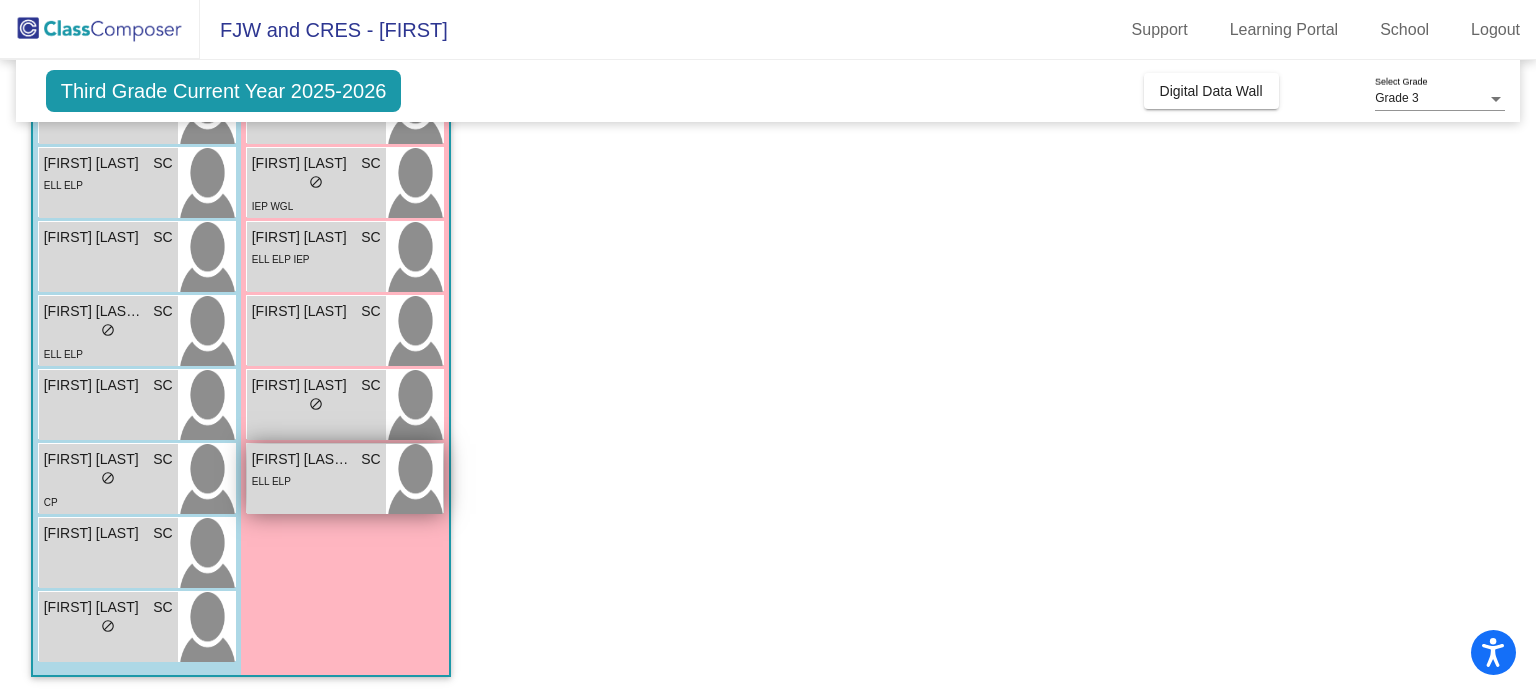 click on "ELL ELP" at bounding box center (316, 480) 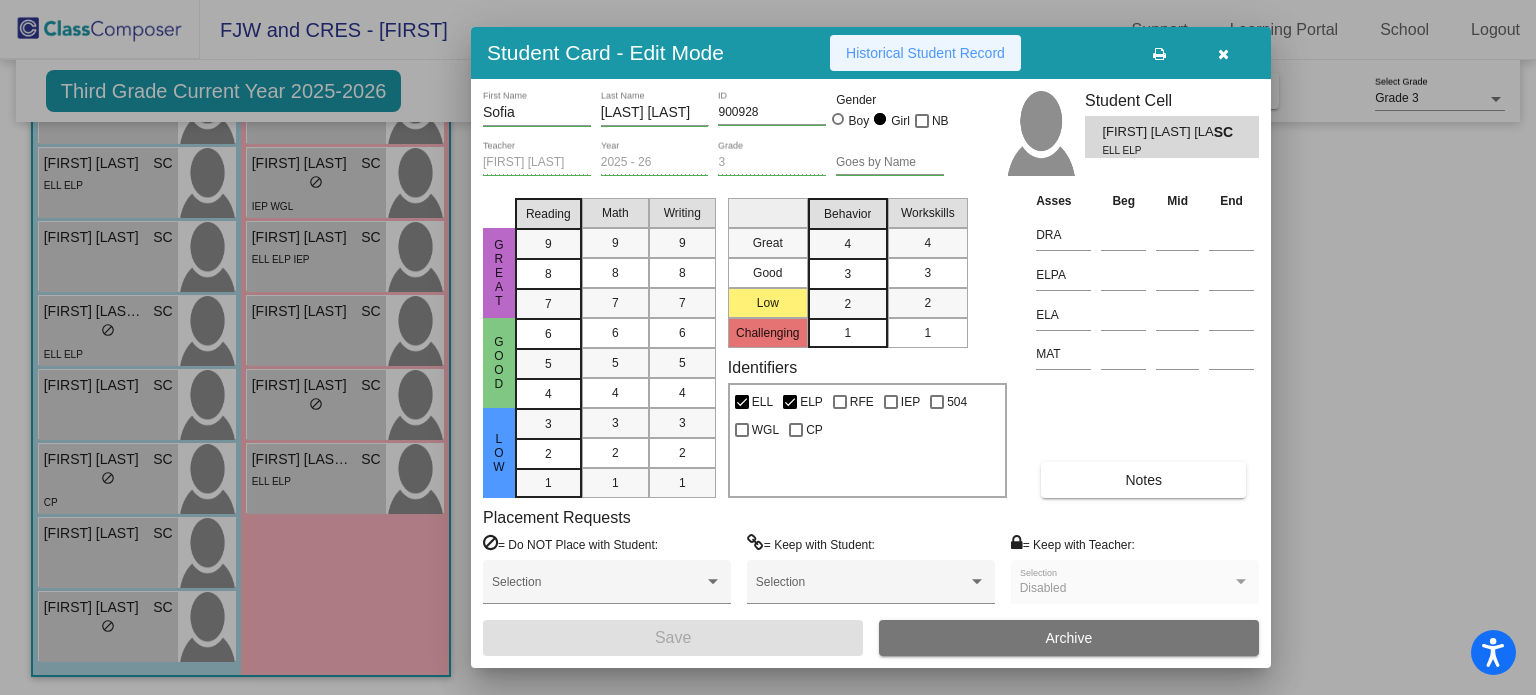 click on "Historical Student Record" at bounding box center [925, 53] 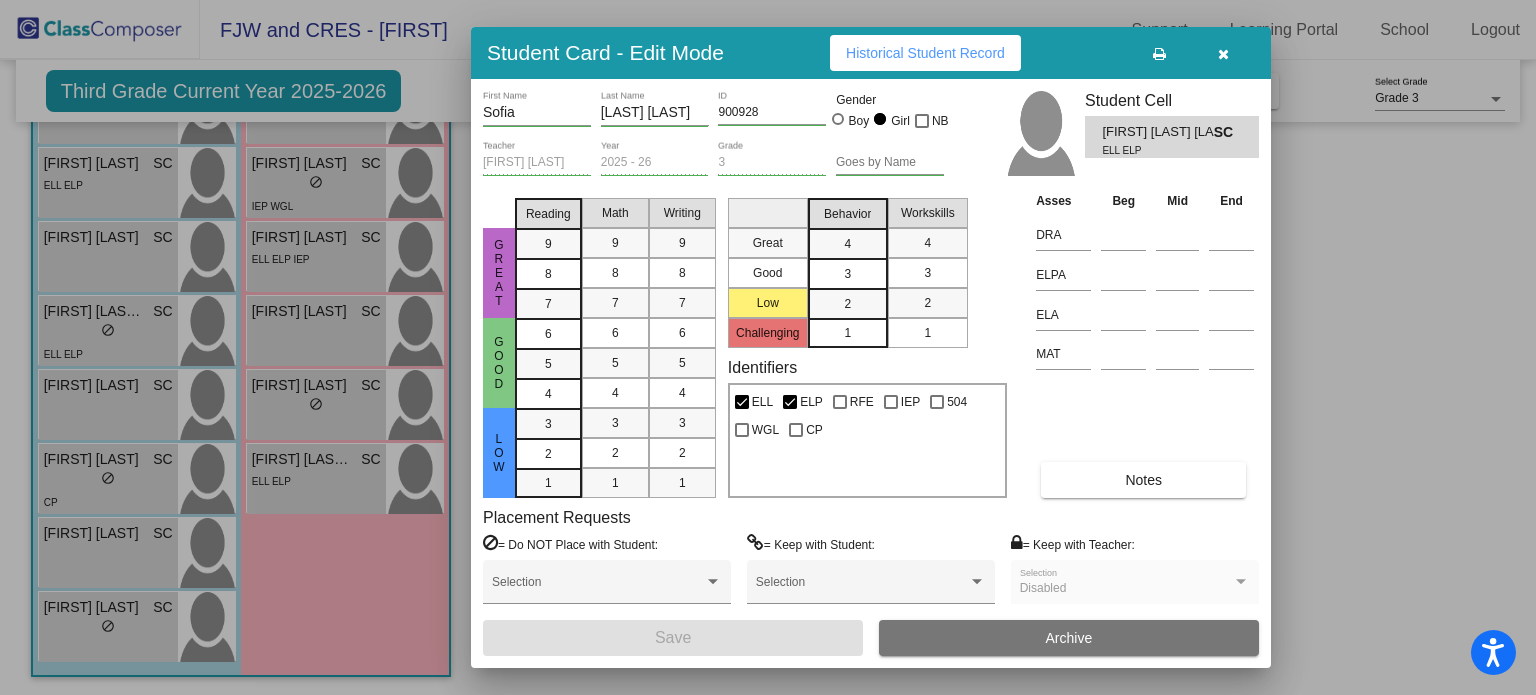 click at bounding box center [1223, 53] 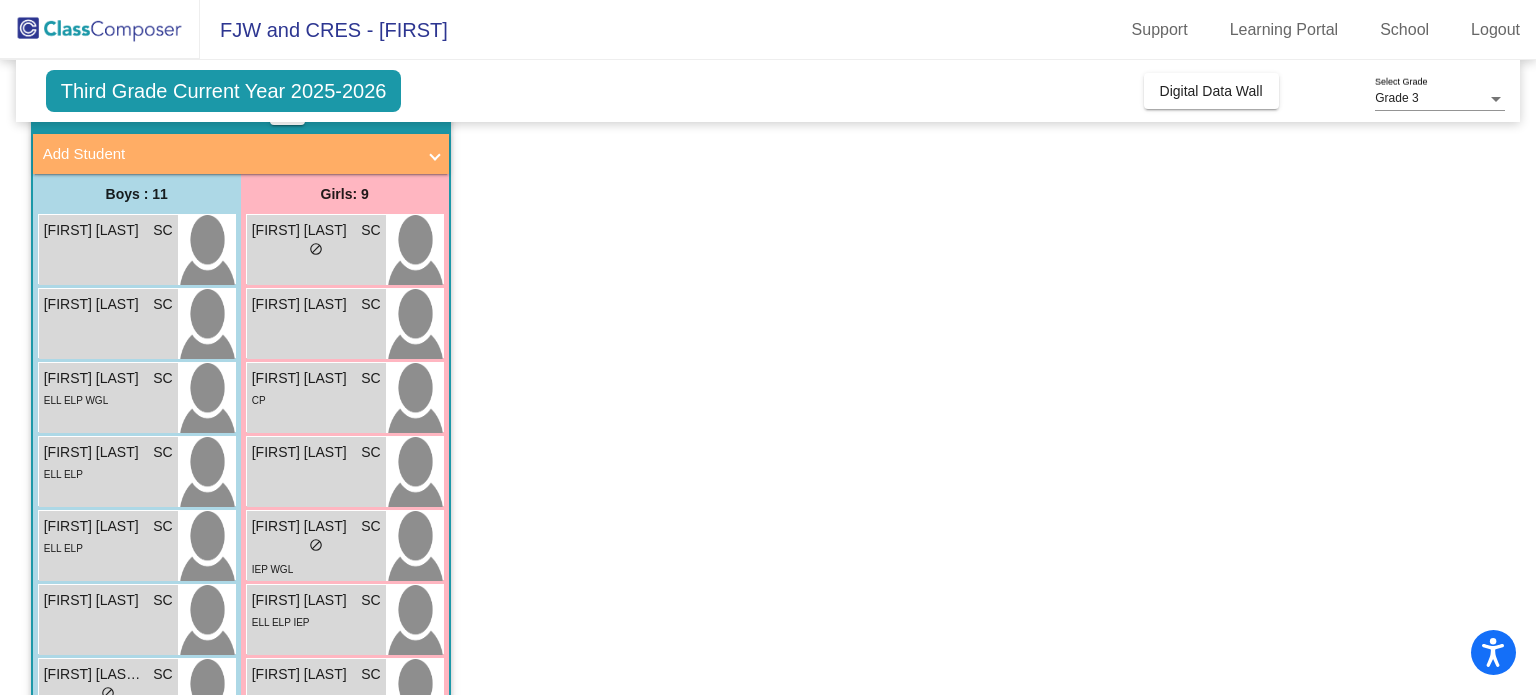 scroll, scrollTop: 0, scrollLeft: 0, axis: both 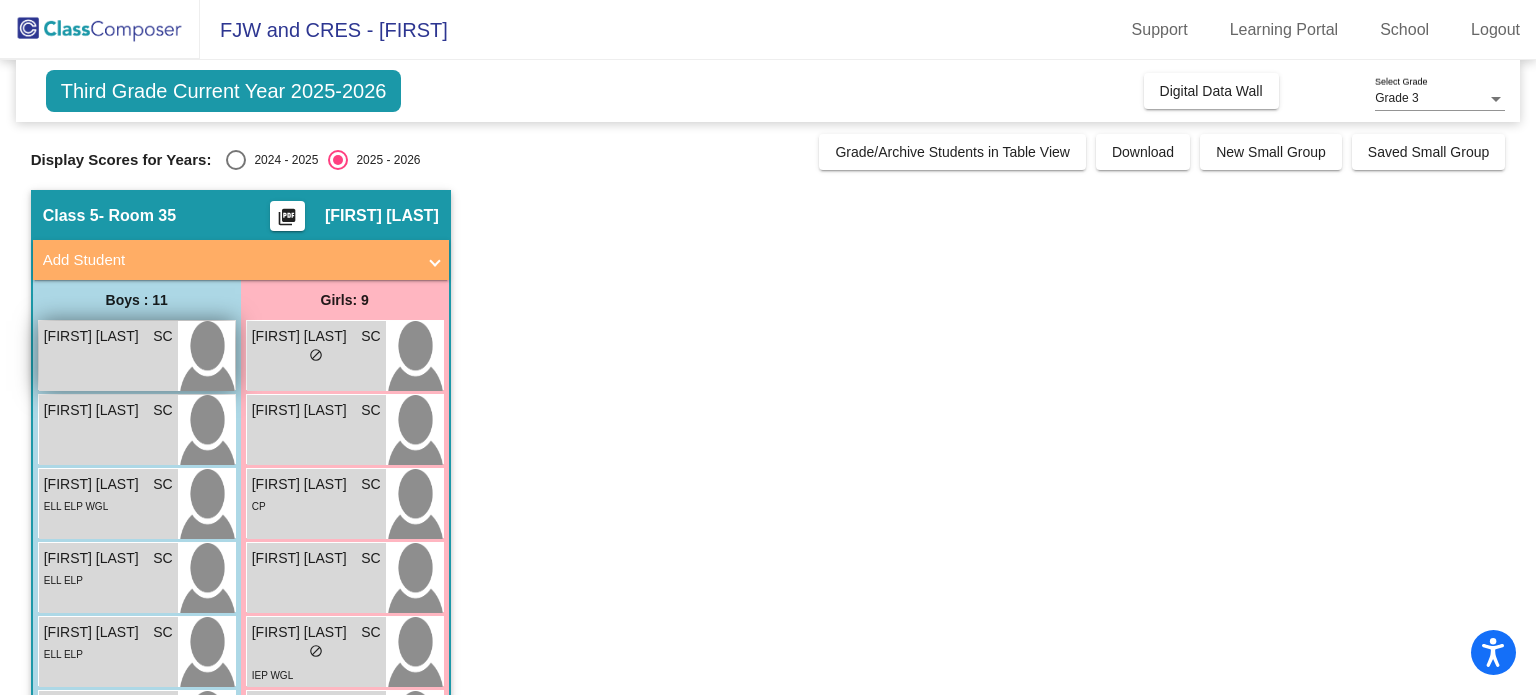 click on "[FIRST] [LAST] SC lock do_not_disturb_alt" at bounding box center (108, 356) 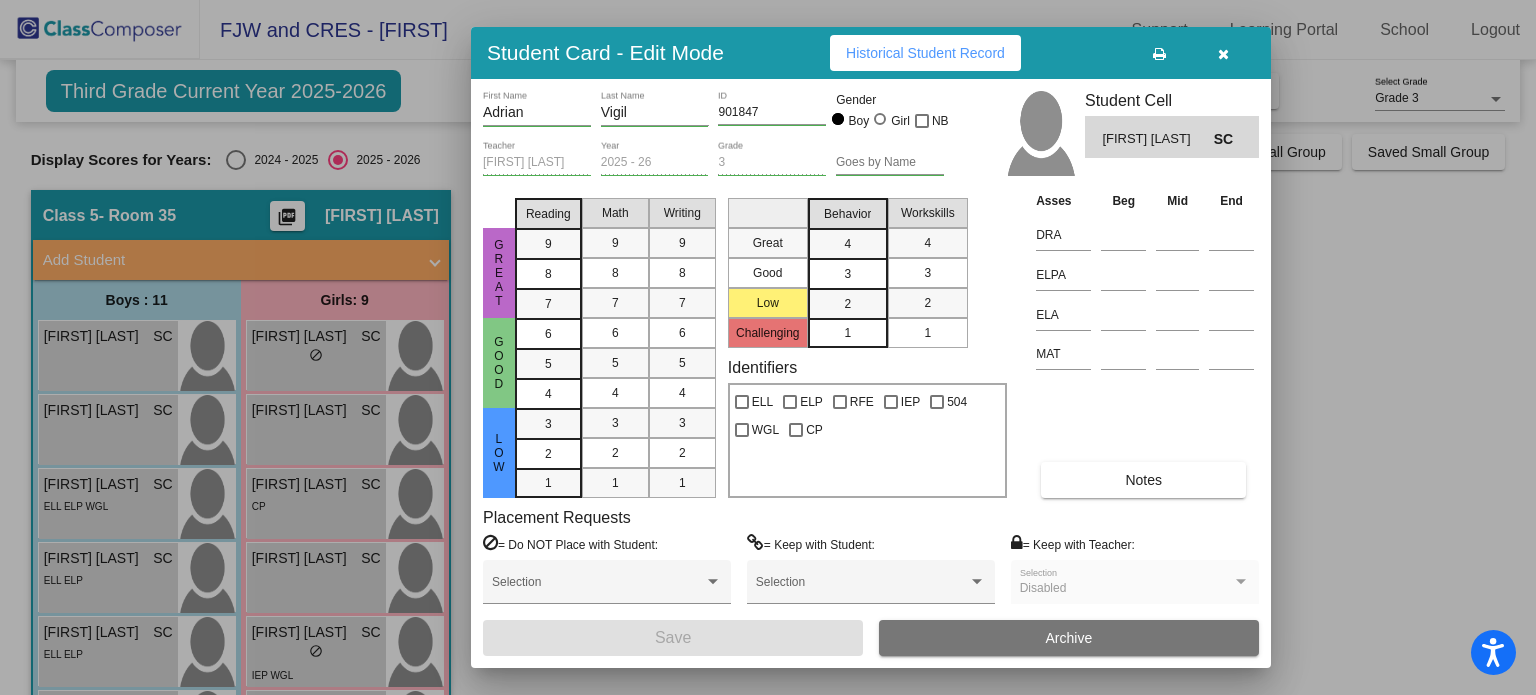 click on "Historical Student Record" at bounding box center [925, 53] 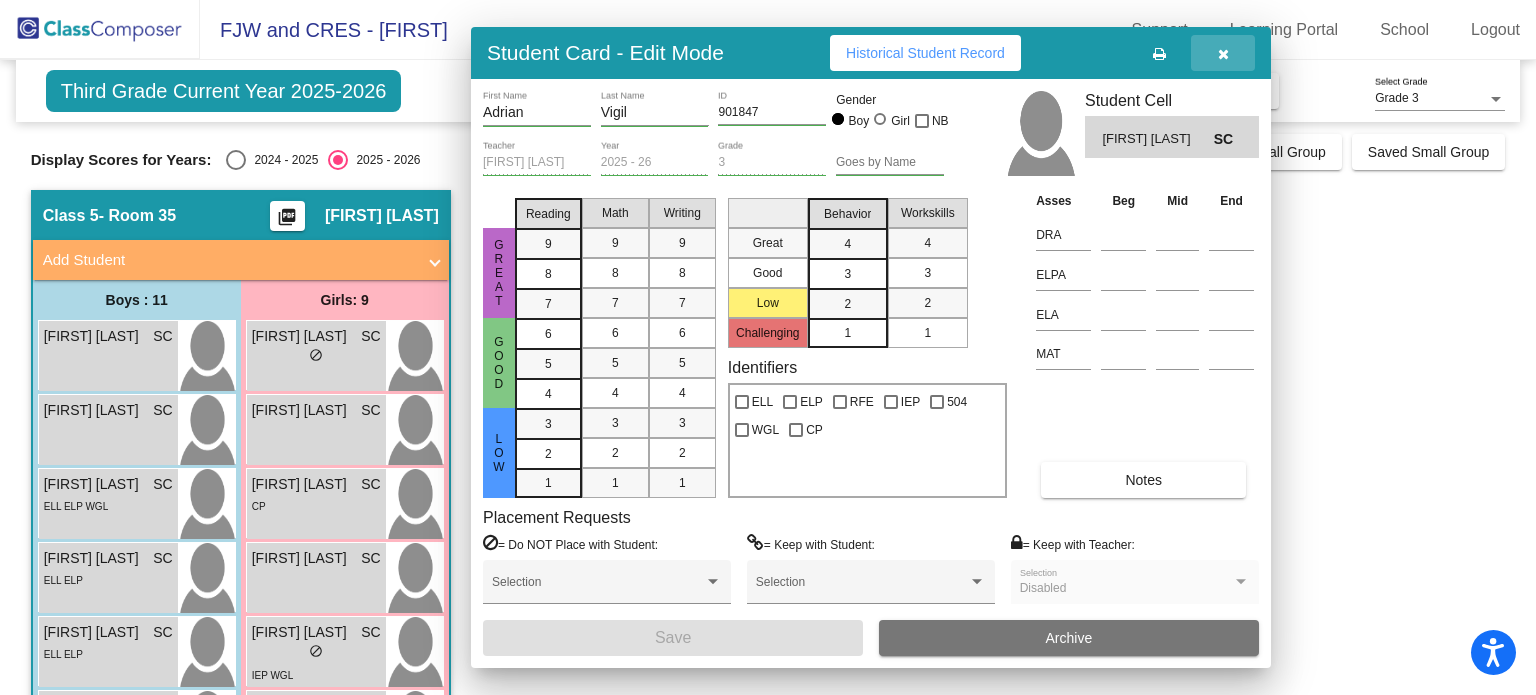 click at bounding box center (1223, 54) 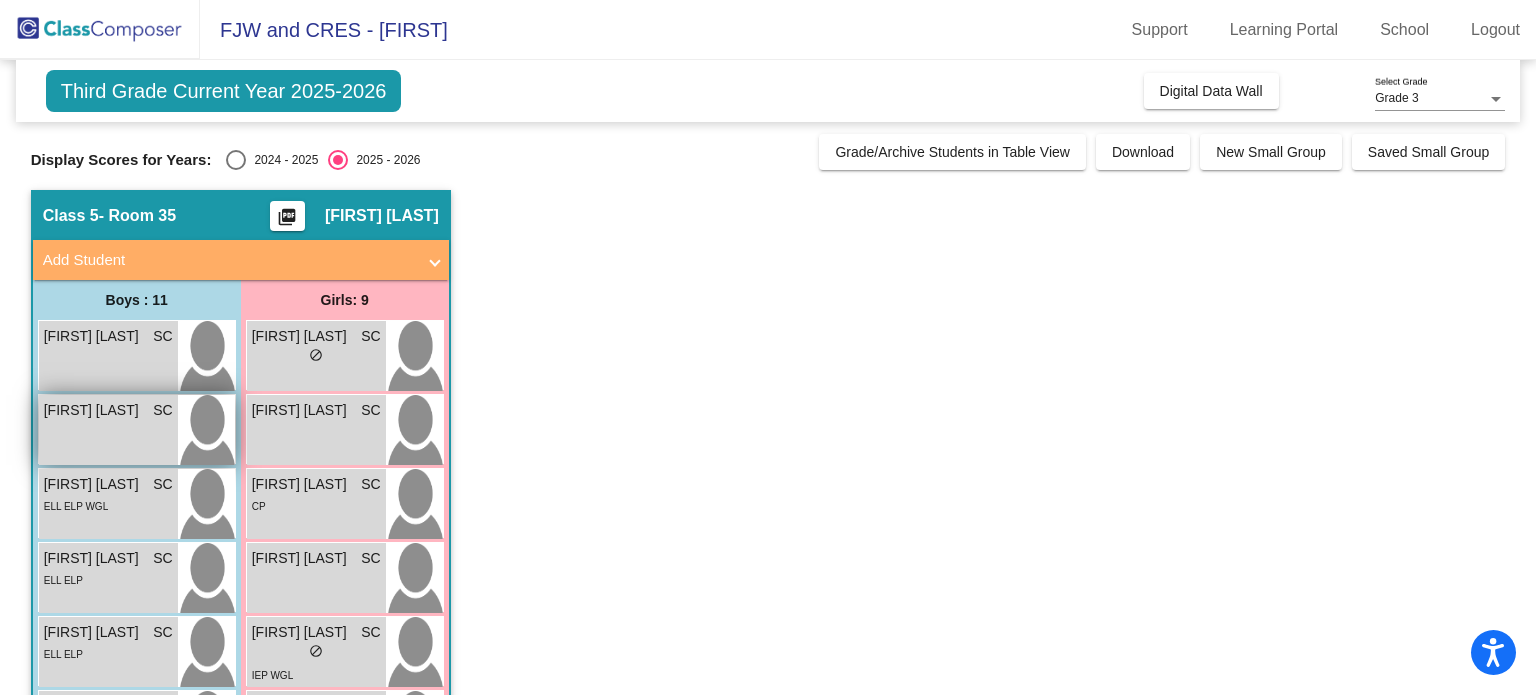 click on "[FIRST] [LAST]" at bounding box center (94, 410) 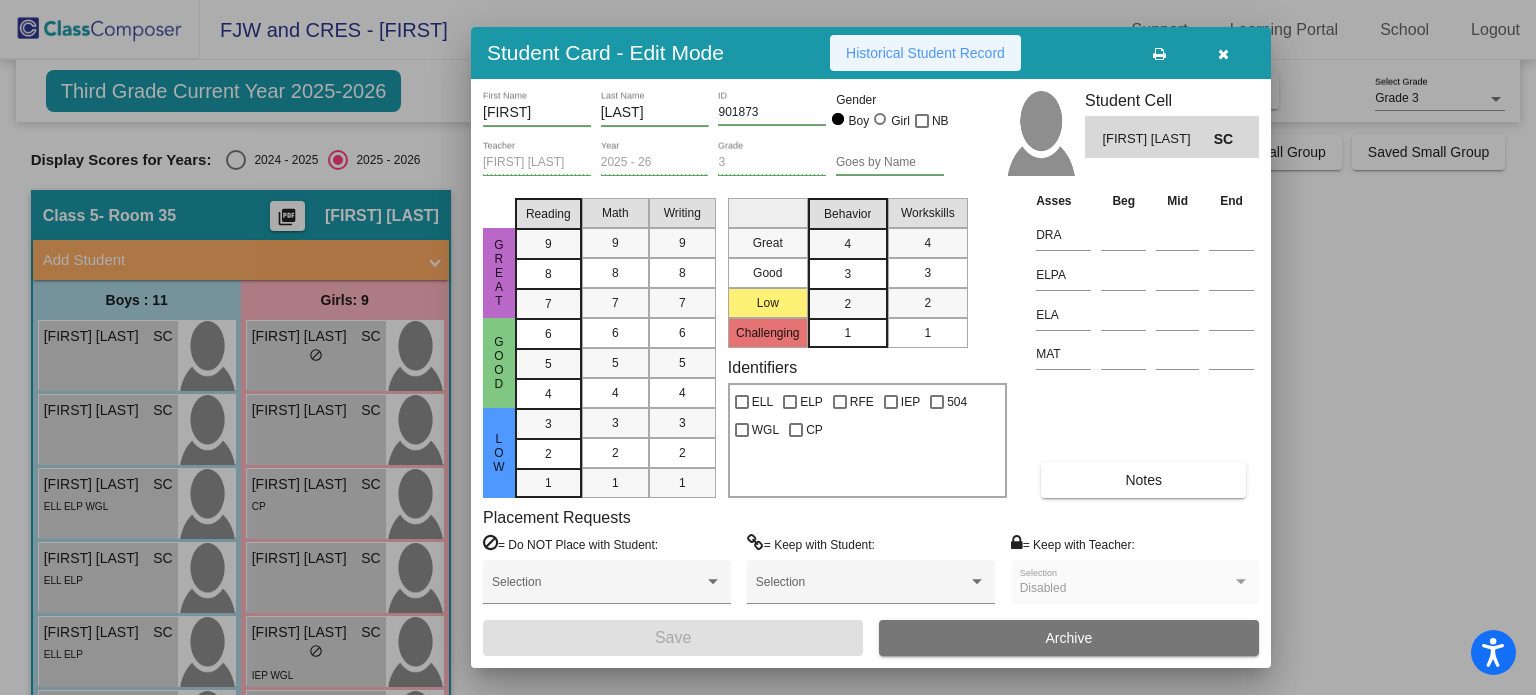 click on "Historical Student Record" at bounding box center (925, 53) 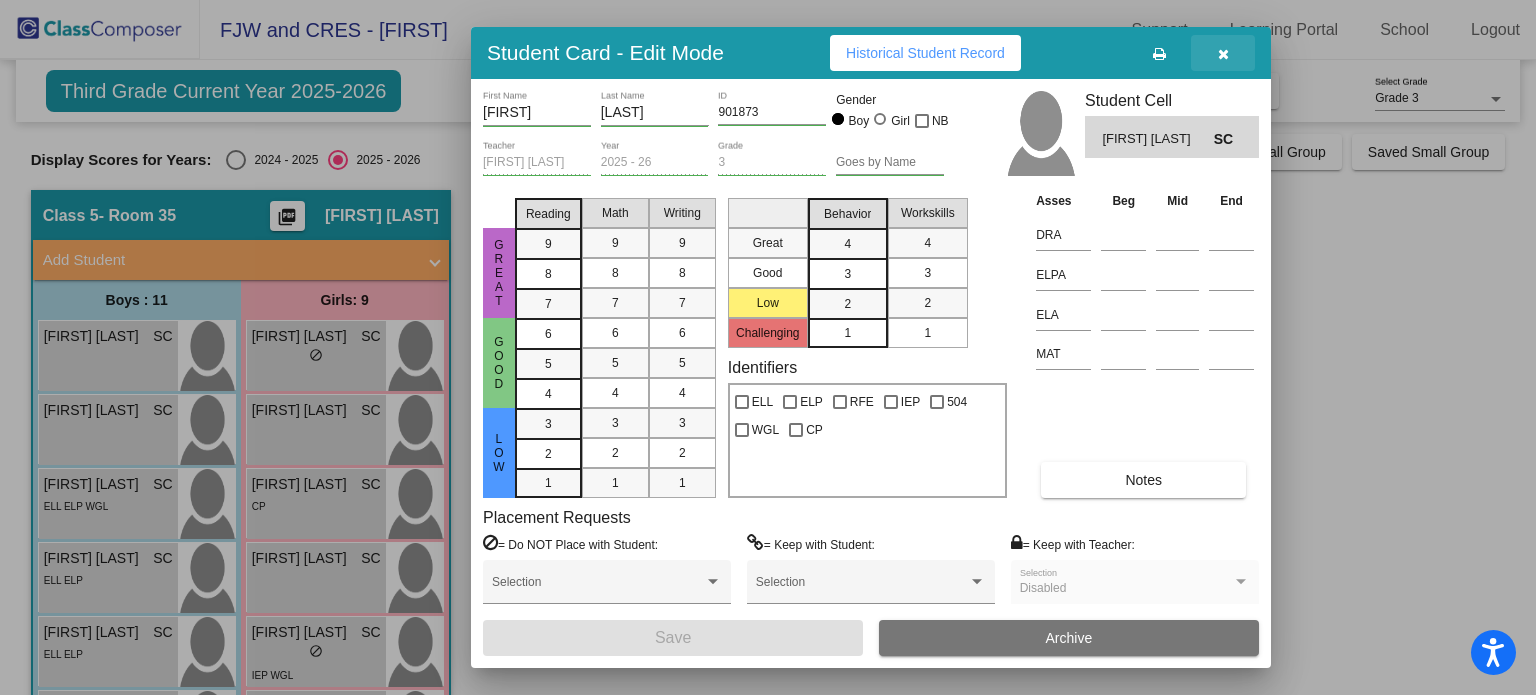 click at bounding box center [1223, 54] 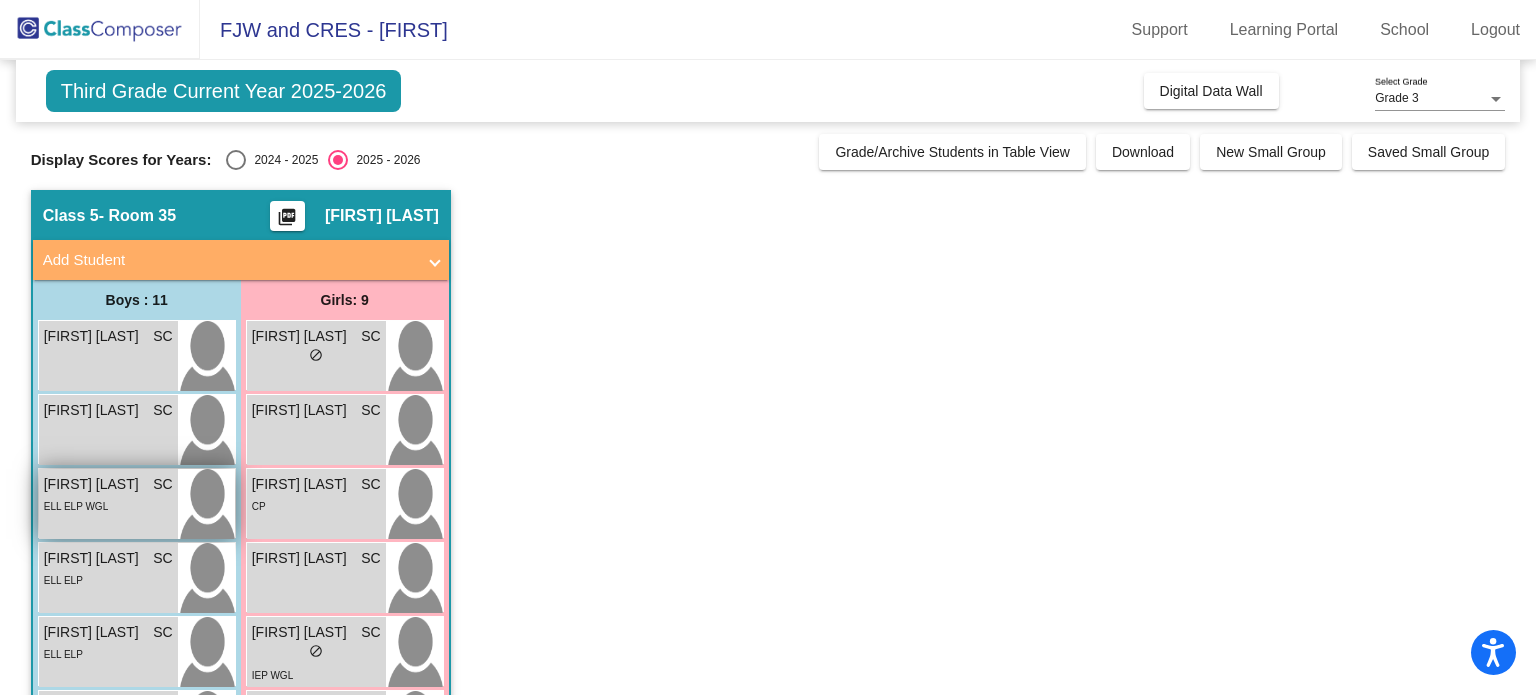 click on "ELL ELP WGL" at bounding box center (108, 505) 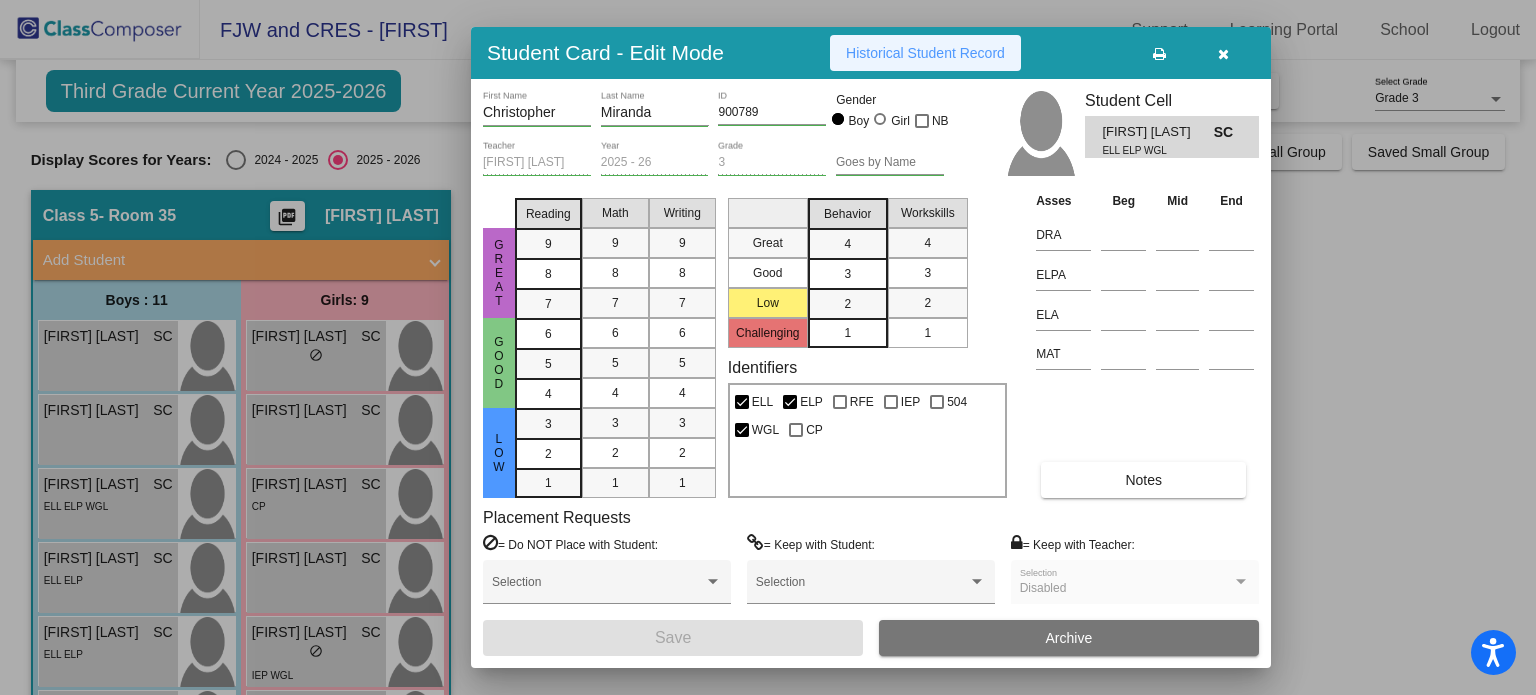 click on "Historical Student Record" at bounding box center [925, 53] 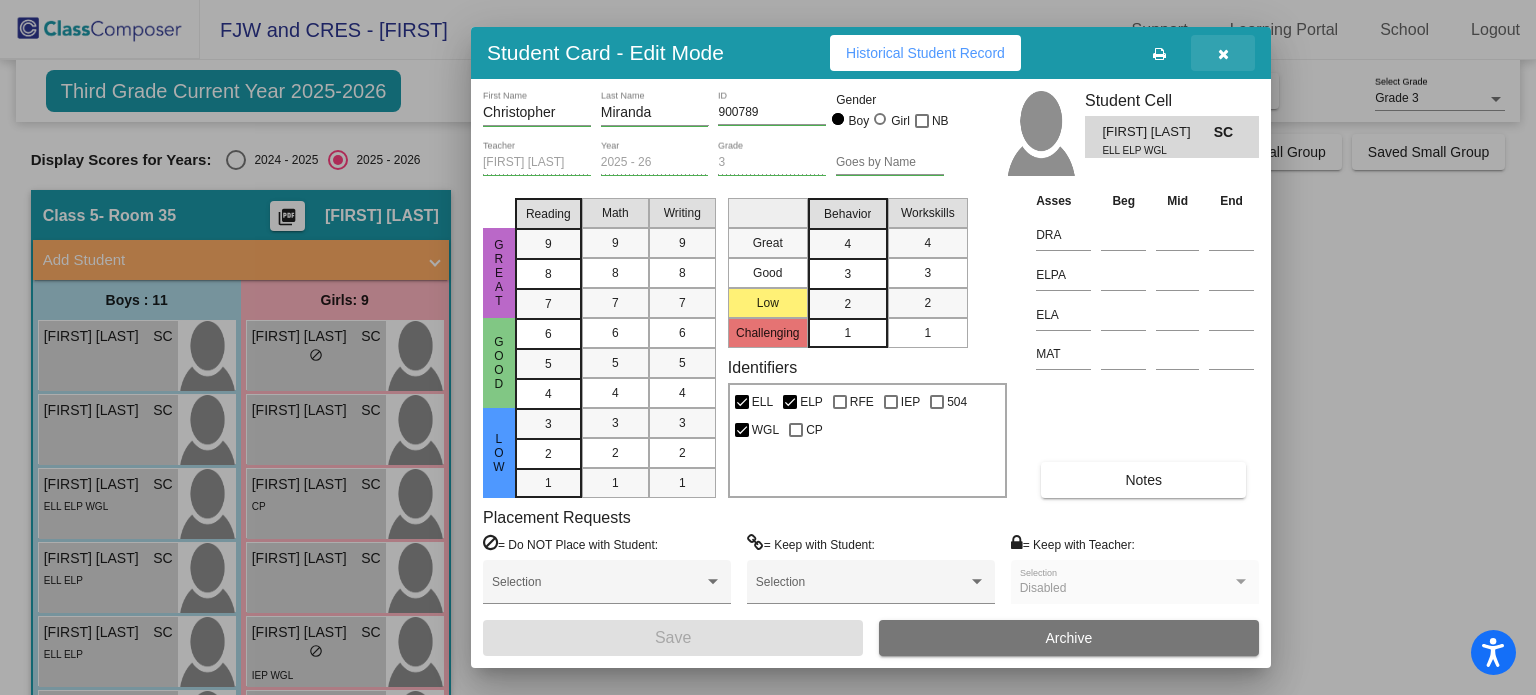 click at bounding box center [1223, 54] 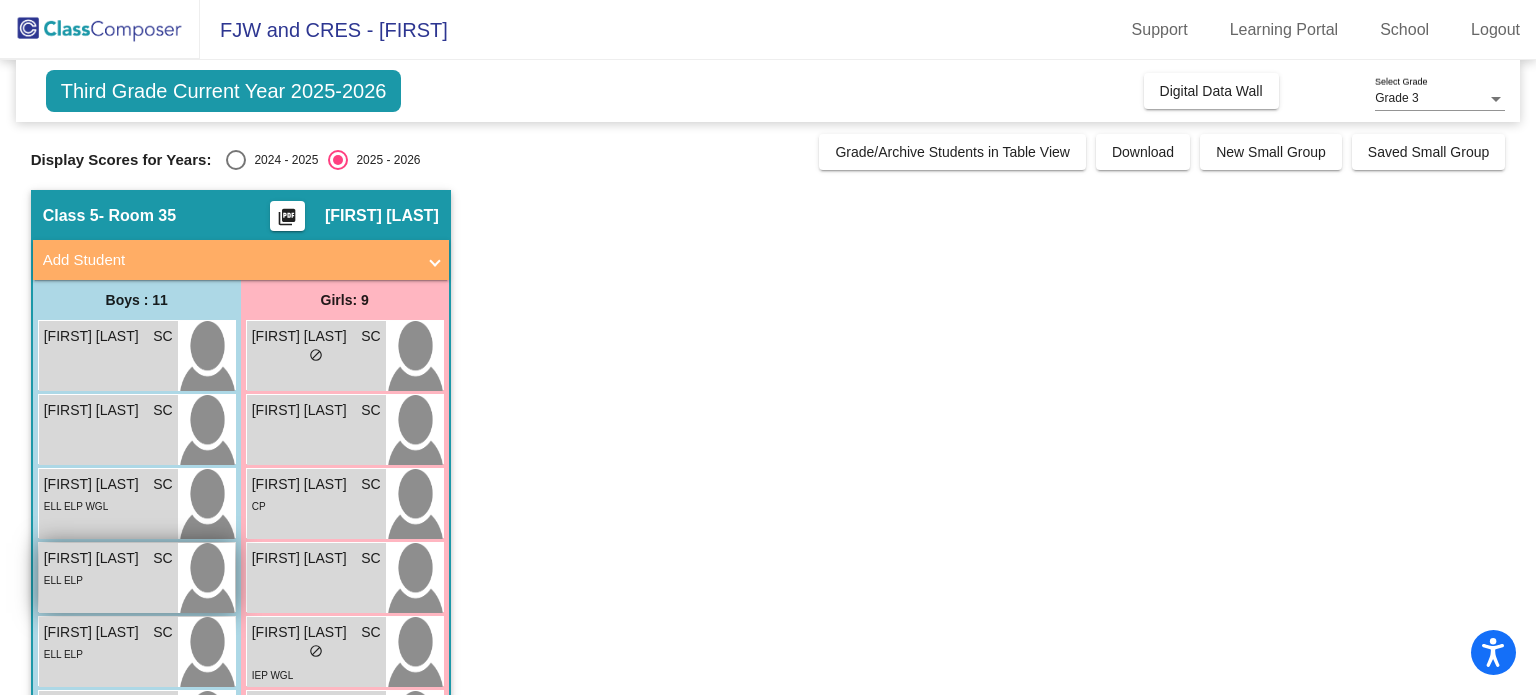 click on "ELL ELP" at bounding box center (108, 579) 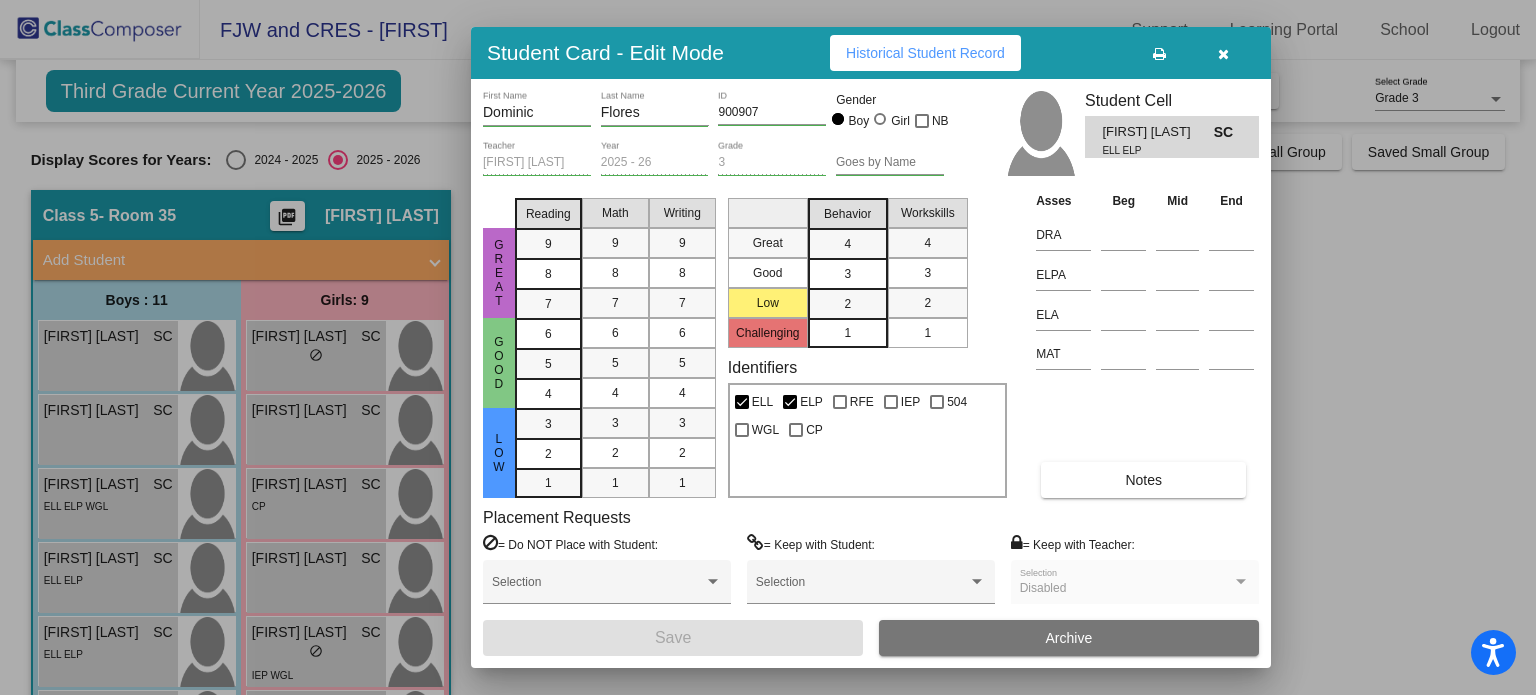 click on "Historical Student Record" at bounding box center [925, 53] 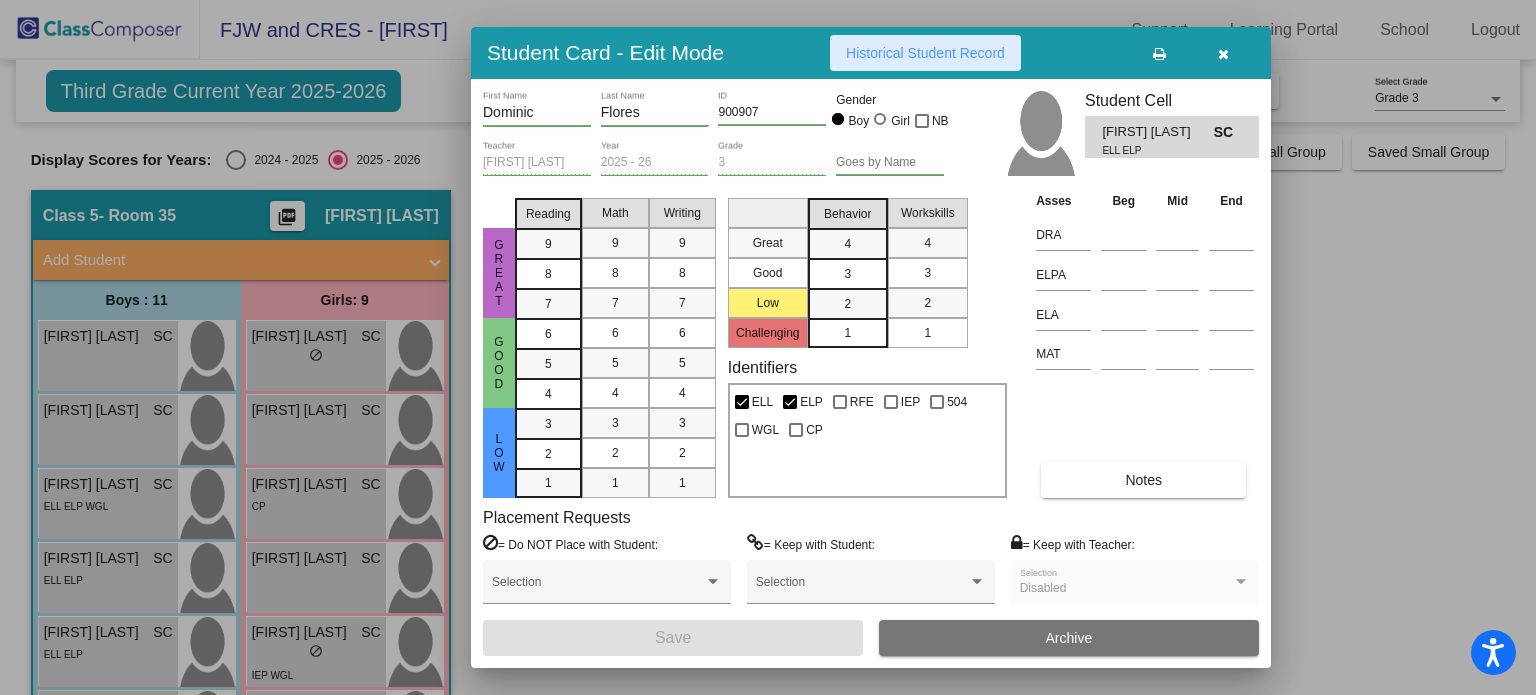 click on "Historical Student Record" at bounding box center (925, 53) 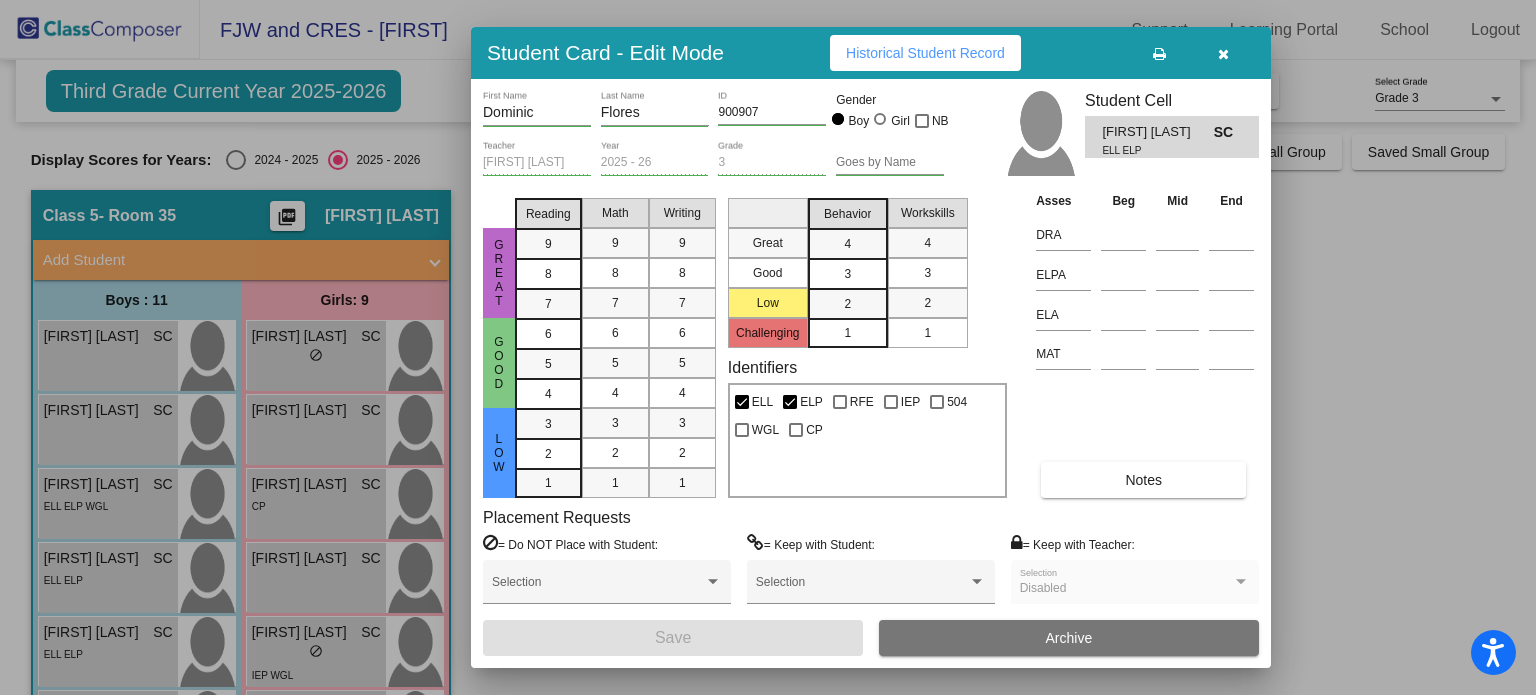 click at bounding box center [1223, 54] 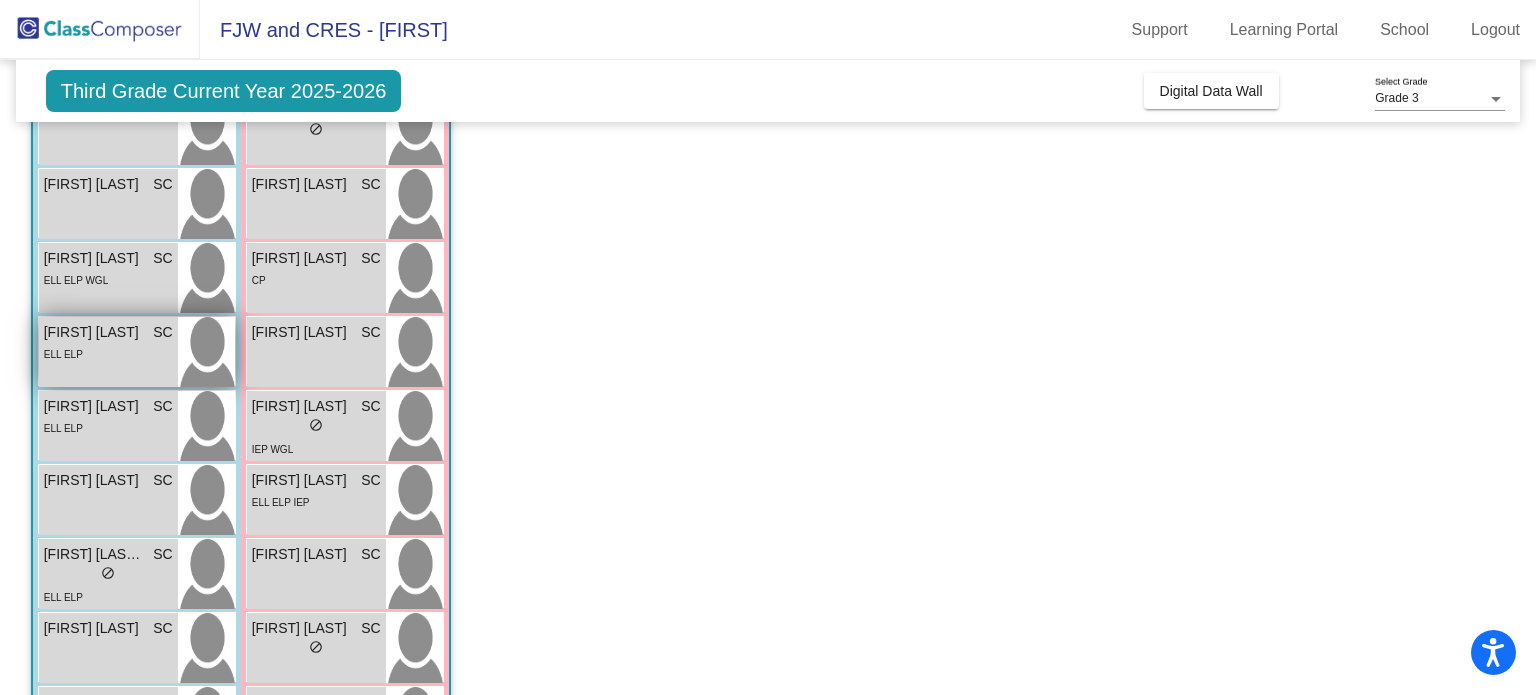 scroll, scrollTop: 300, scrollLeft: 0, axis: vertical 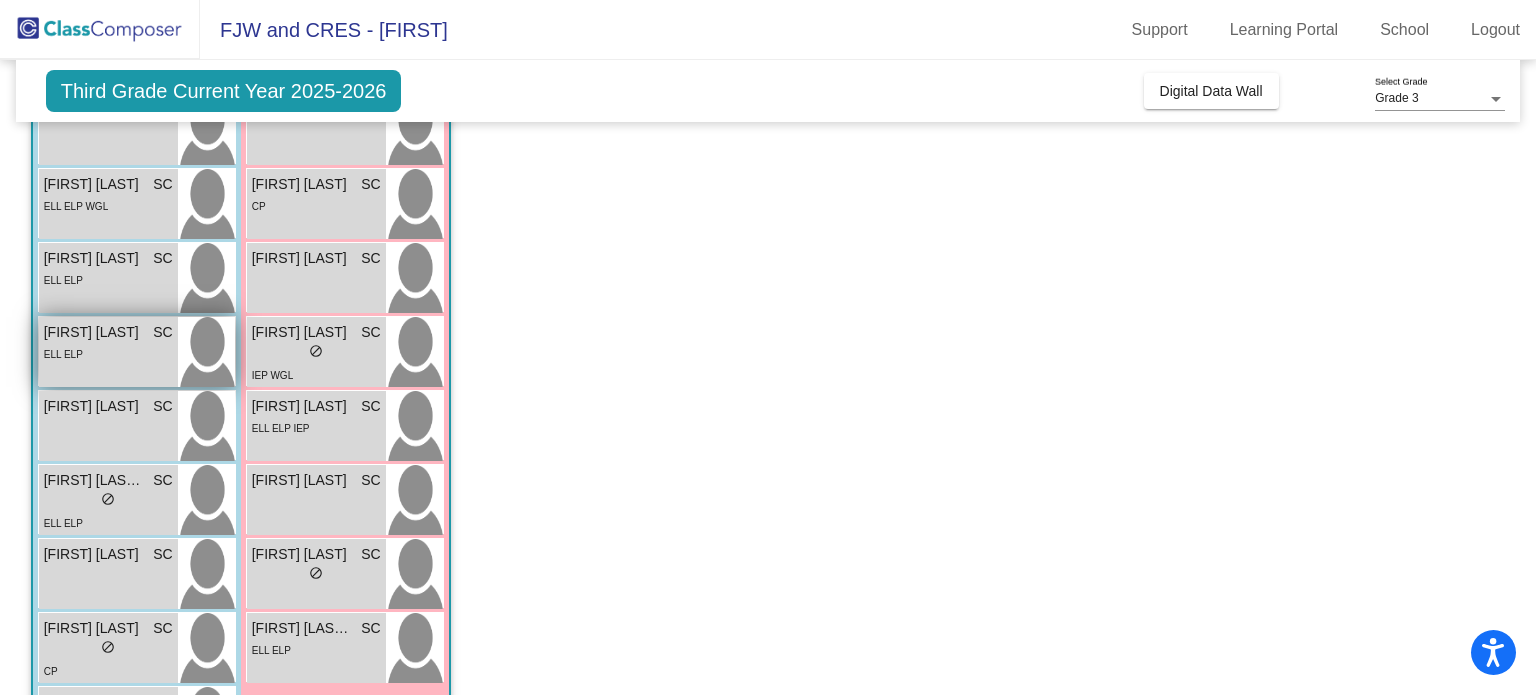 click on "ELL ELP" at bounding box center [108, 353] 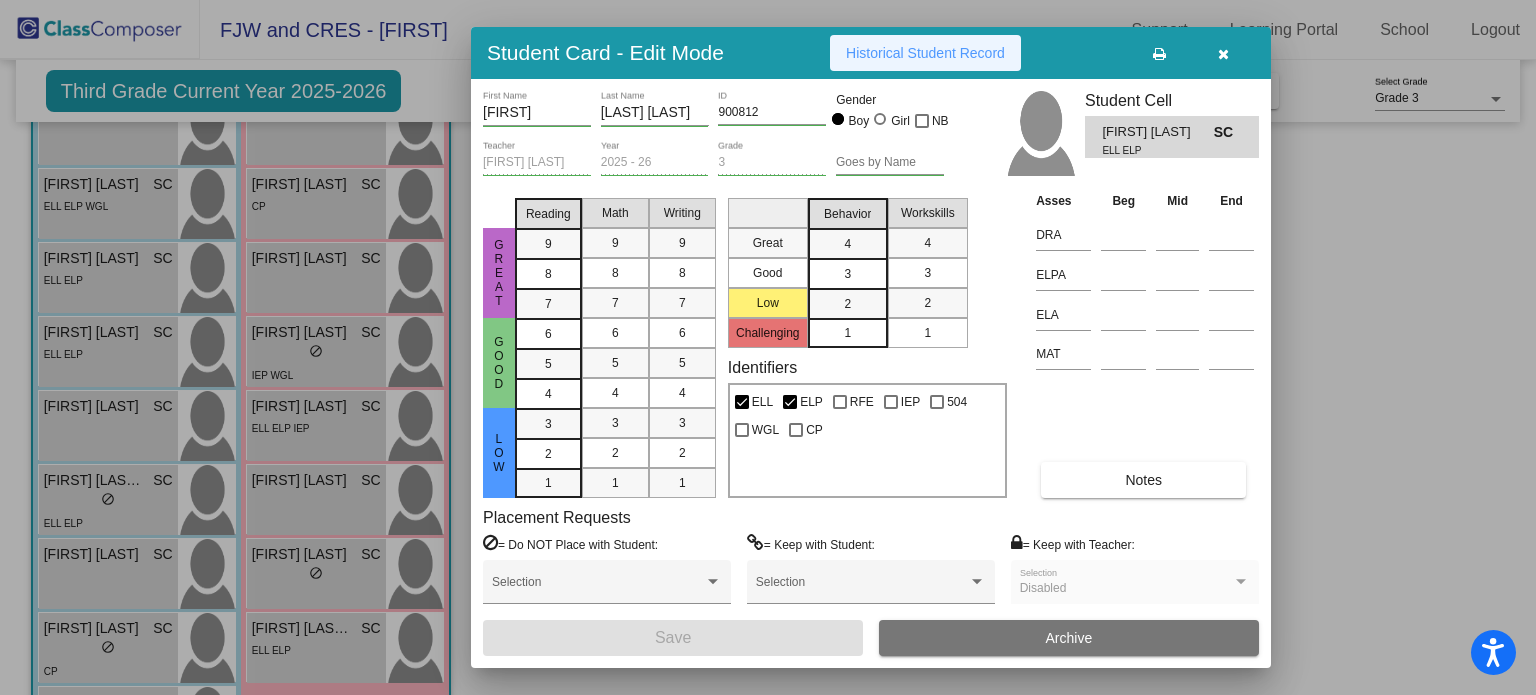 click on "Historical Student Record" at bounding box center (925, 53) 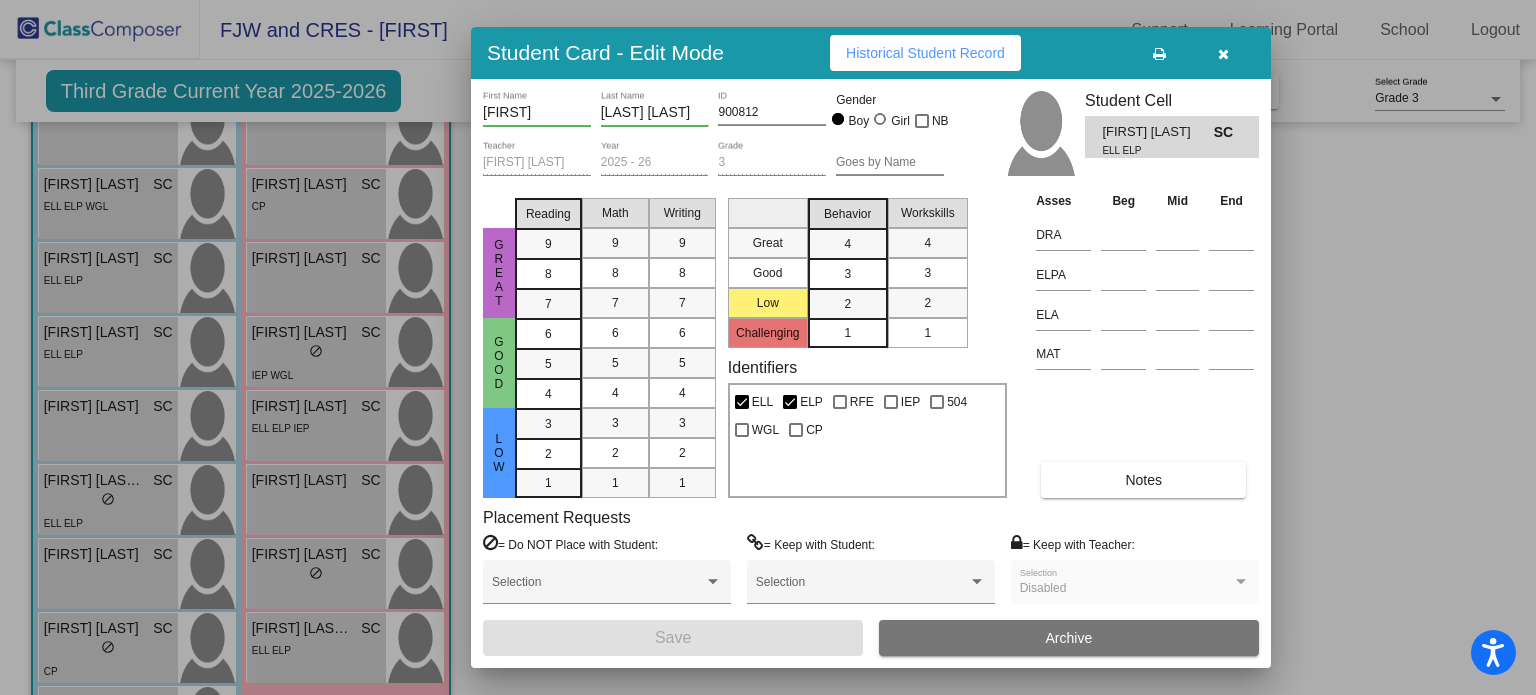 click at bounding box center [1223, 54] 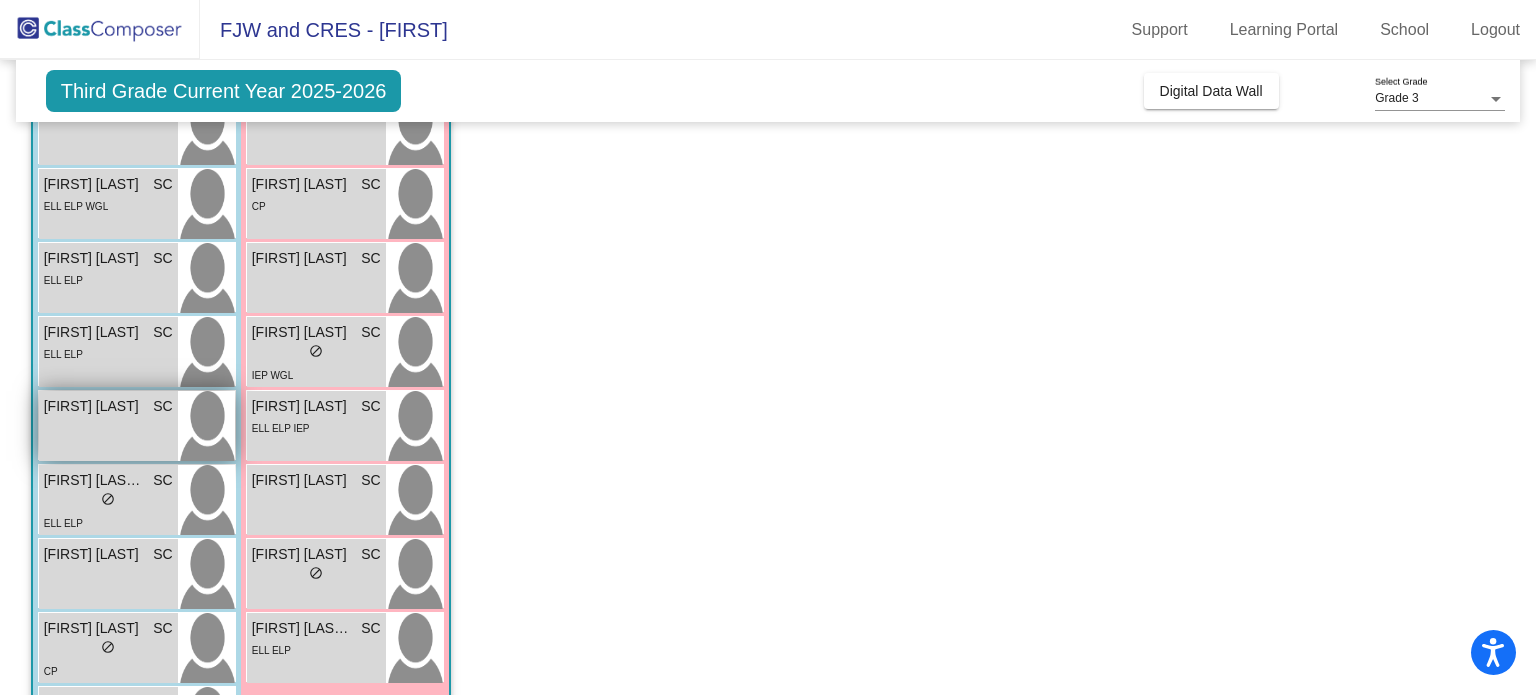 click on "[FIRST] [LAST] SC lock do_not_disturb_alt" at bounding box center (108, 426) 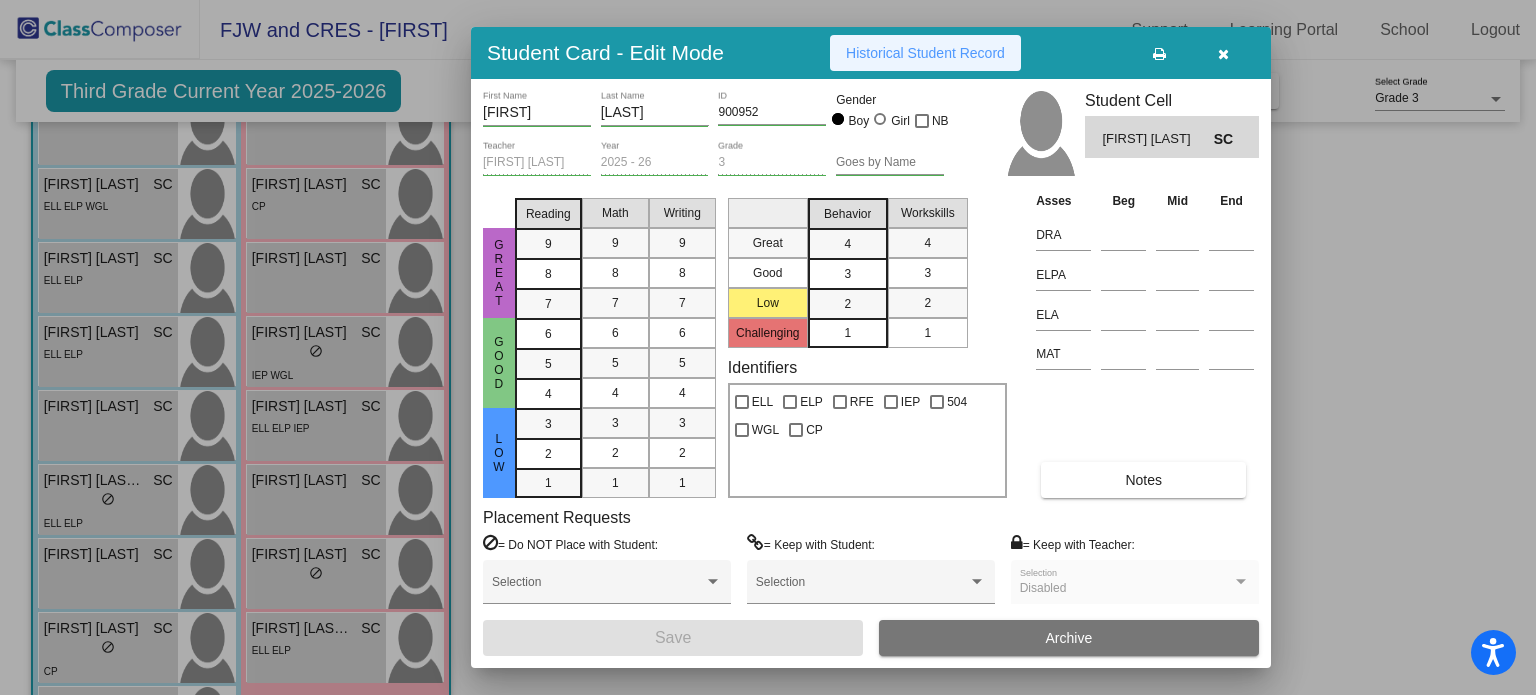 click on "Historical Student Record" at bounding box center (925, 53) 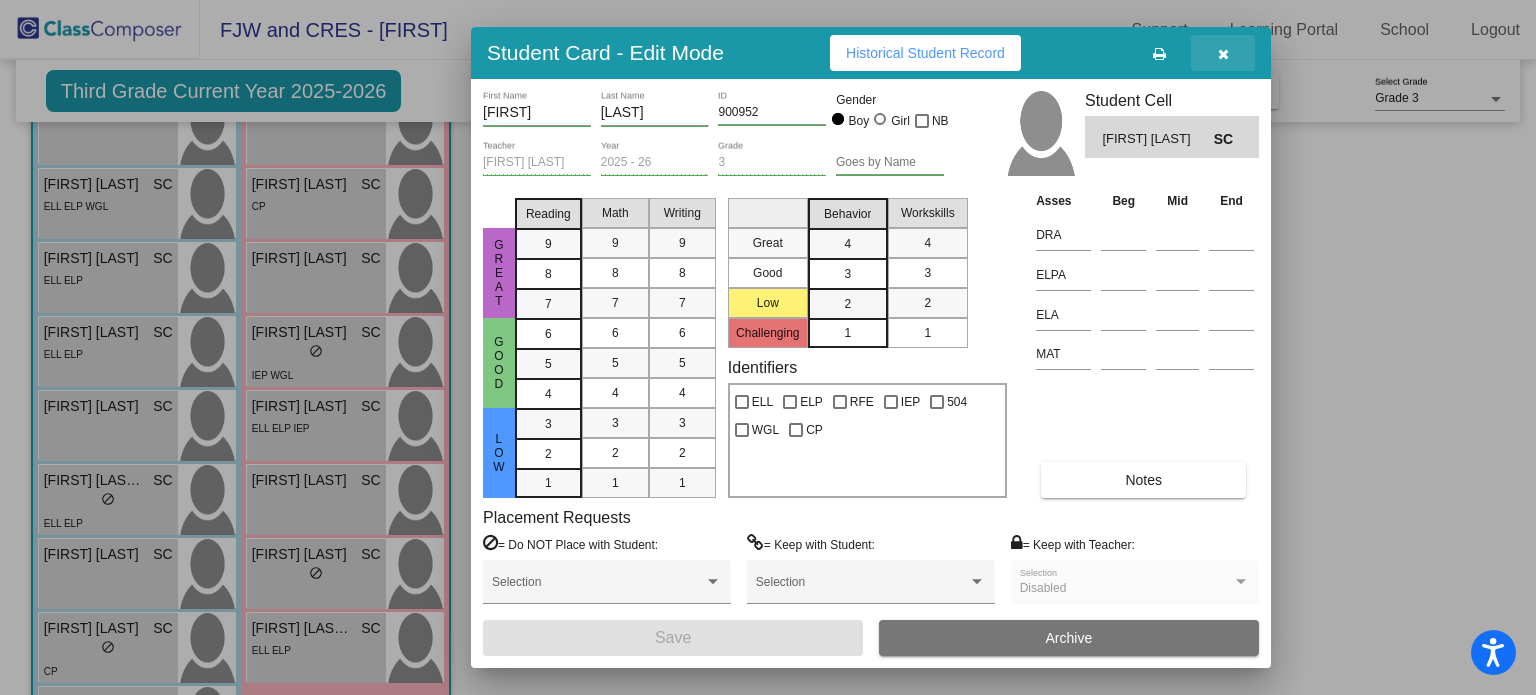 click at bounding box center (1223, 54) 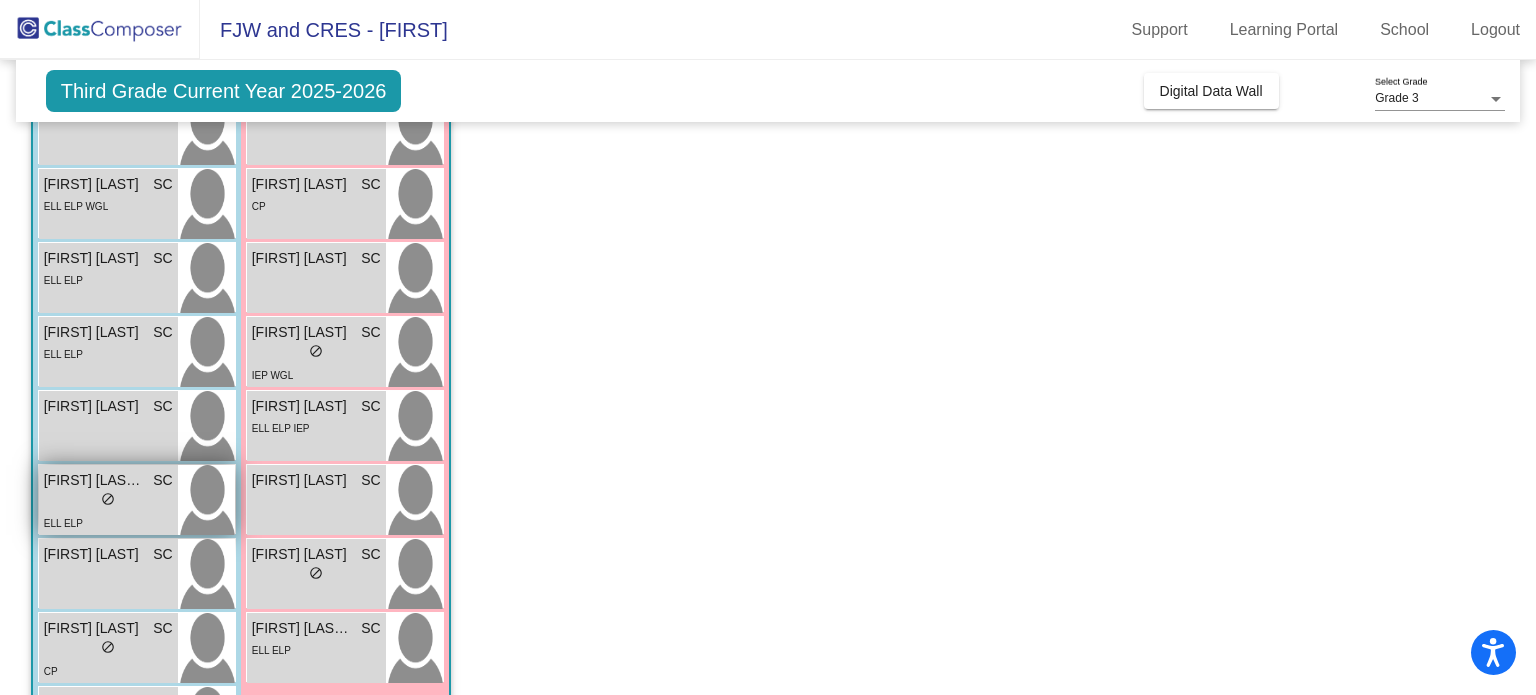 click on "[FIRST] [LAST] [LAST]" at bounding box center (94, 480) 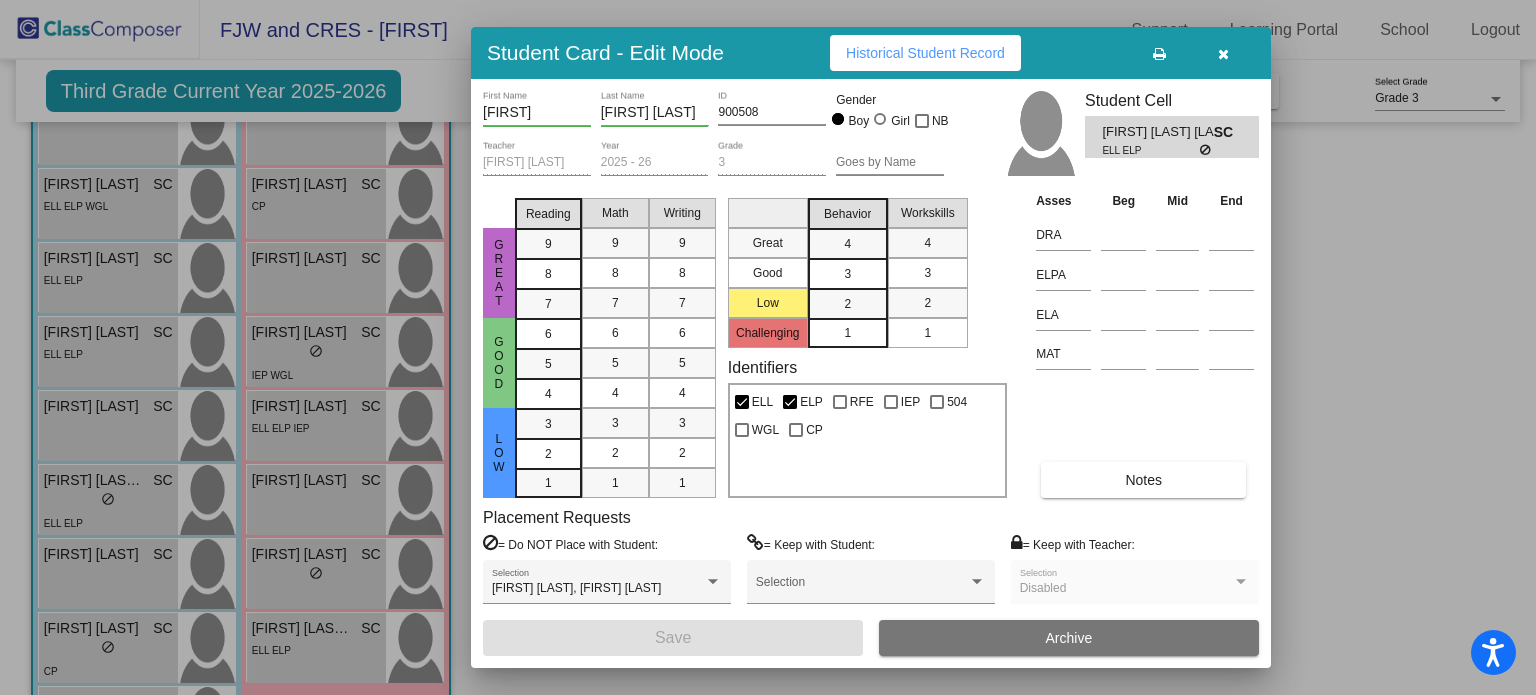 click on "Historical Student Record" at bounding box center [925, 53] 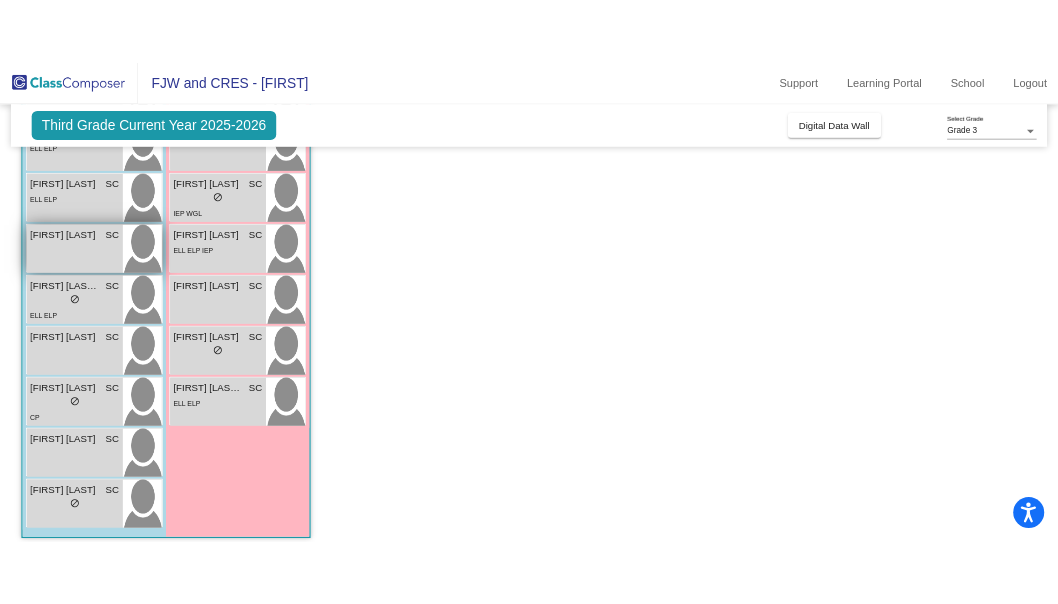 scroll, scrollTop: 469, scrollLeft: 0, axis: vertical 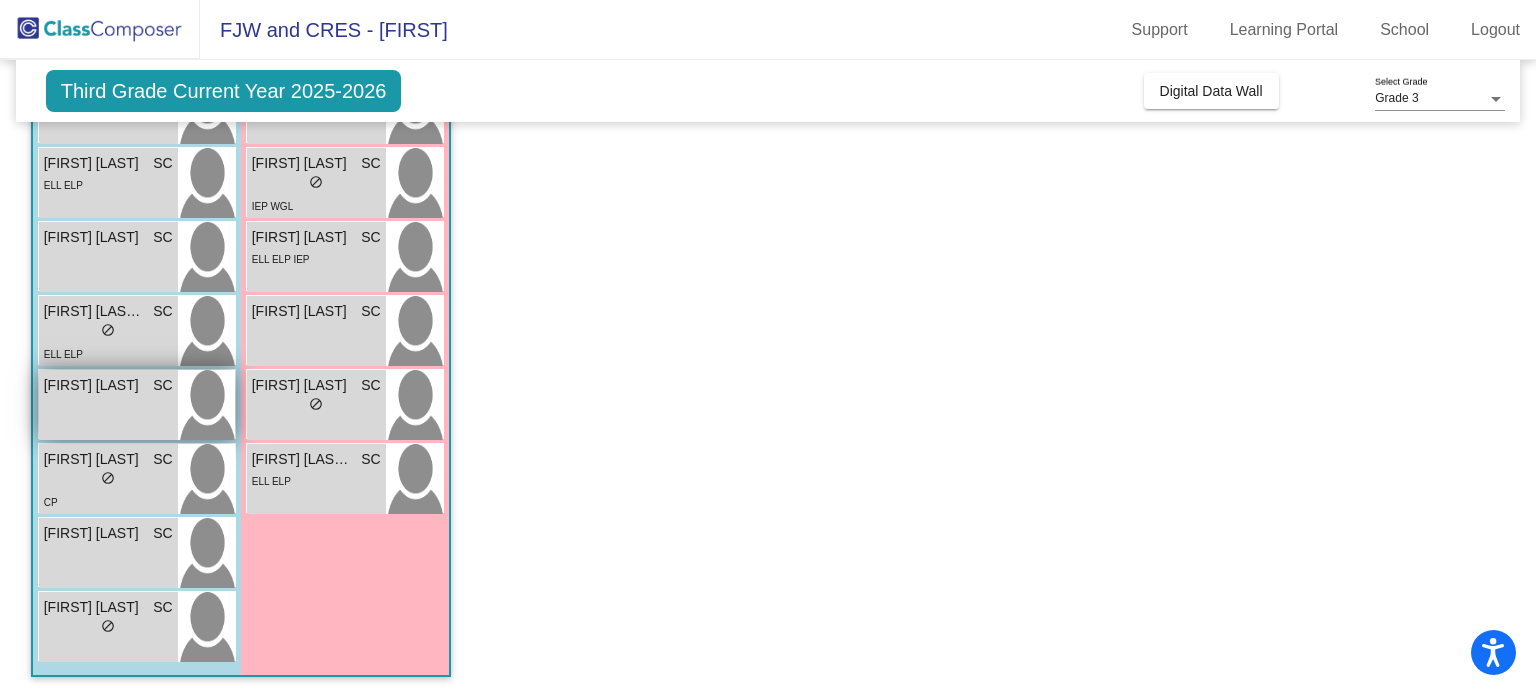 click on "[FIRST] [LAST] SC lock do_not_disturb_alt" at bounding box center (108, 405) 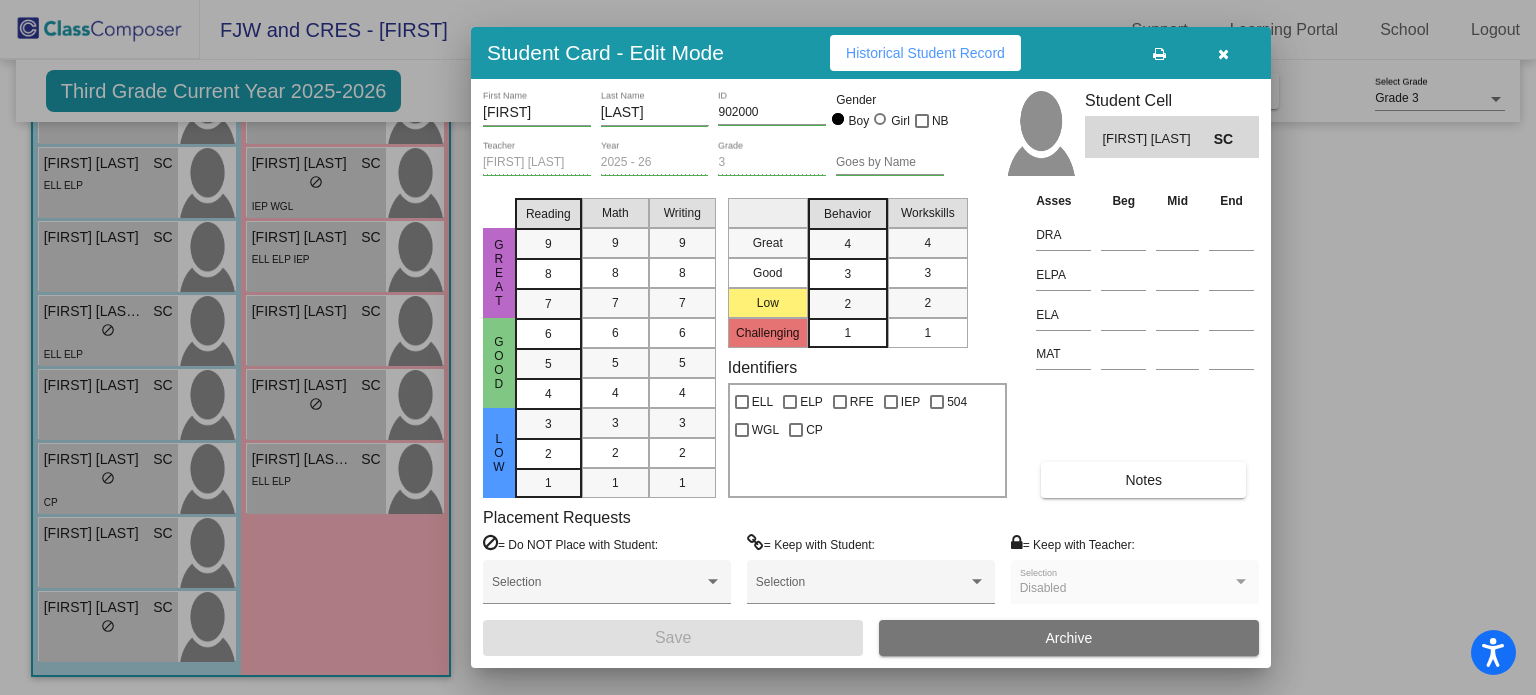 click on "Historical Student Record" at bounding box center [925, 53] 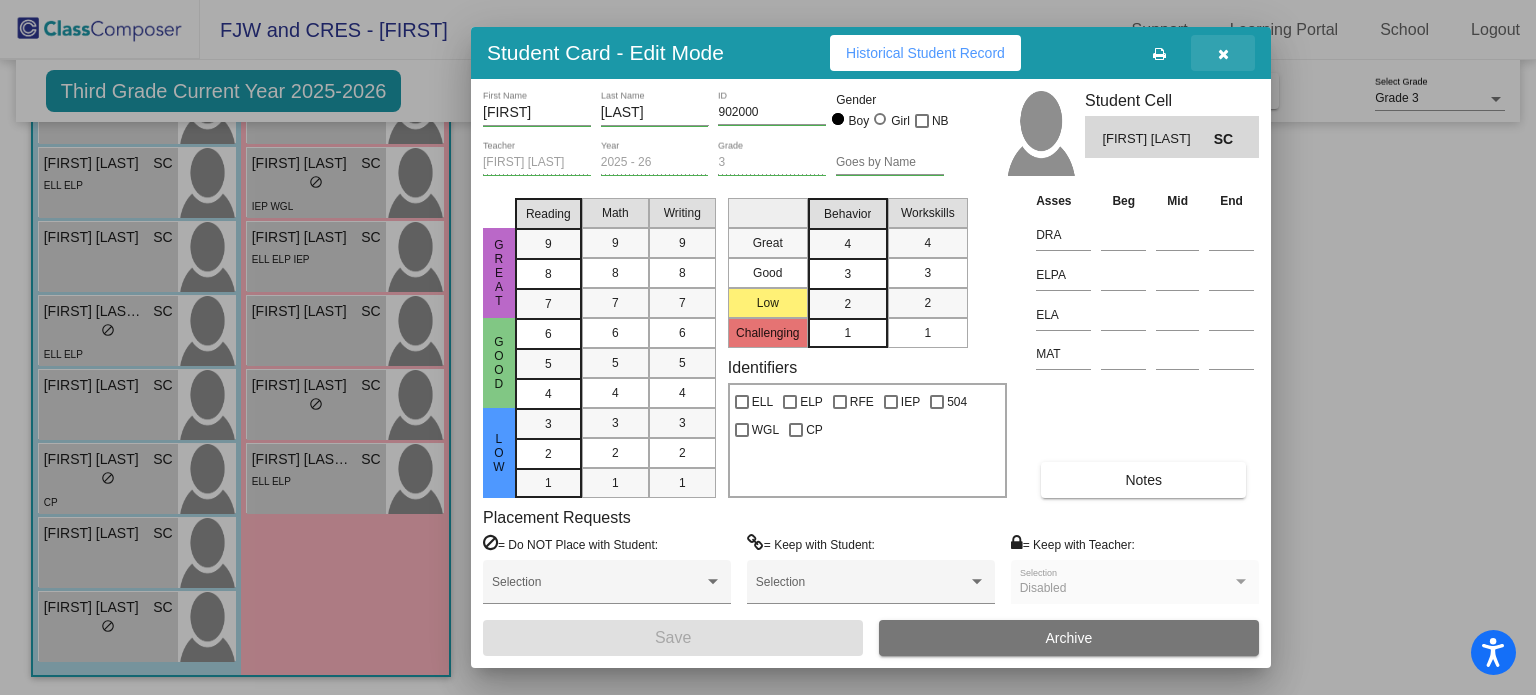 click at bounding box center (1223, 54) 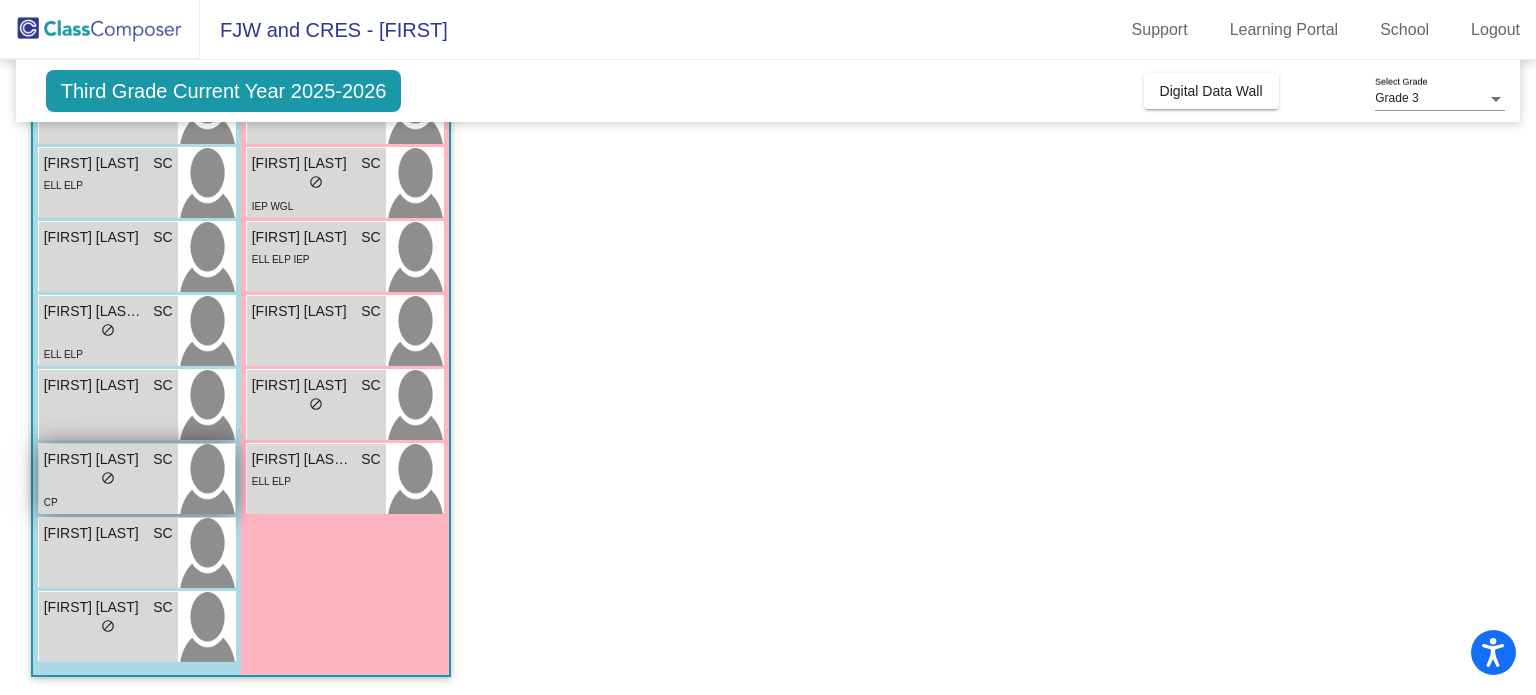 click on "CP" at bounding box center [108, 501] 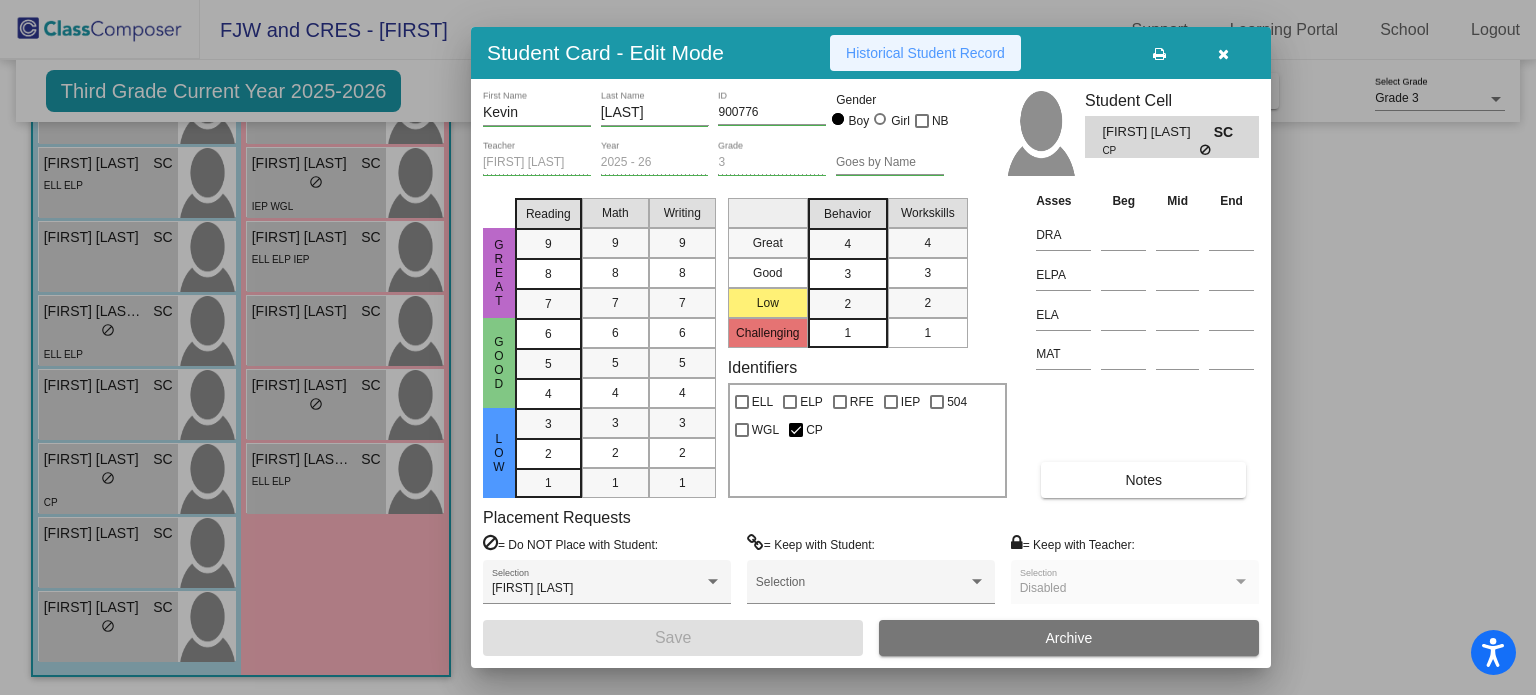 click on "Historical Student Record" at bounding box center [925, 53] 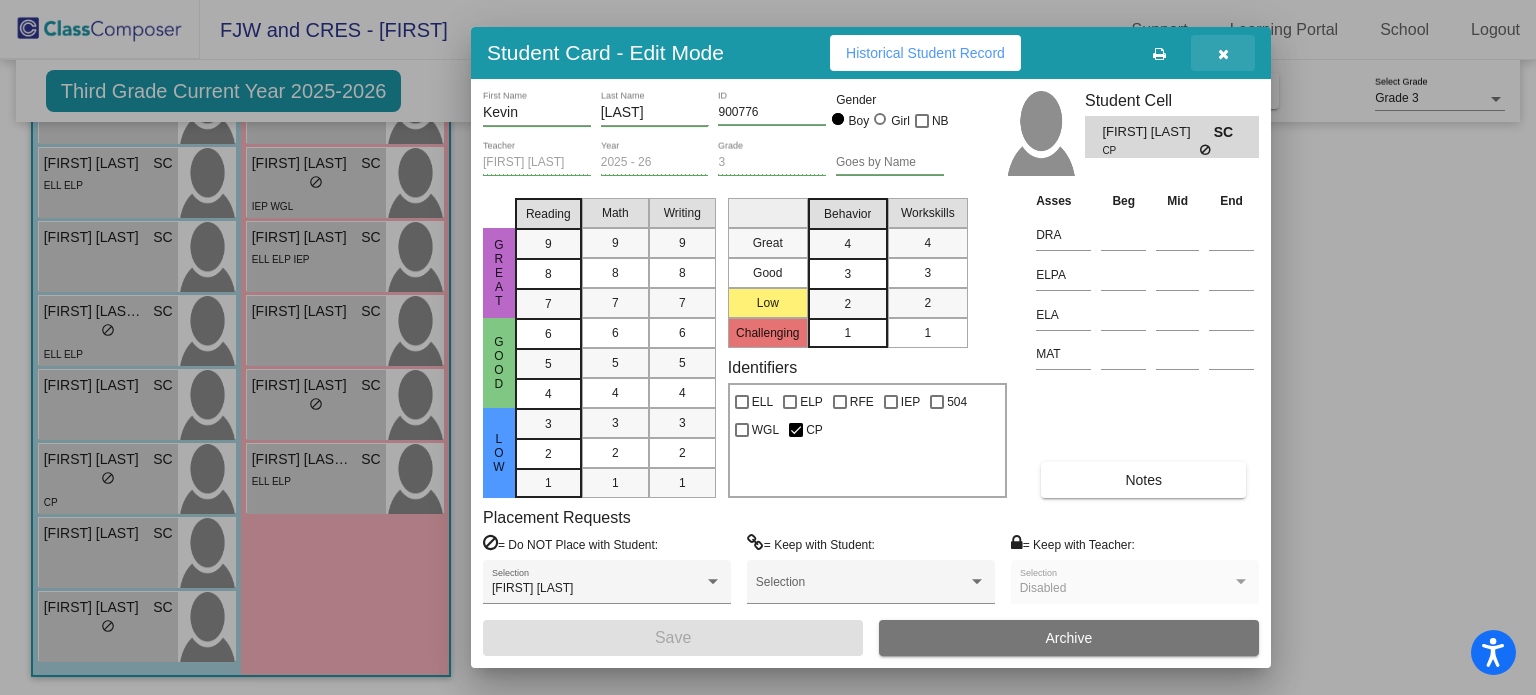 click at bounding box center [1223, 54] 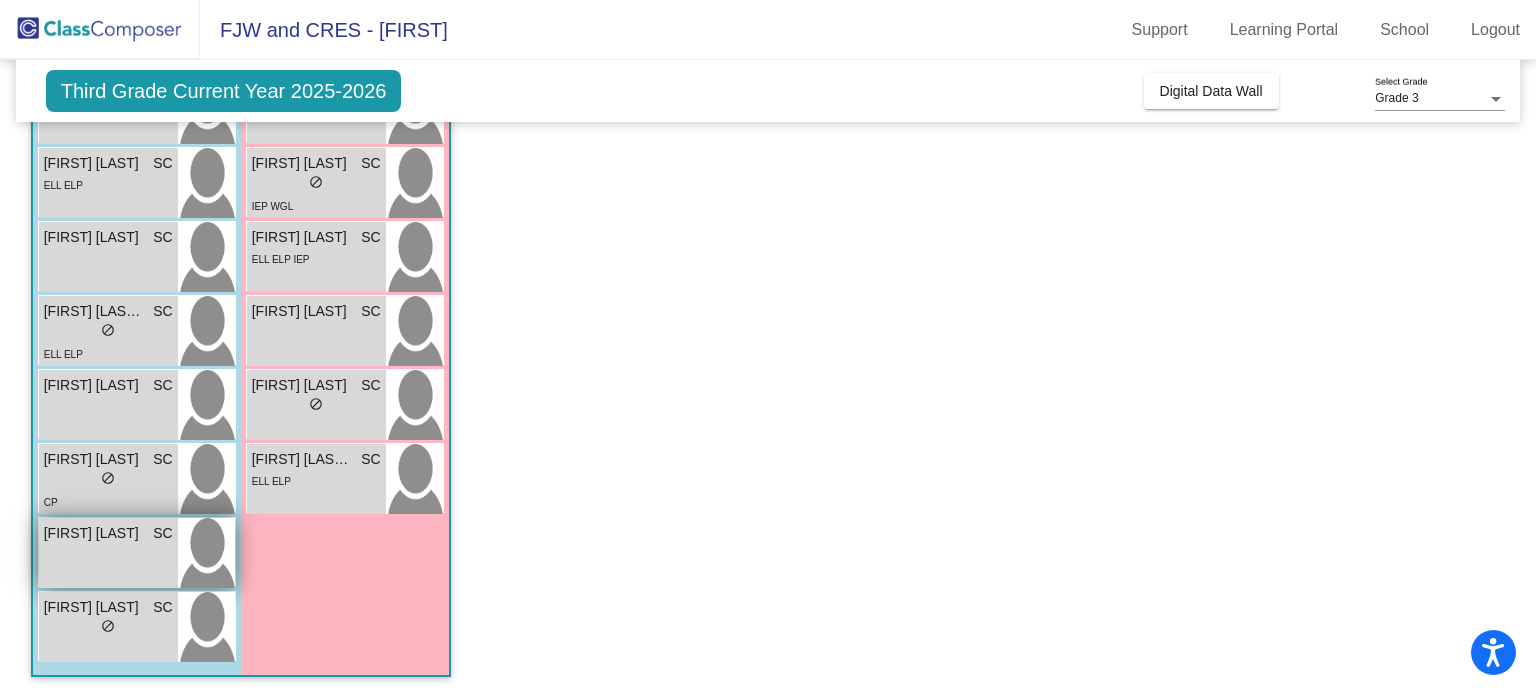 click on "[FIRST] [LAST] SC lock do_not_disturb_alt" at bounding box center [108, 553] 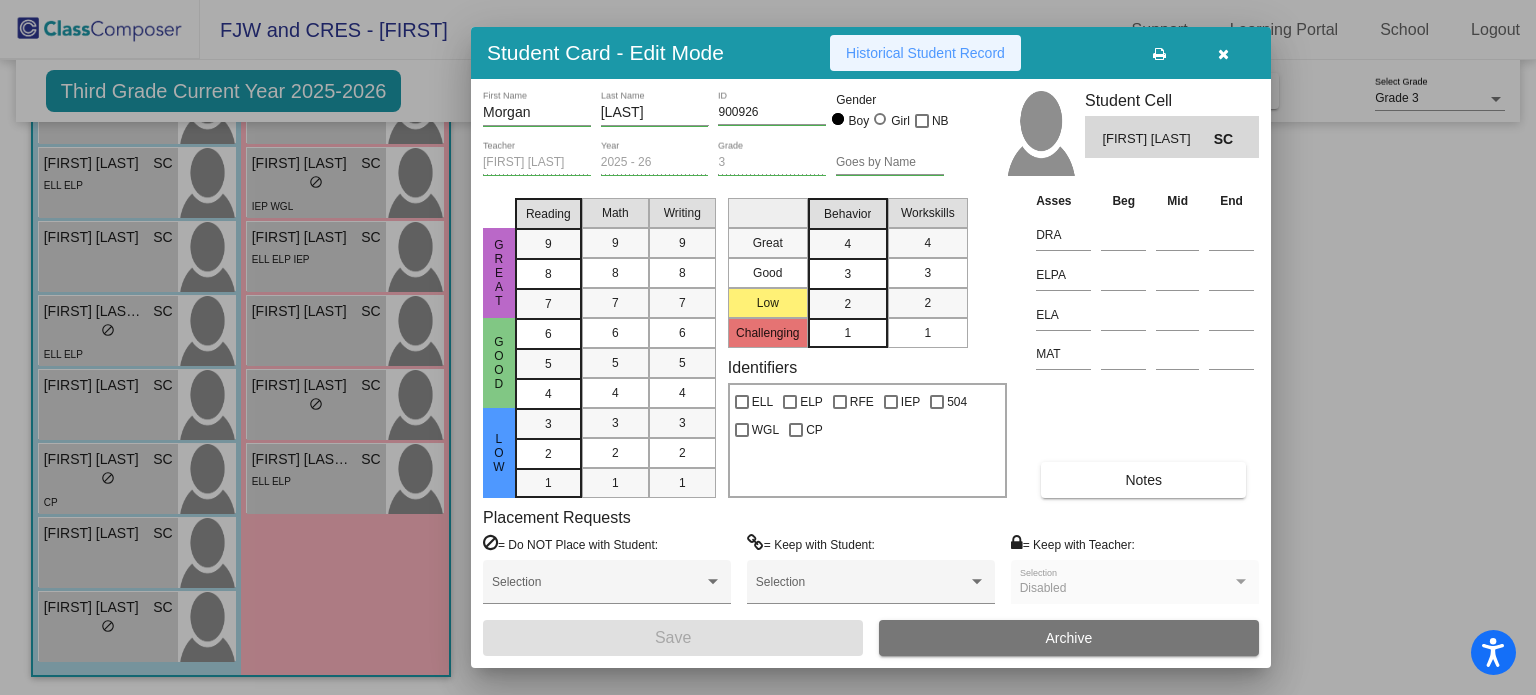 click on "Historical Student Record" at bounding box center [925, 53] 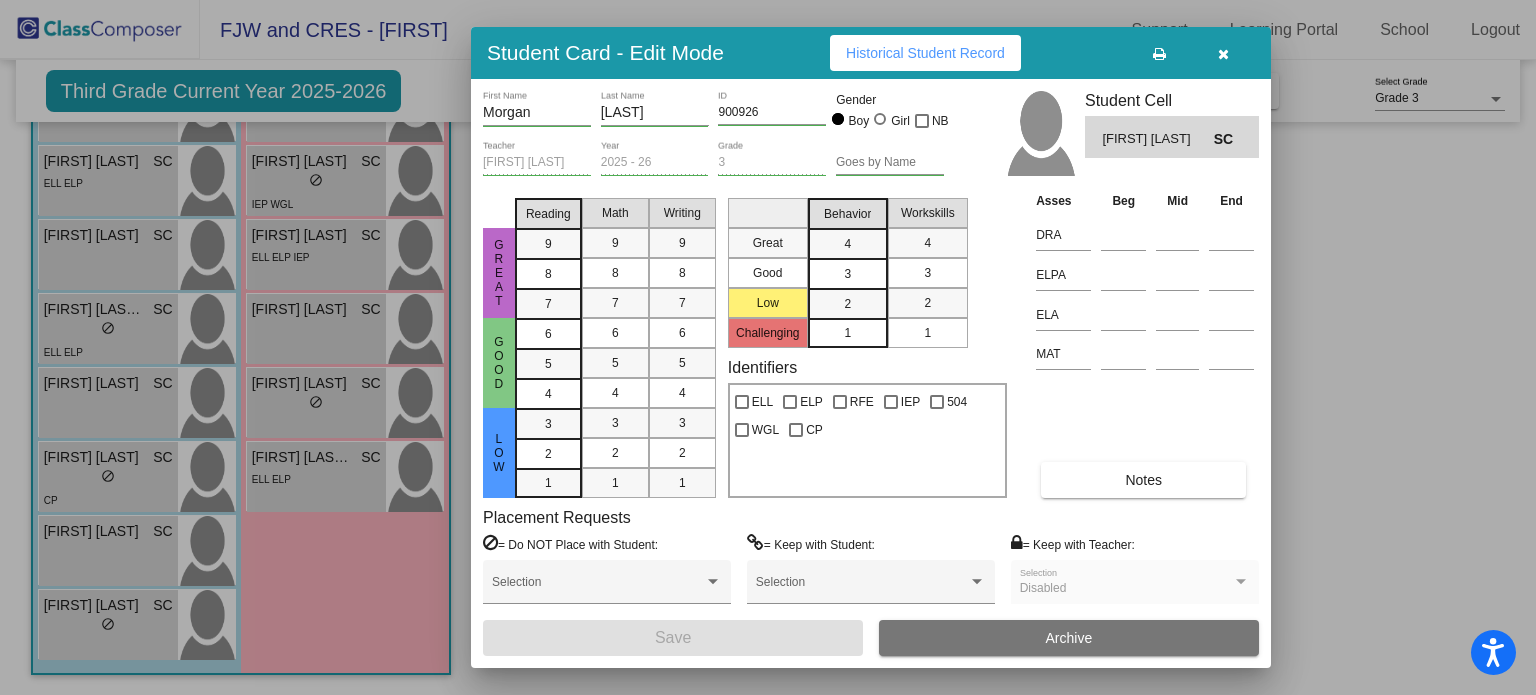 scroll, scrollTop: 469, scrollLeft: 0, axis: vertical 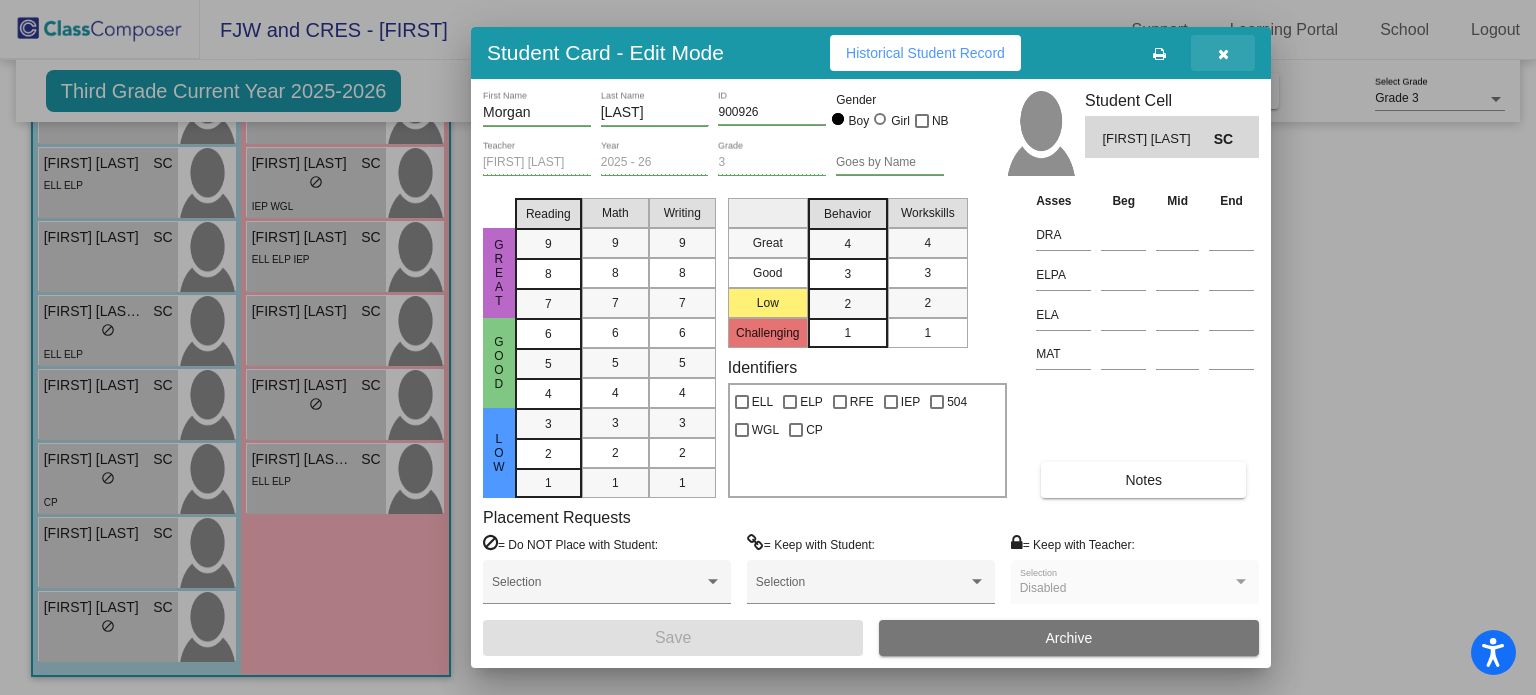 click at bounding box center [1223, 54] 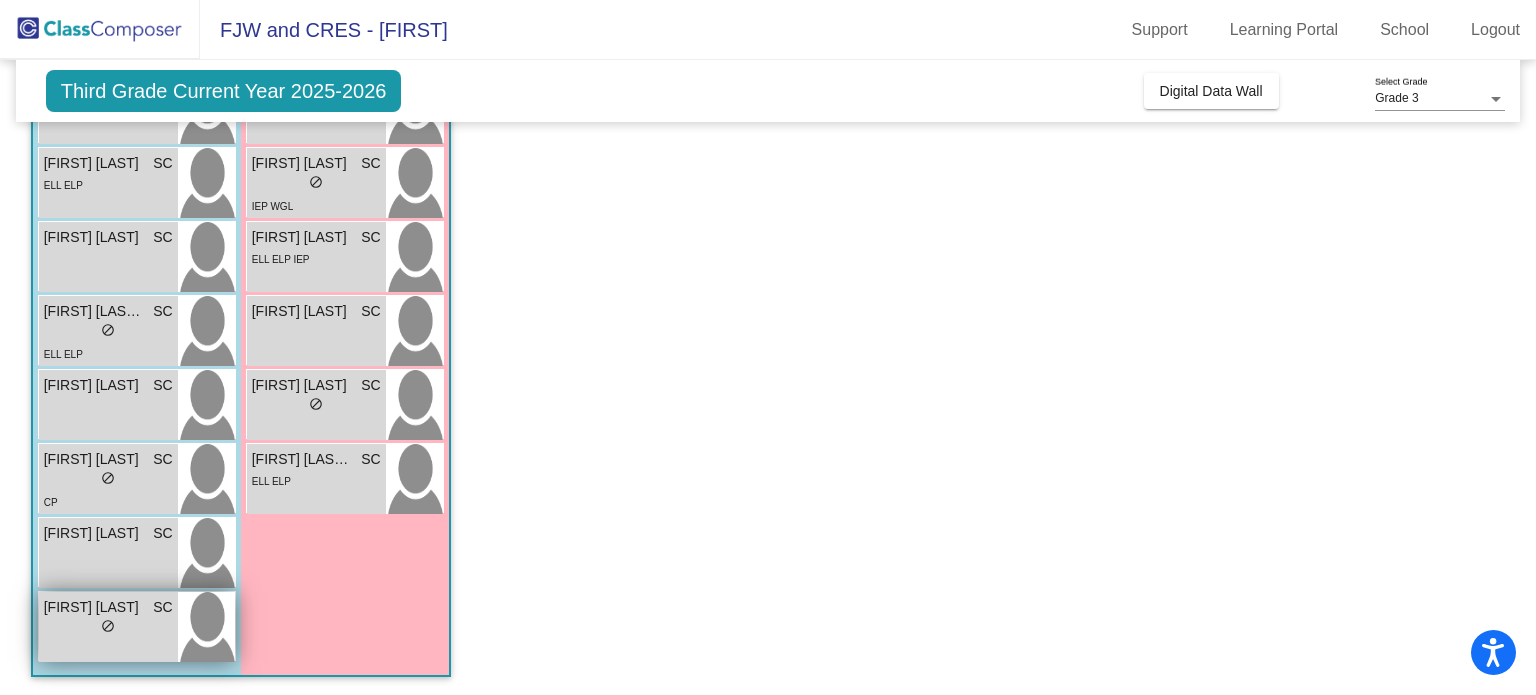 click on "lock do_not_disturb_alt" at bounding box center [108, 628] 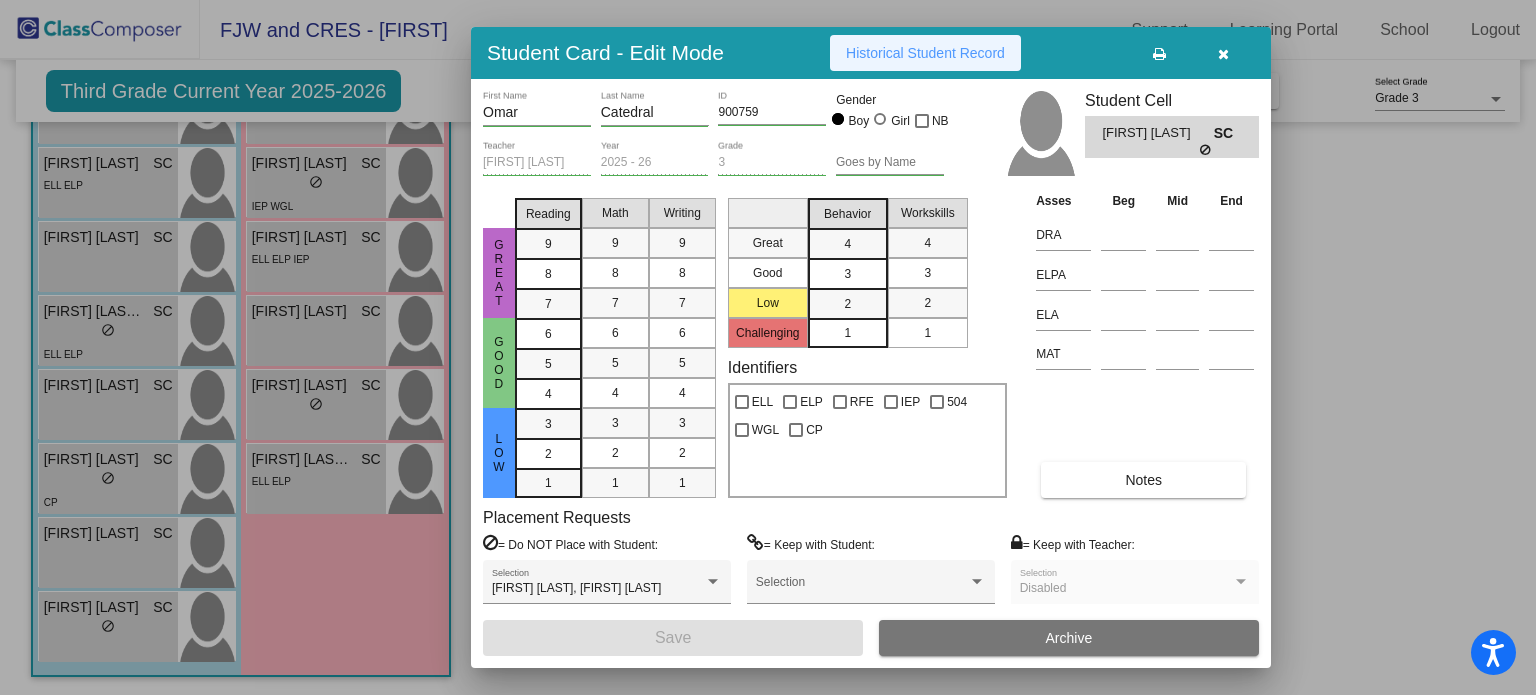 click on "Historical Student Record" at bounding box center [925, 53] 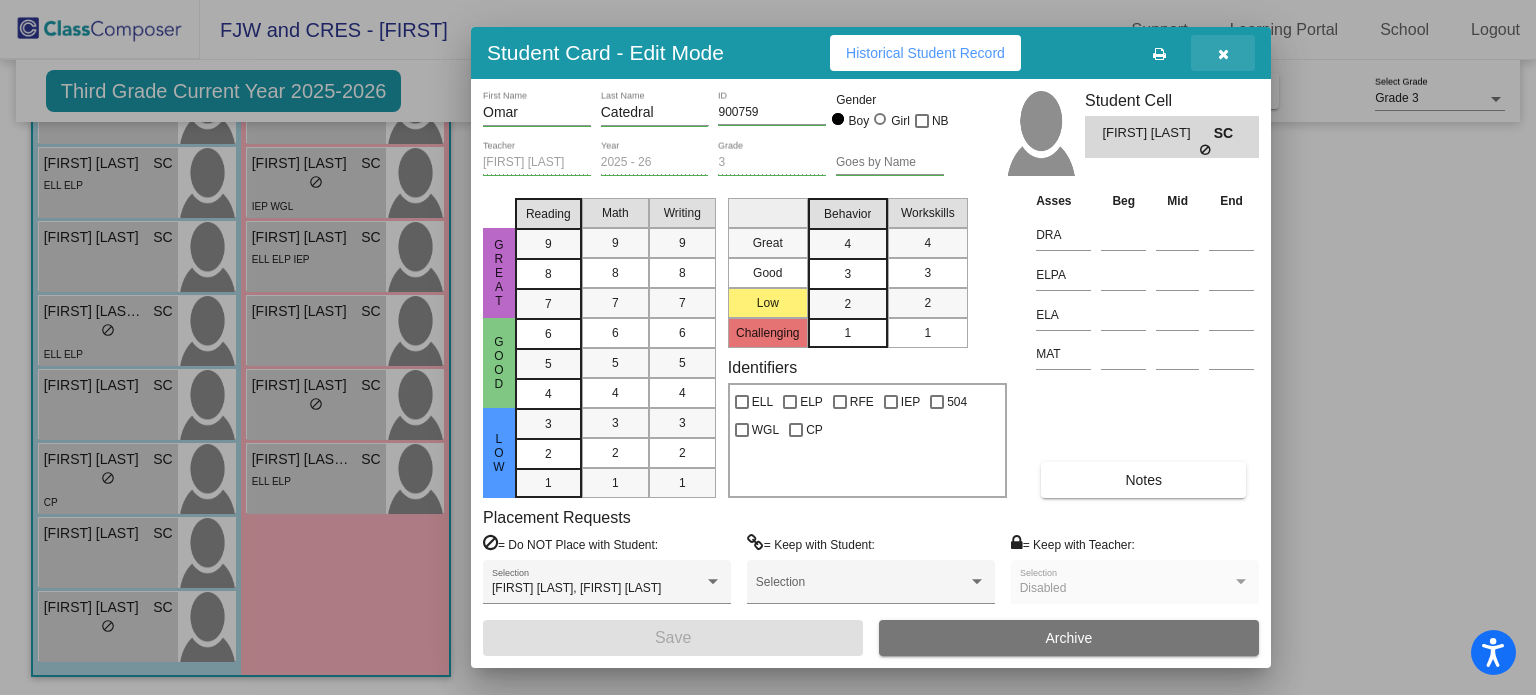 click at bounding box center (1223, 54) 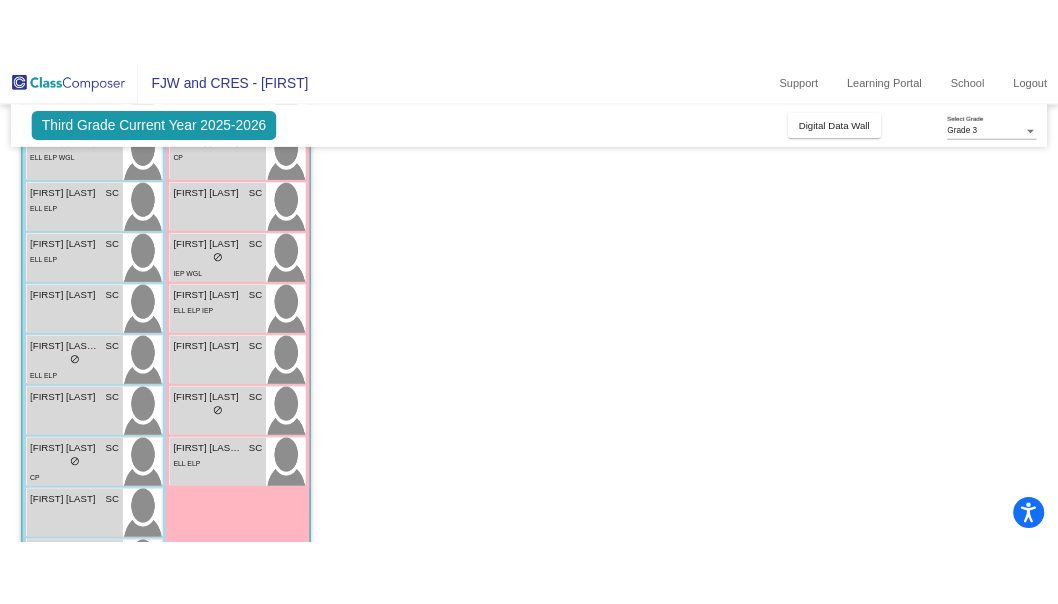 scroll, scrollTop: 269, scrollLeft: 0, axis: vertical 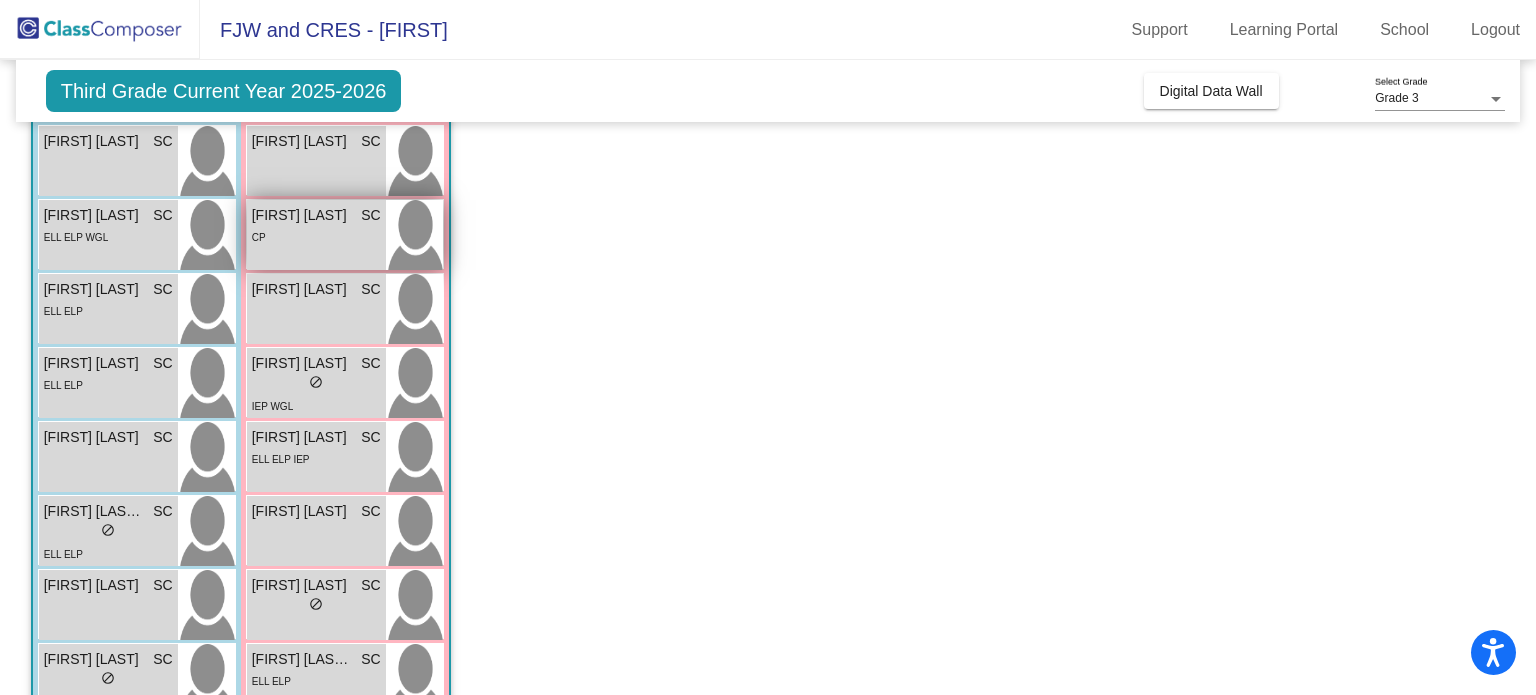 click on "[FIRST] [LAST] SC lock do_not_disturb_alt CP" at bounding box center [316, 235] 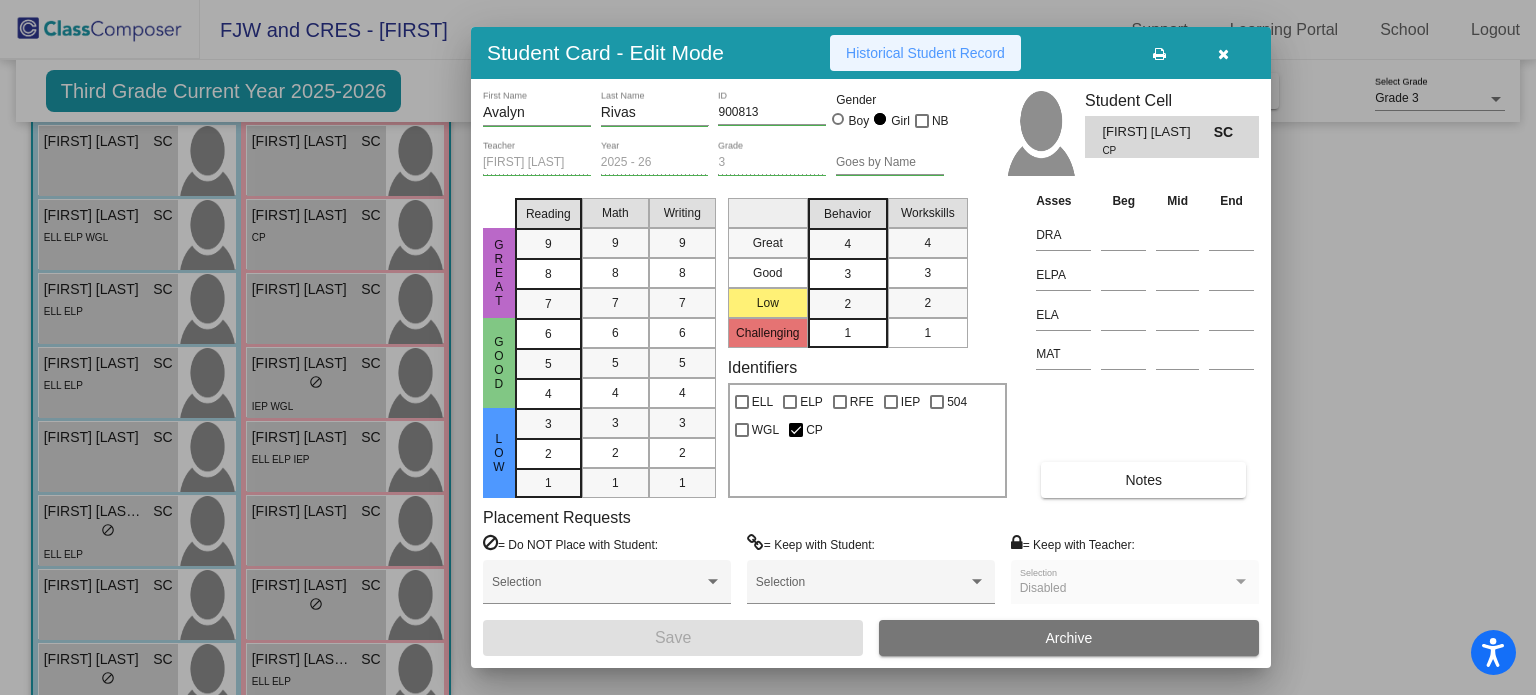 click on "Historical Student Record" at bounding box center [925, 53] 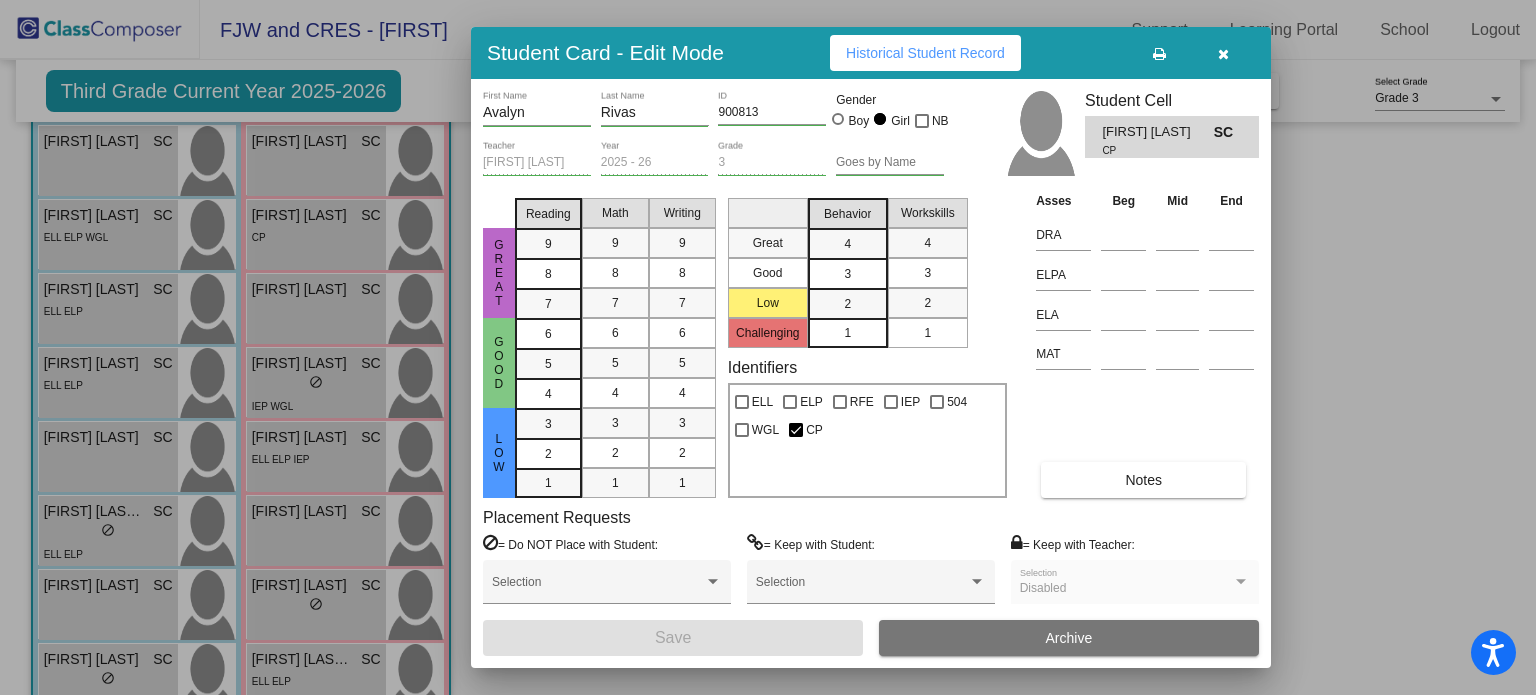 click at bounding box center (1223, 54) 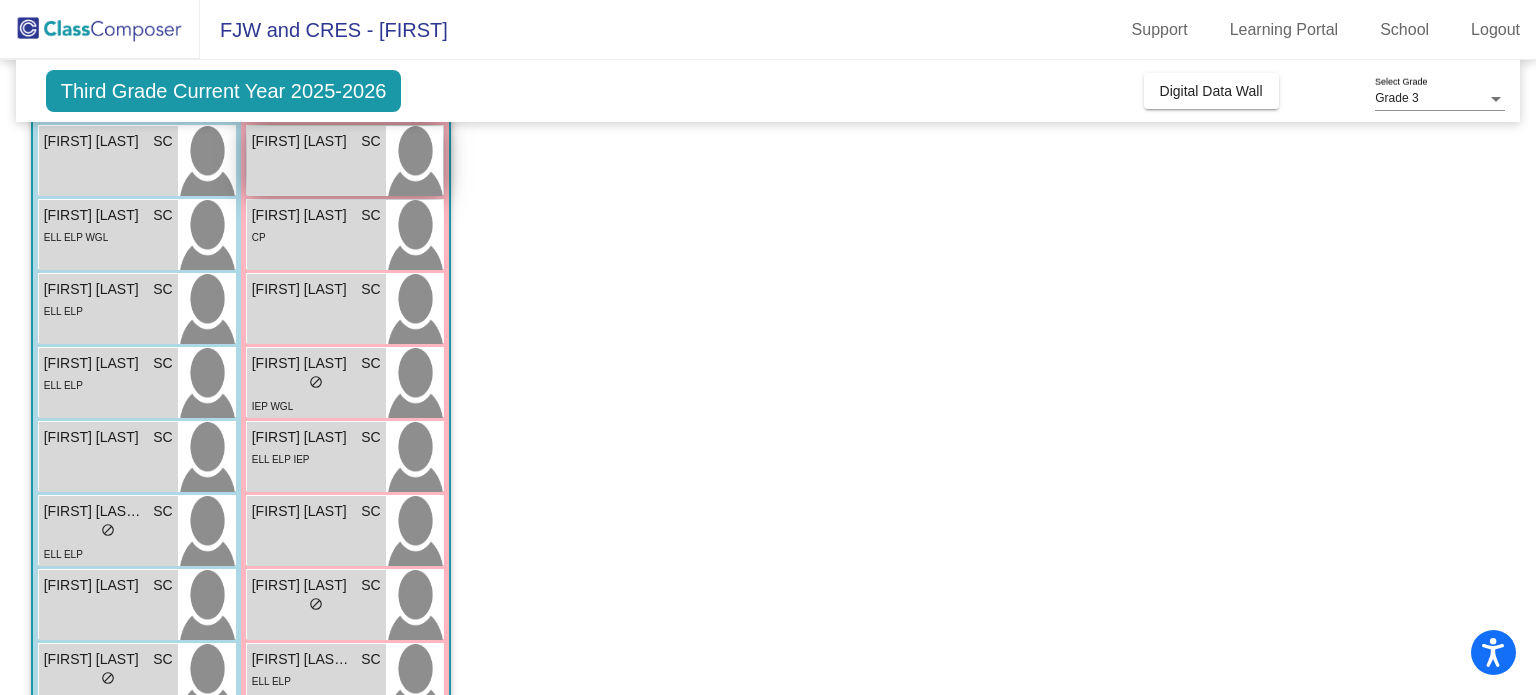 click on "[FIRST] [LAST] SC lock do_not_disturb_alt" at bounding box center [316, 161] 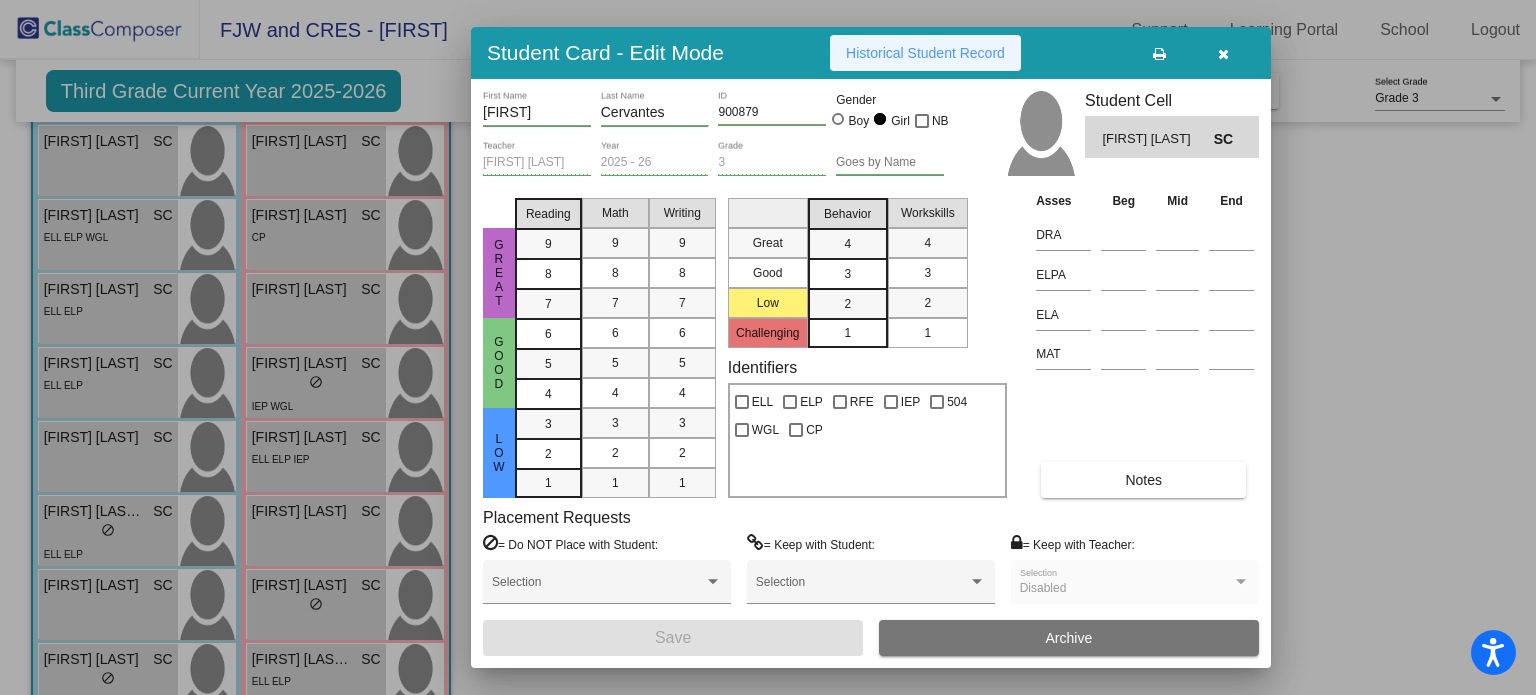click on "Historical Student Record" at bounding box center [925, 53] 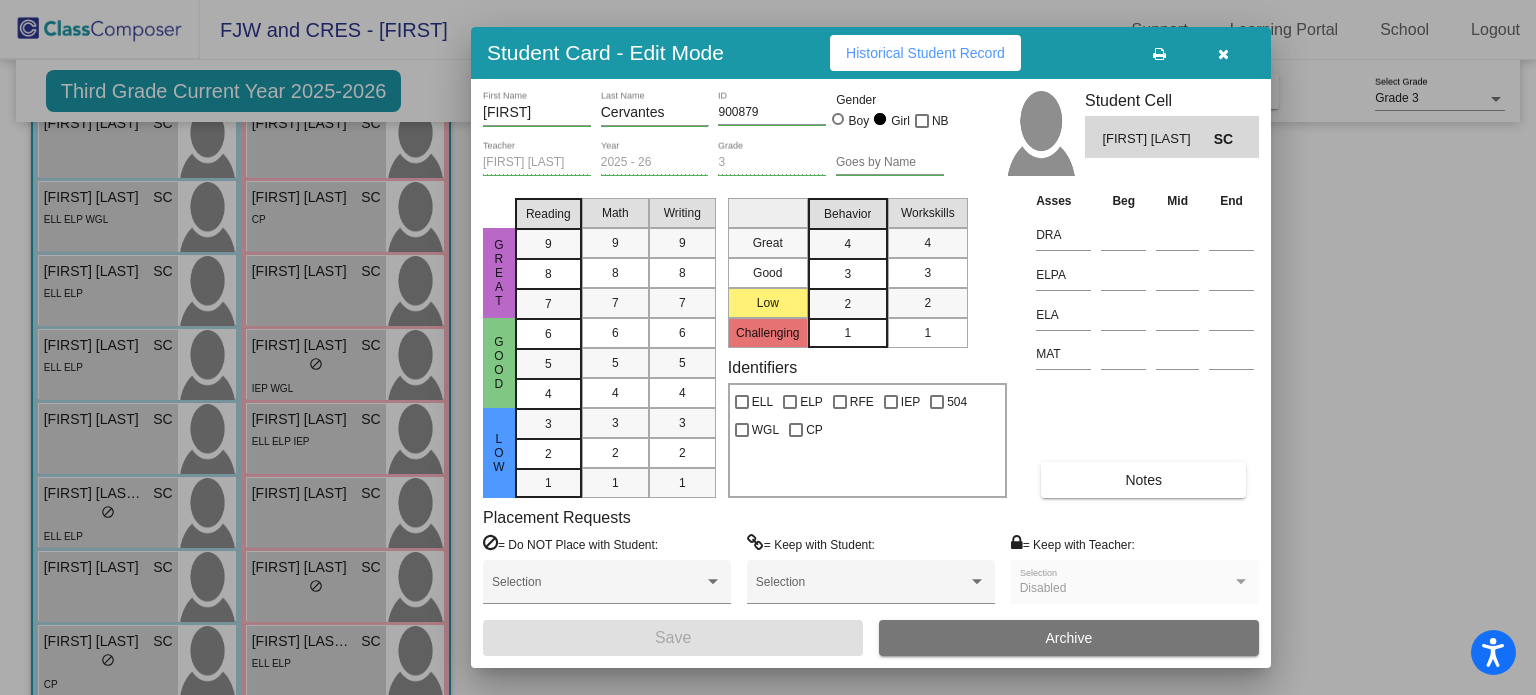 scroll, scrollTop: 269, scrollLeft: 0, axis: vertical 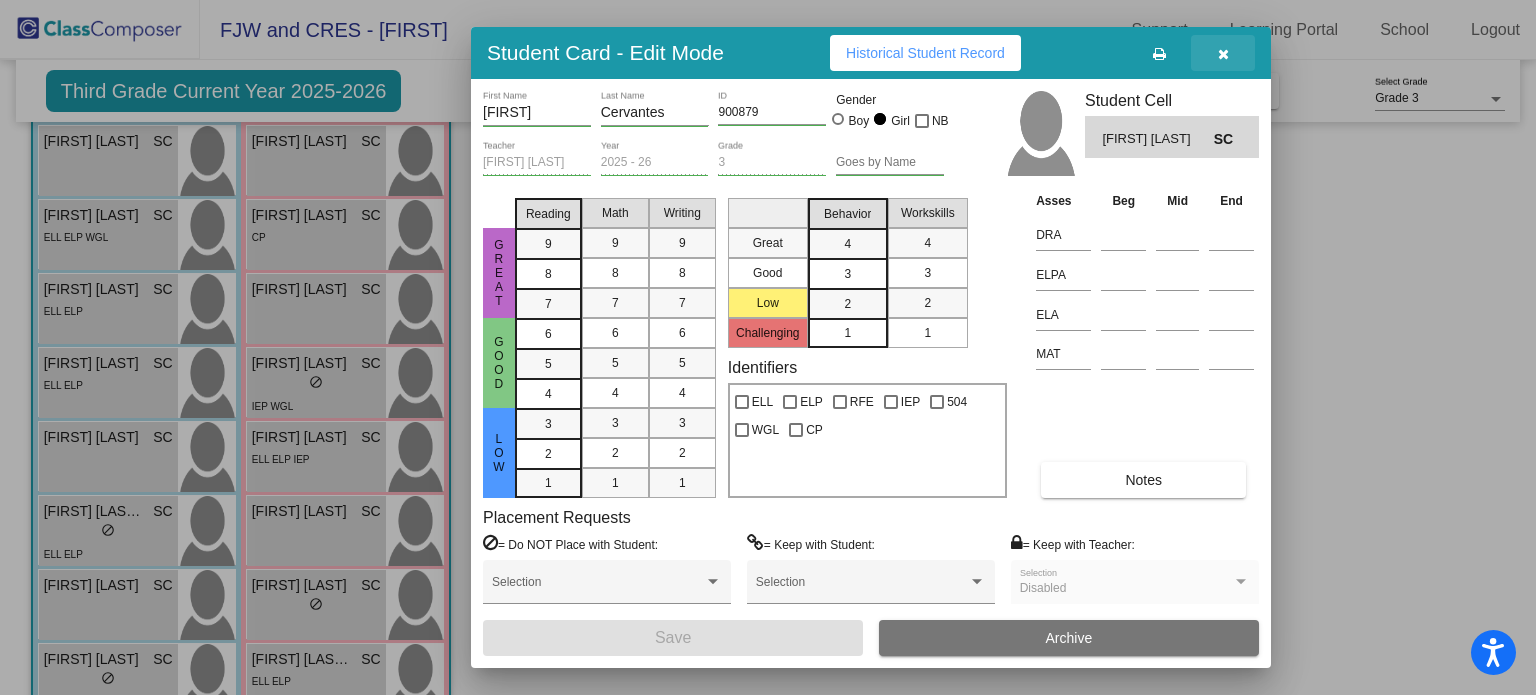 click at bounding box center [1223, 54] 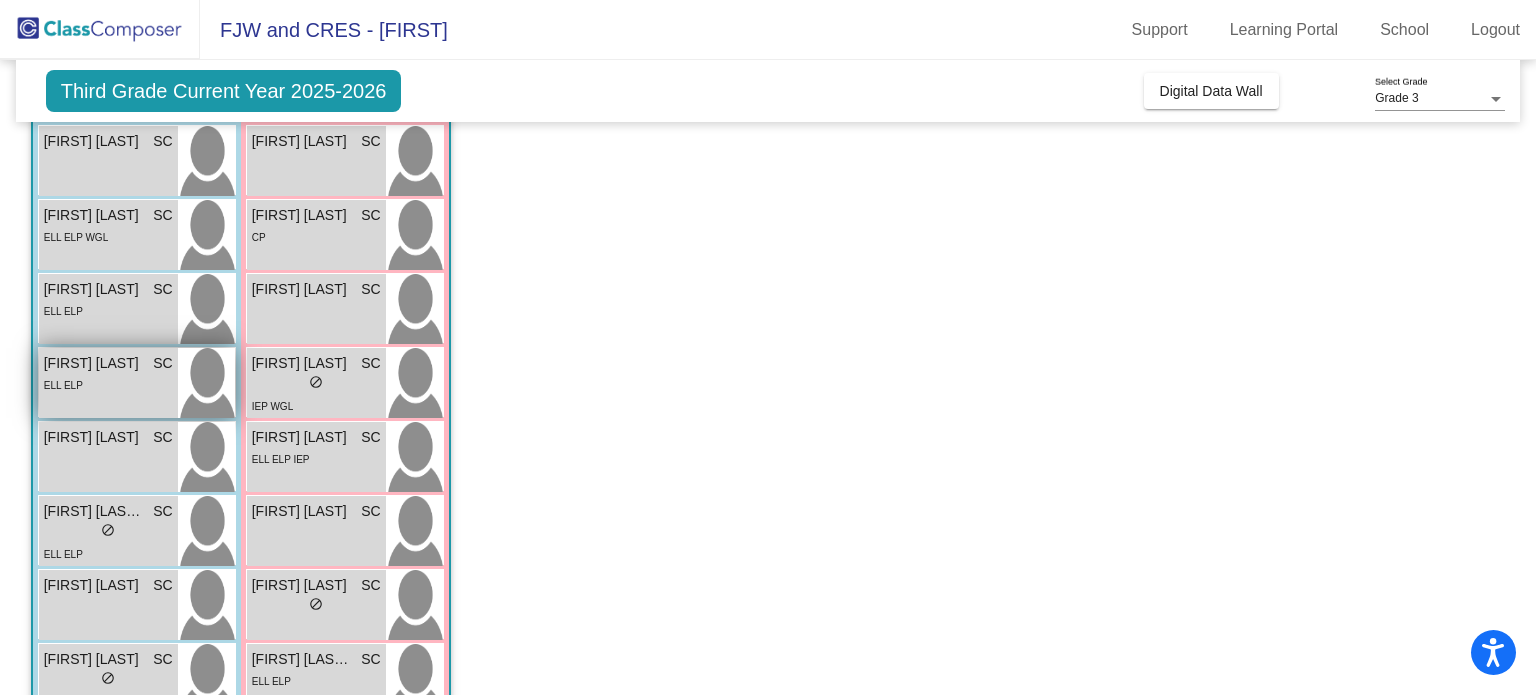 click on "ELL ELP" at bounding box center [108, 384] 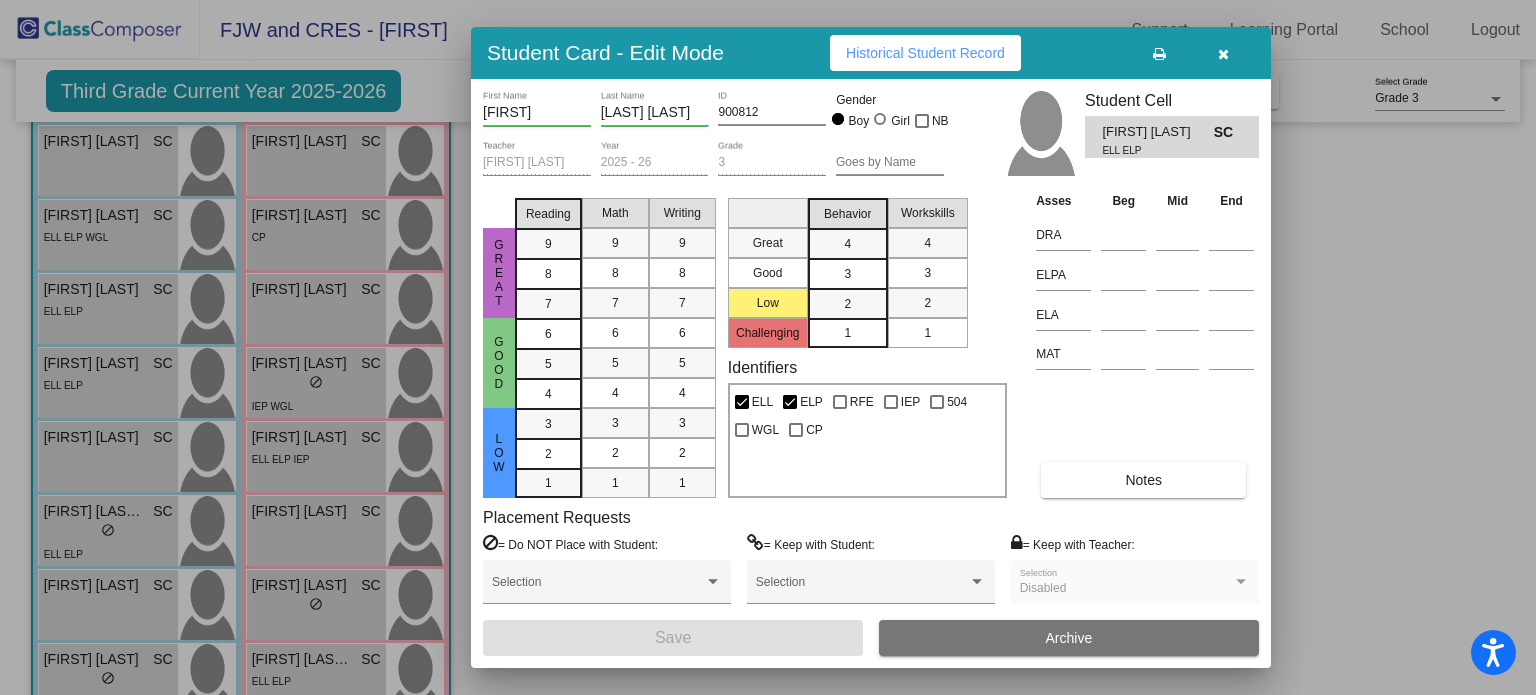 click on "Historical Student Record" at bounding box center [925, 53] 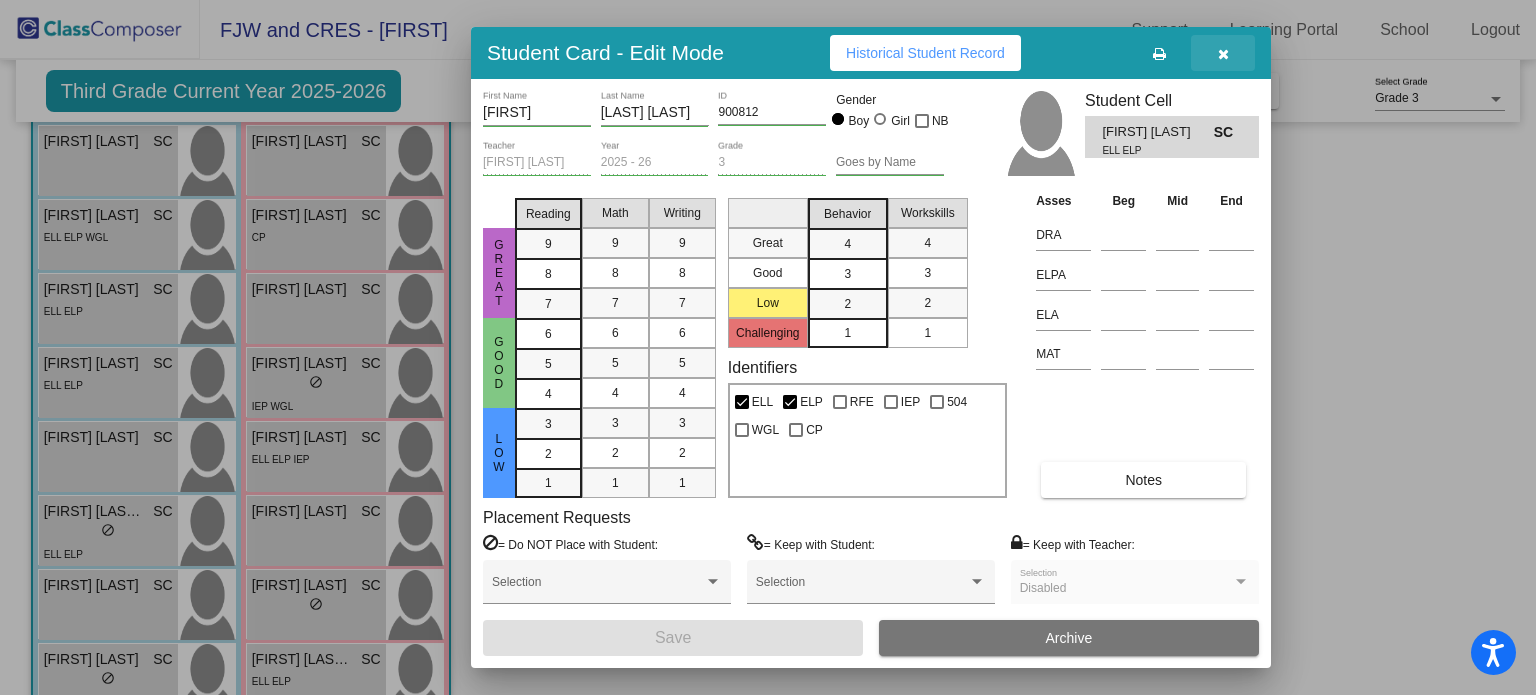 click at bounding box center [1223, 54] 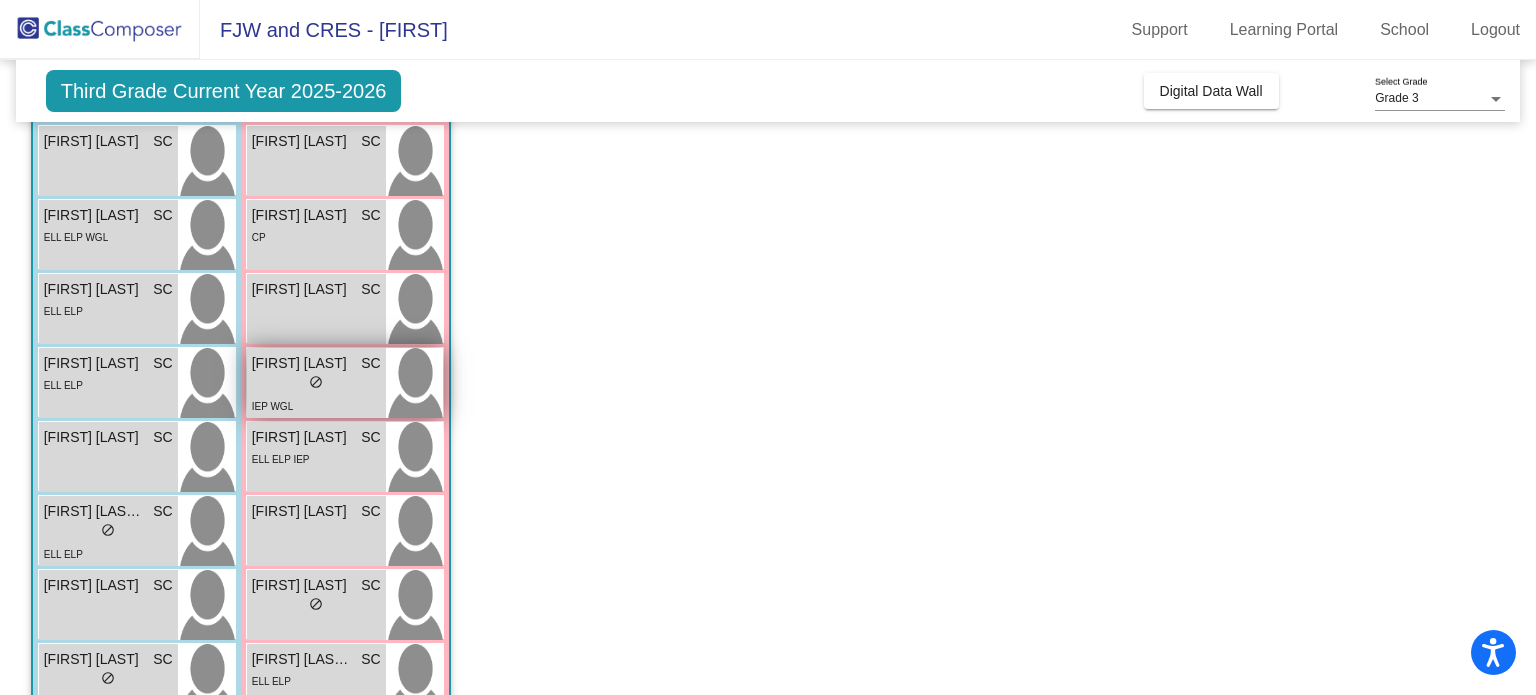 click on "lock do_not_disturb_alt" at bounding box center [316, 384] 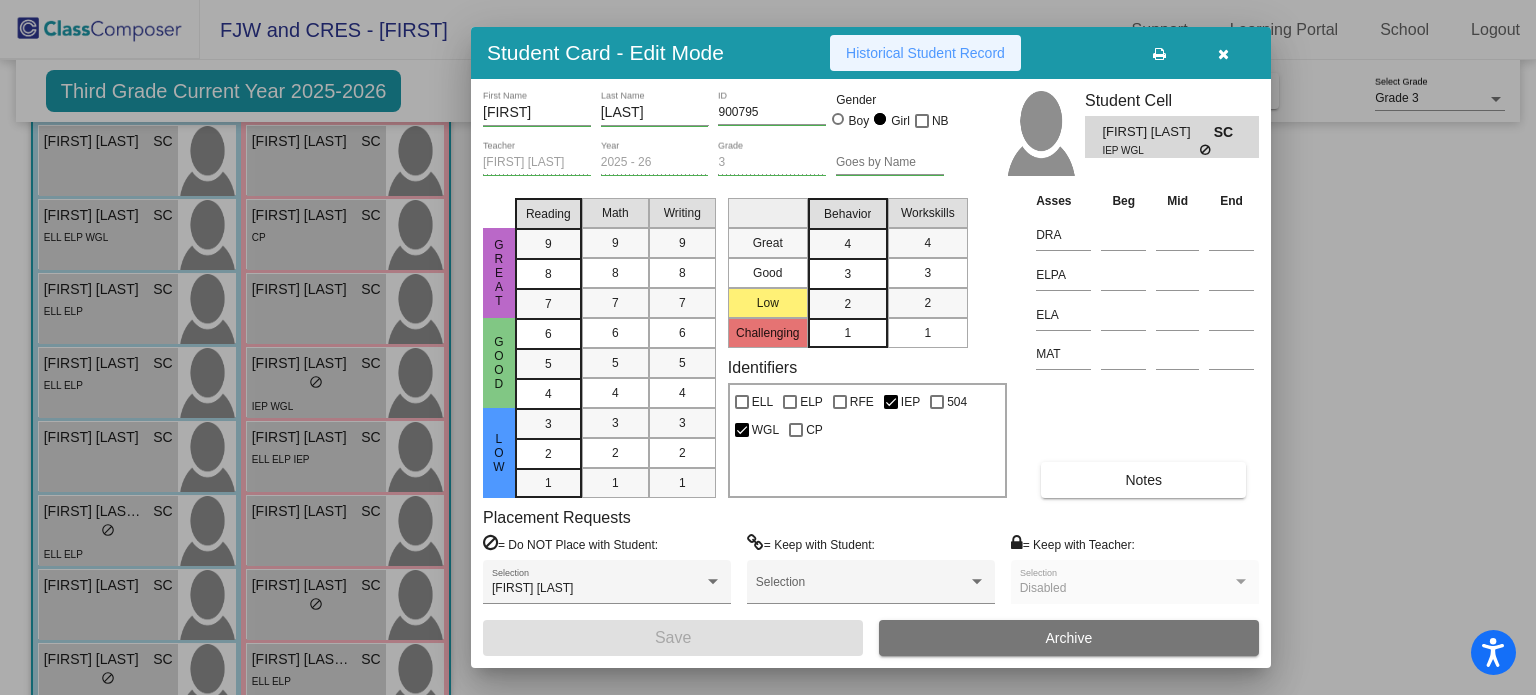 click on "Historical Student Record" at bounding box center [925, 53] 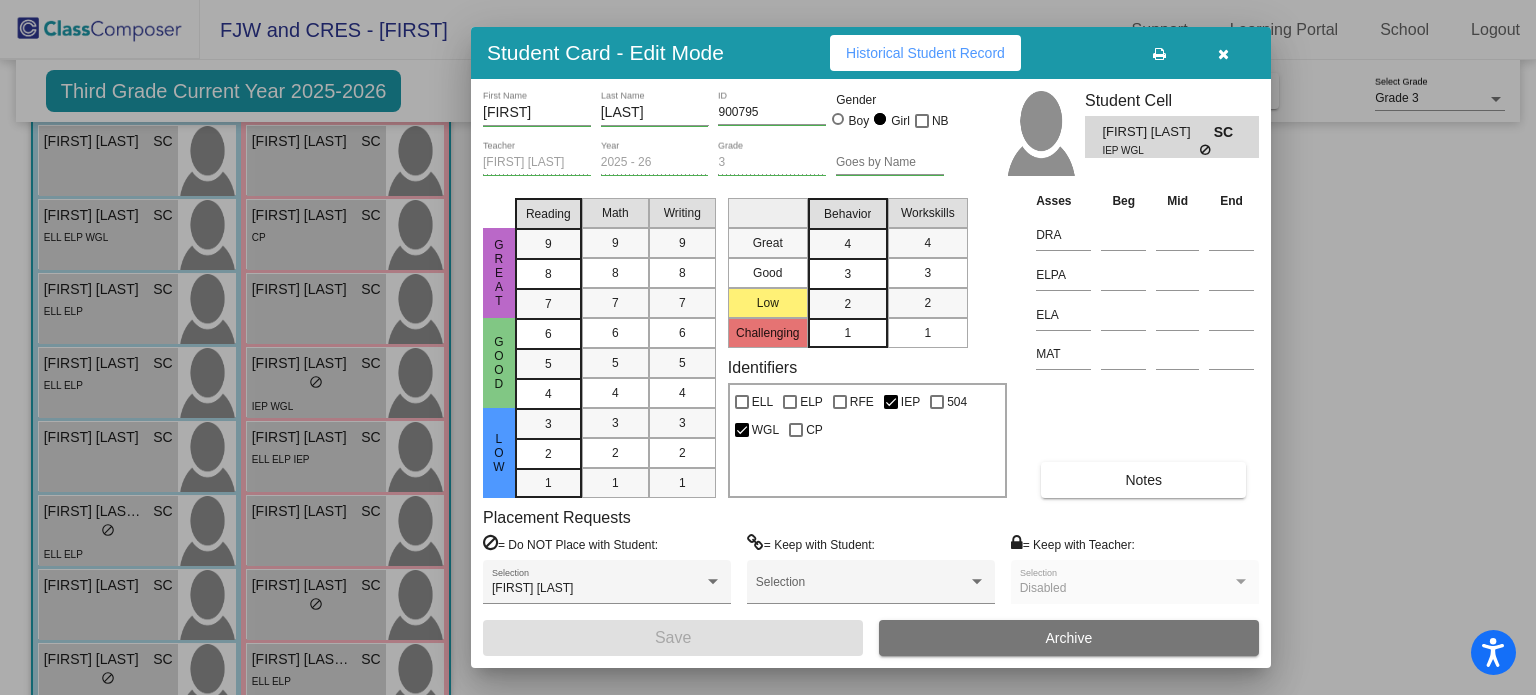 click at bounding box center [1223, 54] 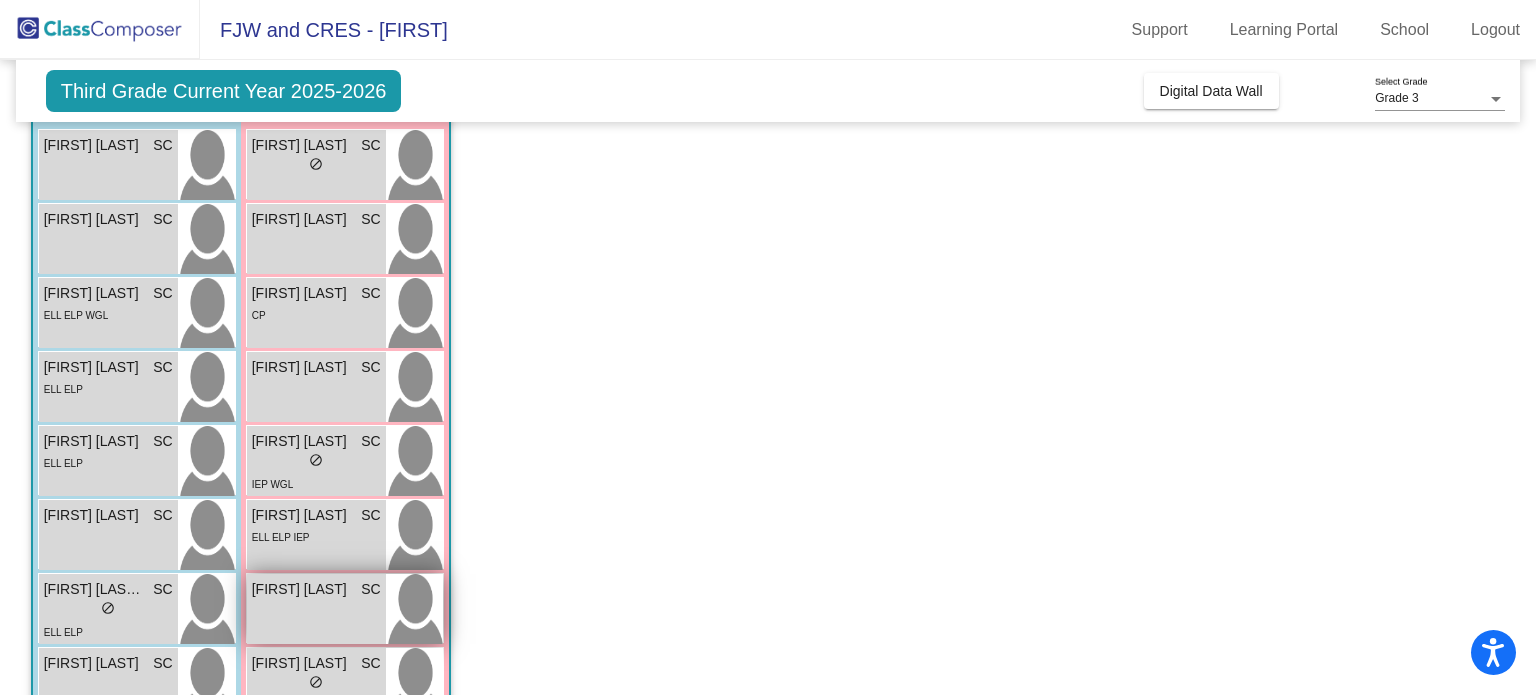 scroll, scrollTop: 169, scrollLeft: 0, axis: vertical 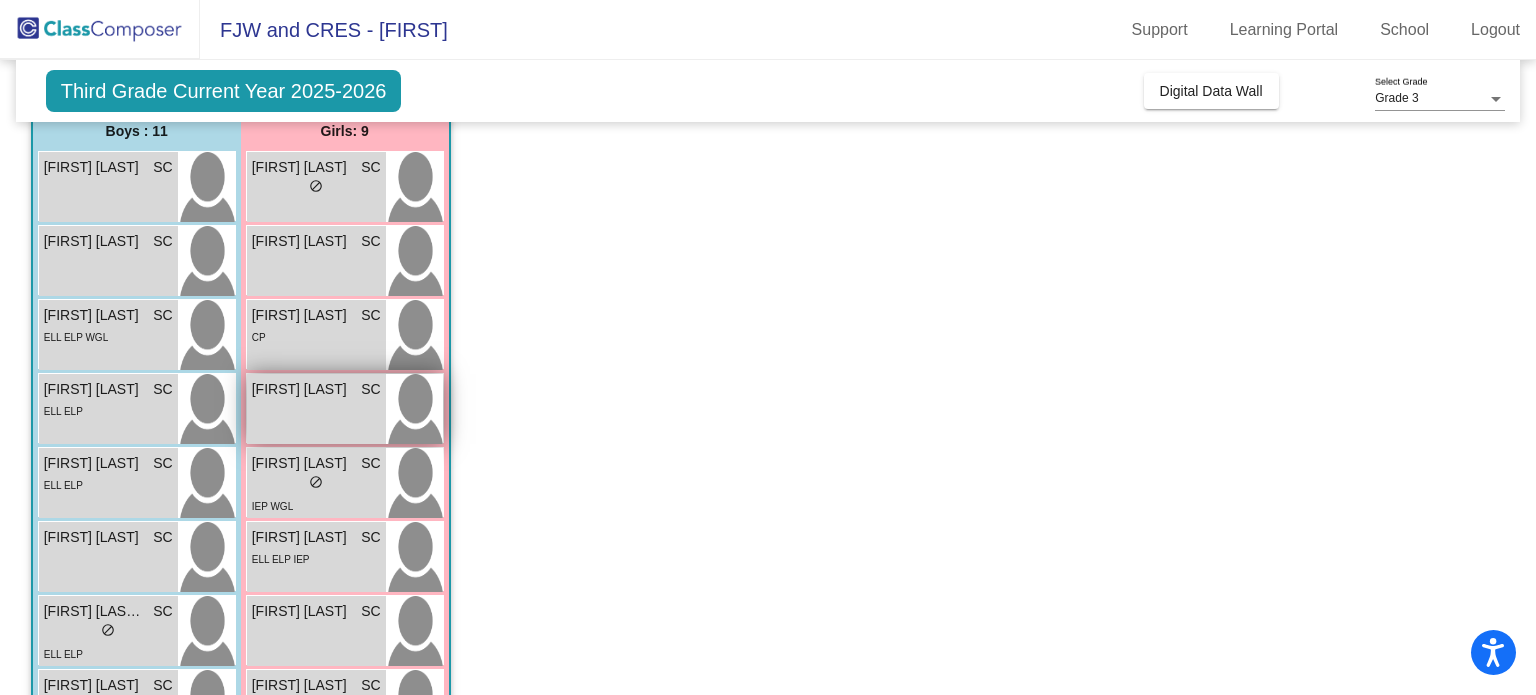click on "[FIRST] [LAST] SC lock do_not_disturb_alt" at bounding box center (316, 409) 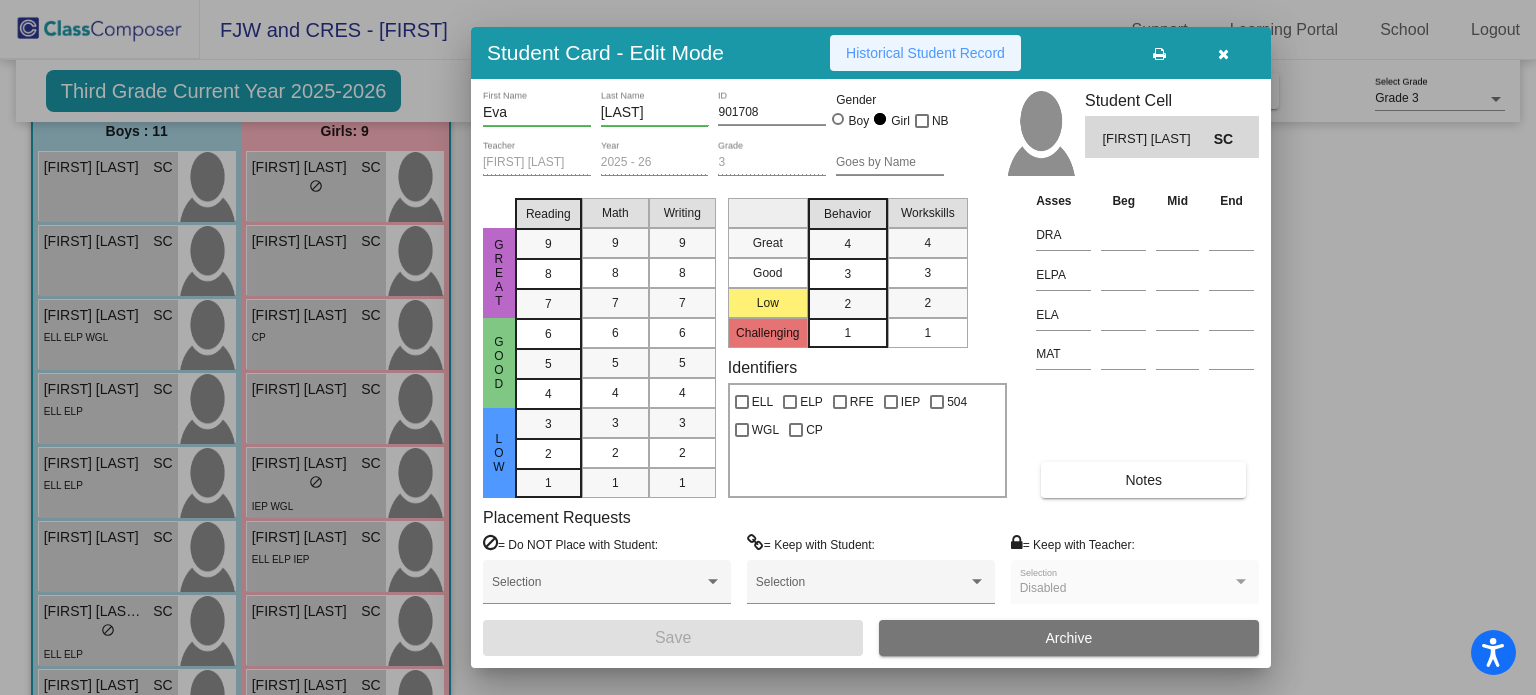 click on "Historical Student Record" at bounding box center (925, 53) 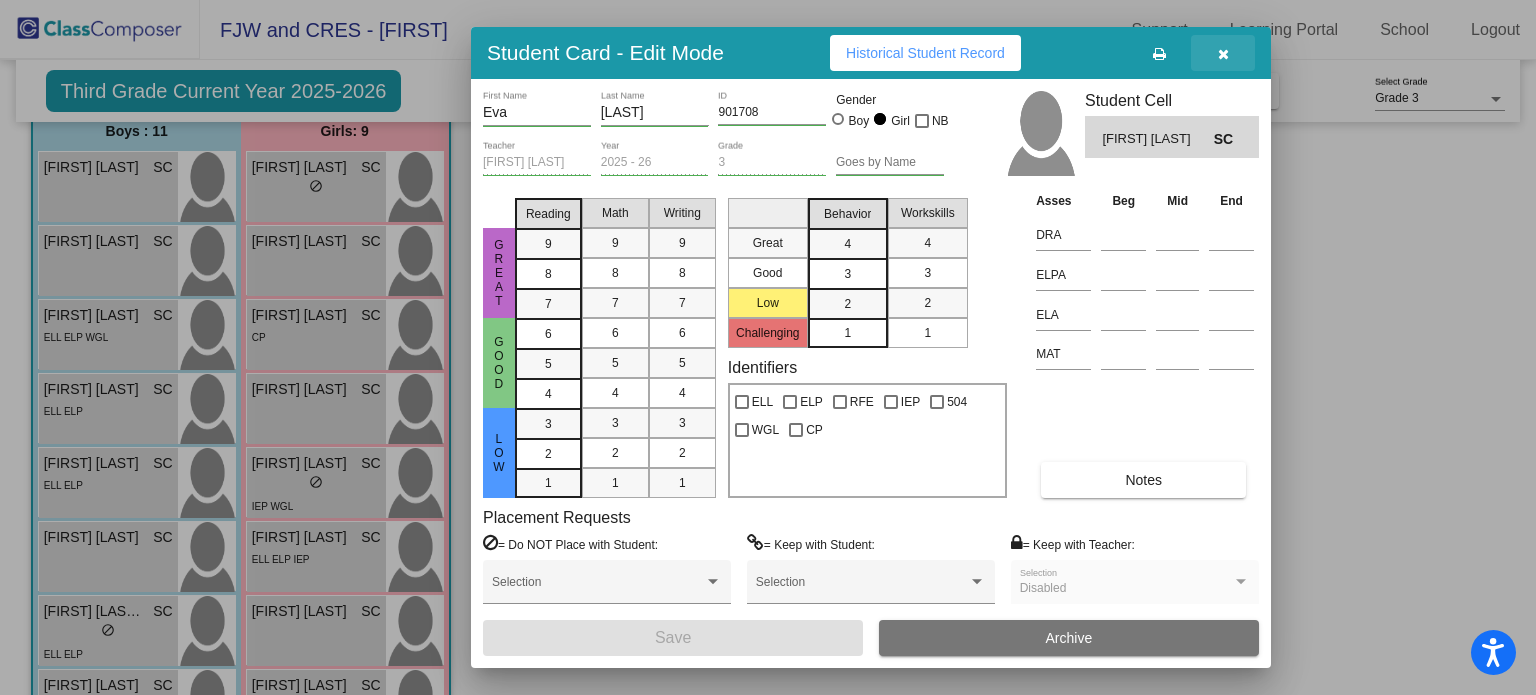 click at bounding box center [1223, 54] 